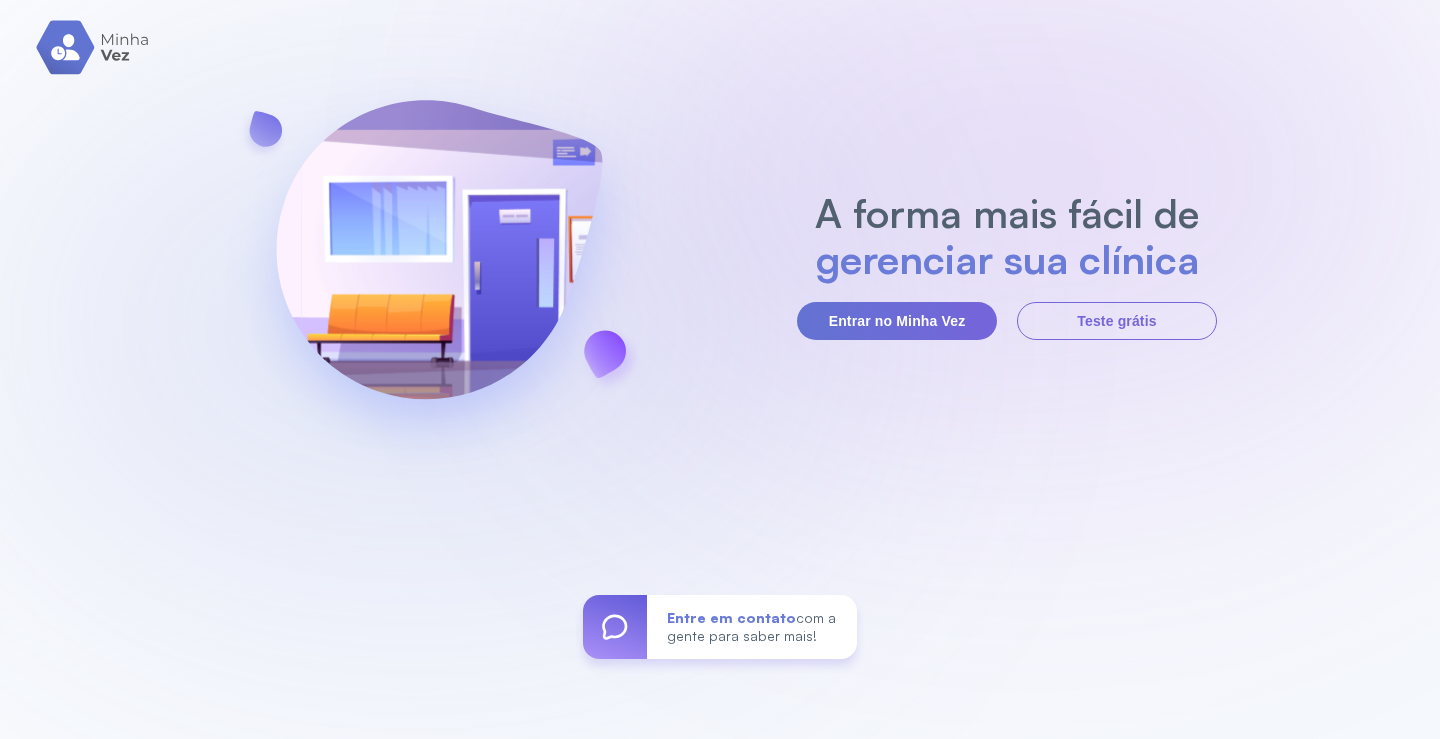 scroll, scrollTop: 0, scrollLeft: 0, axis: both 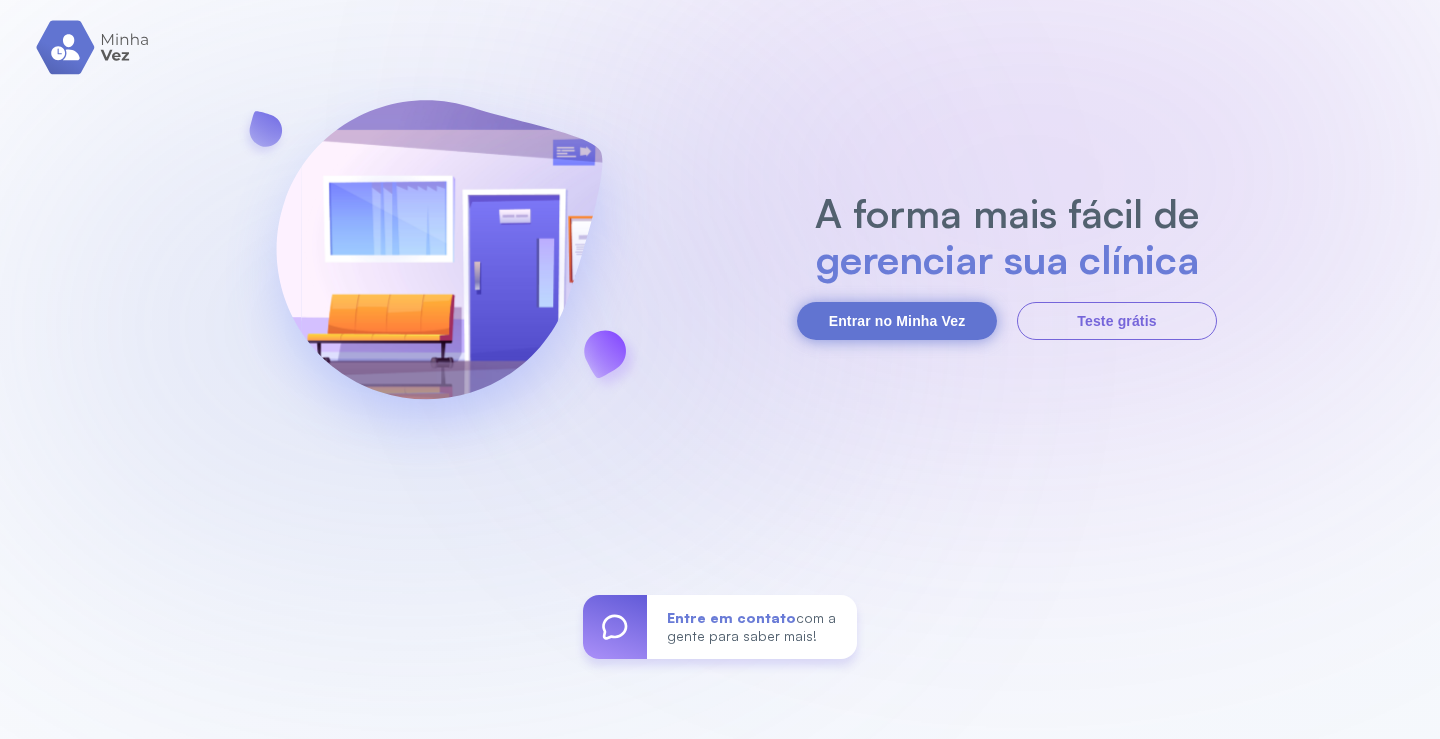 click on "Entrar no Minha Vez" at bounding box center (897, 321) 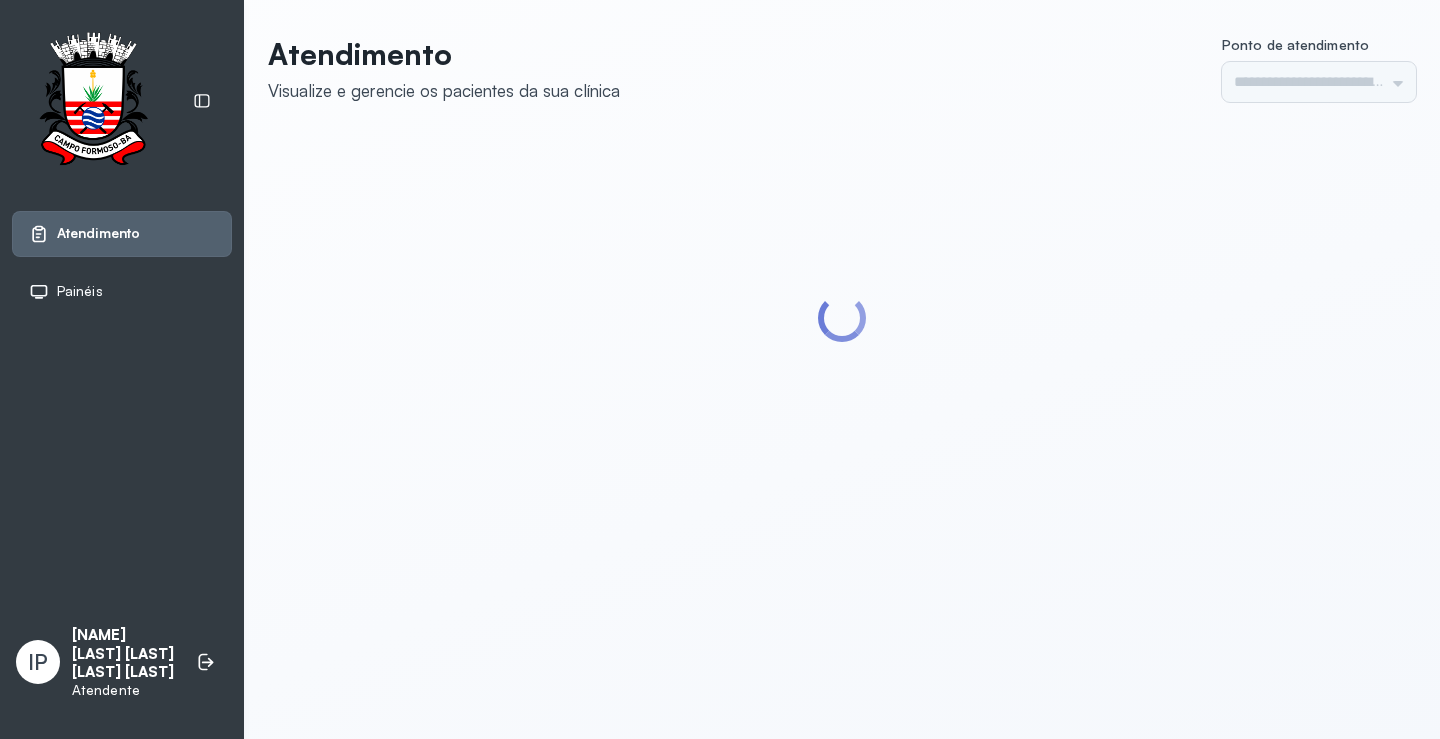 scroll, scrollTop: 0, scrollLeft: 0, axis: both 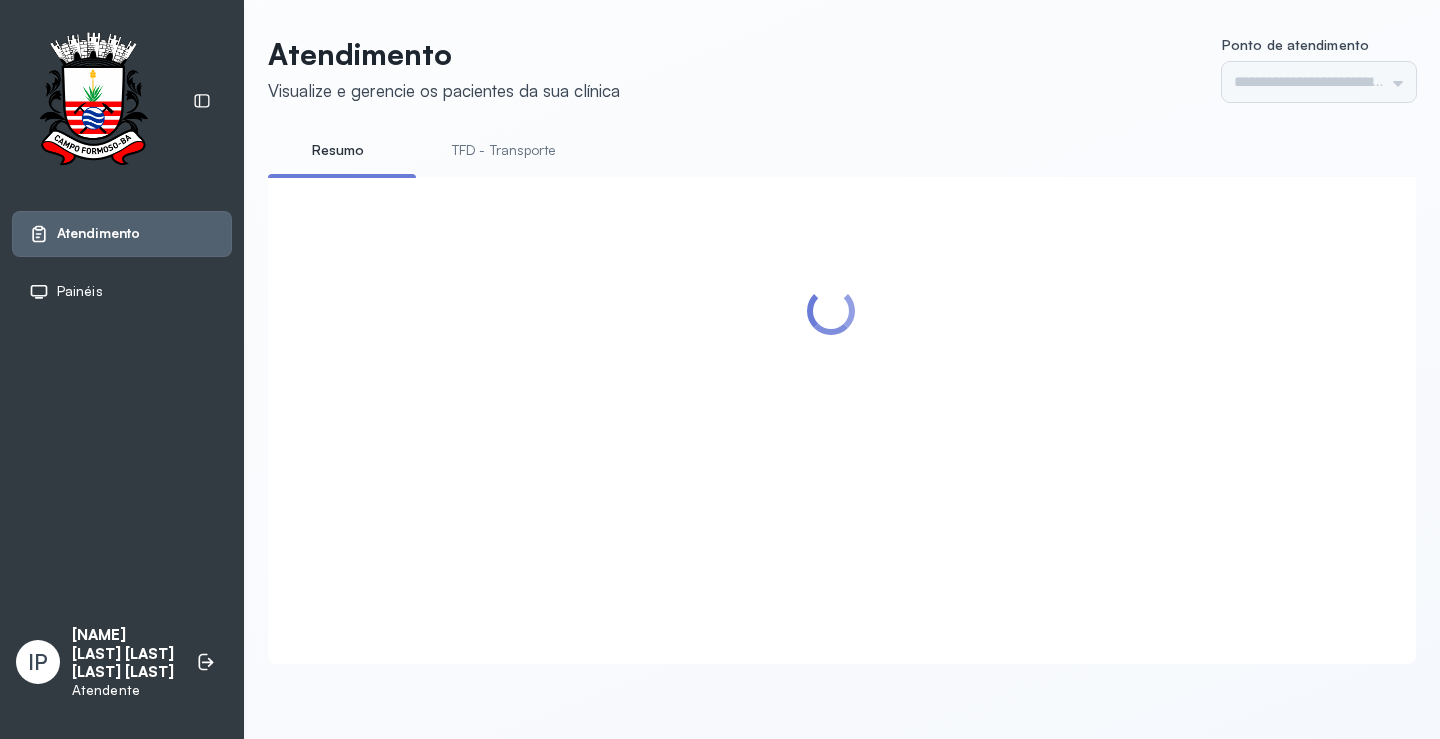 type on "*********" 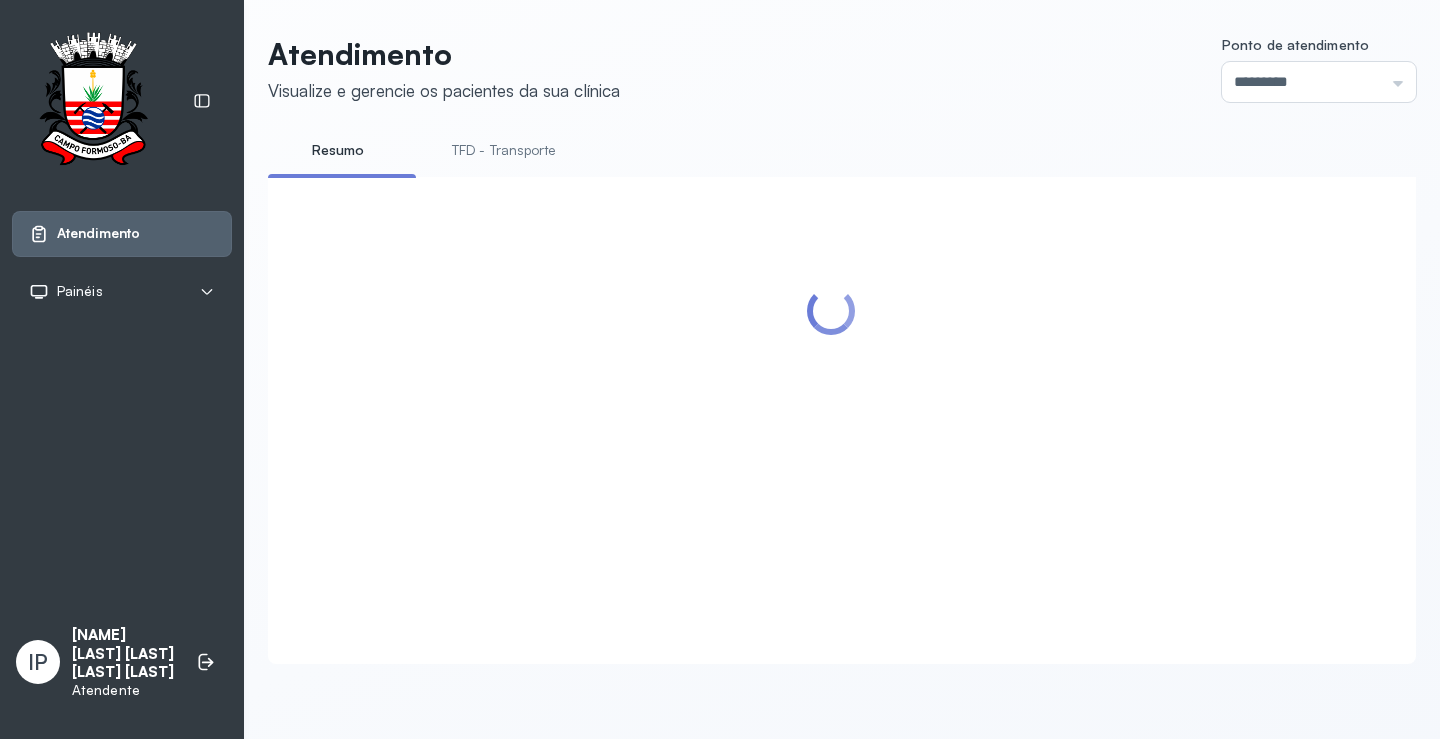 click on "TFD - Transporte" at bounding box center [504, 150] 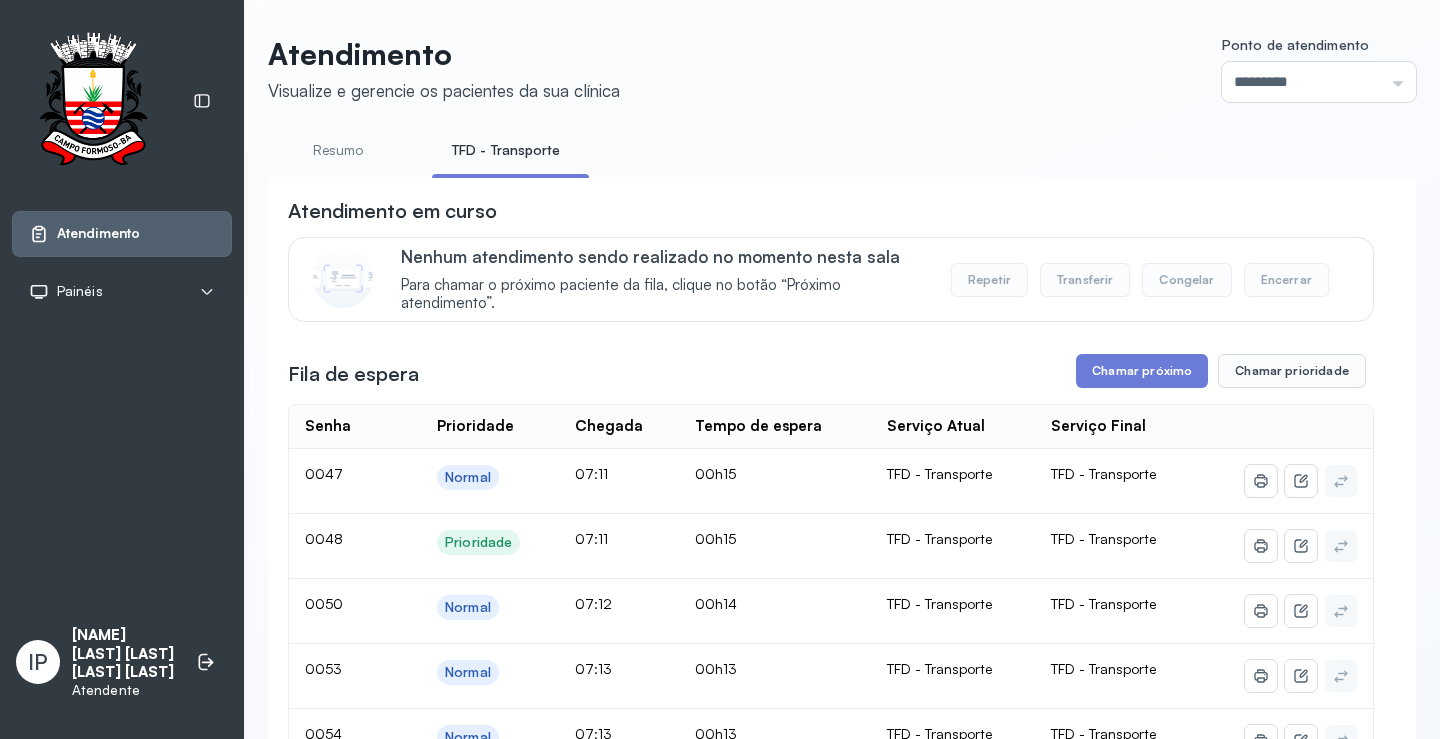 scroll, scrollTop: 300, scrollLeft: 0, axis: vertical 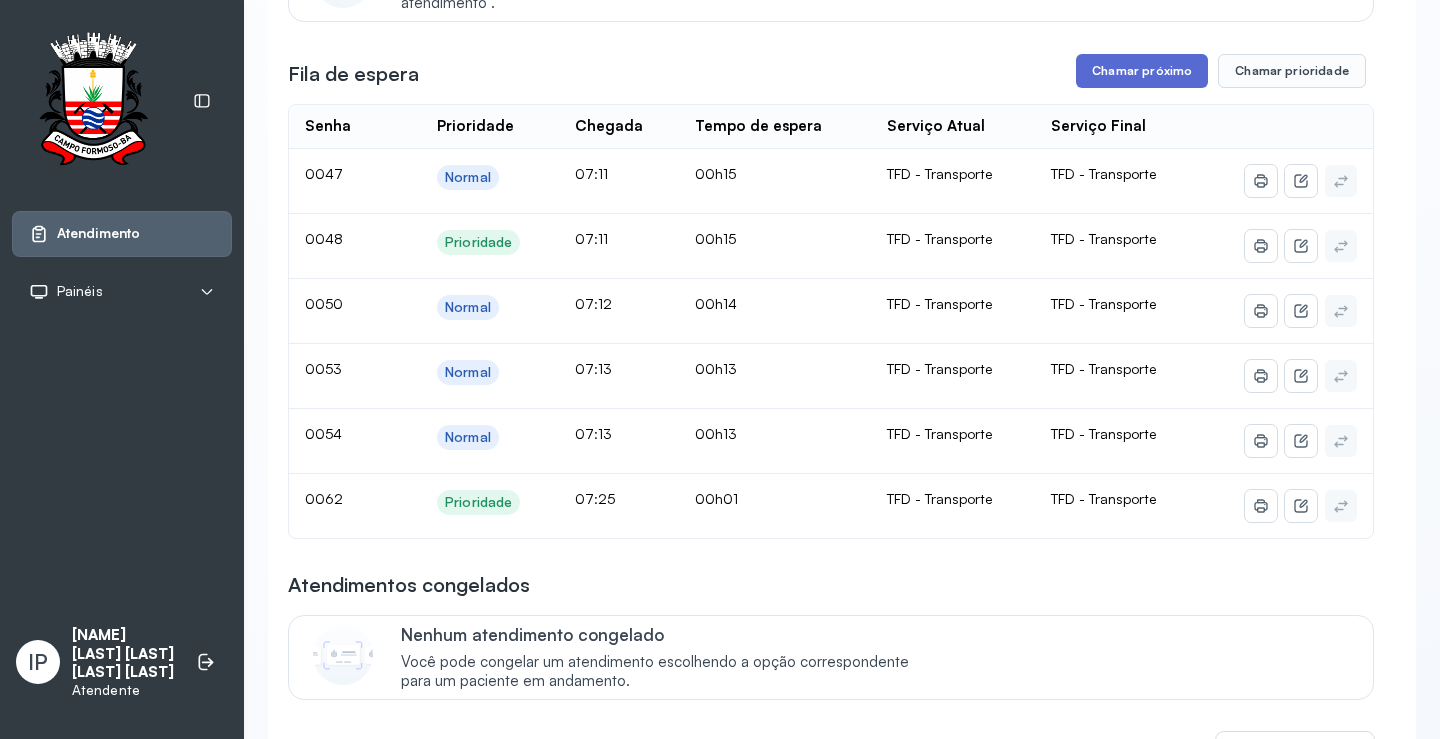 click on "Chamar próximo" at bounding box center [1142, 71] 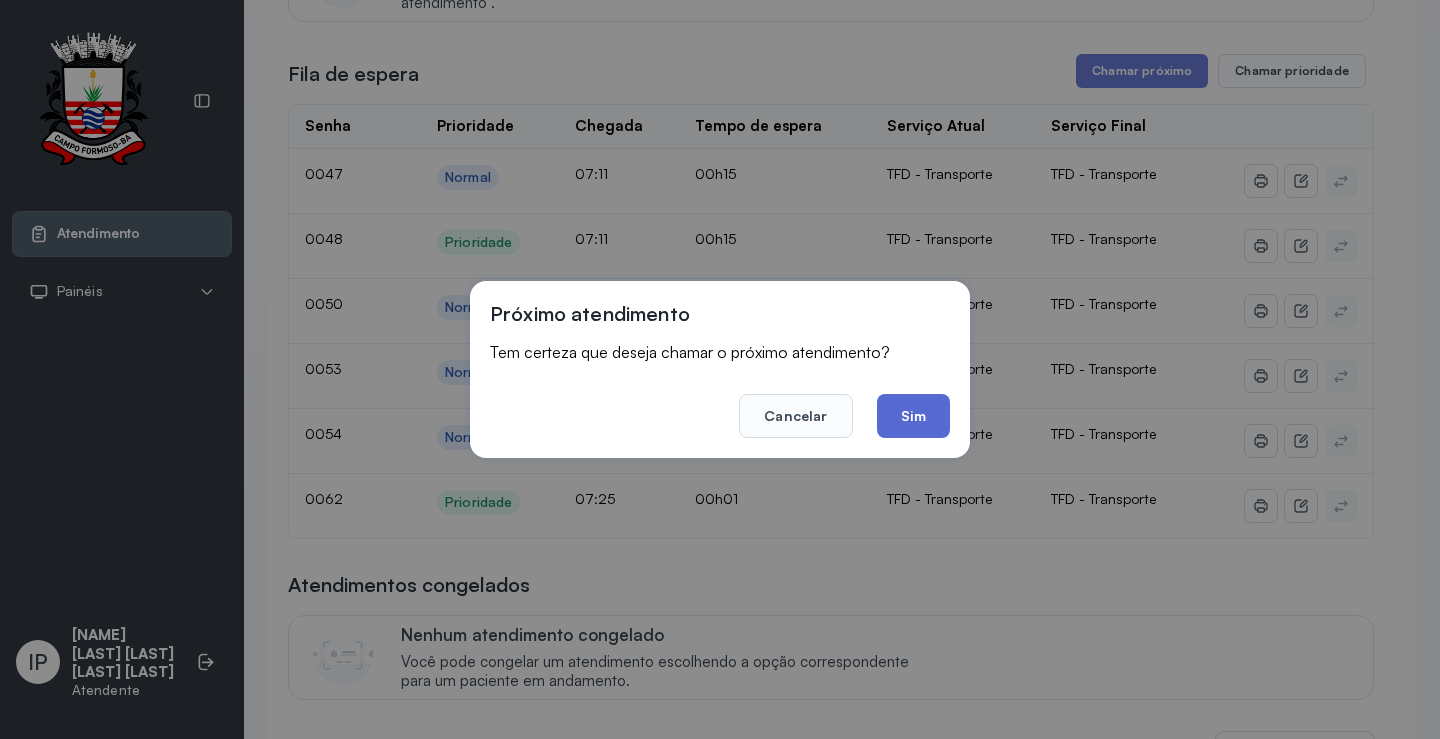 click on "Sim" 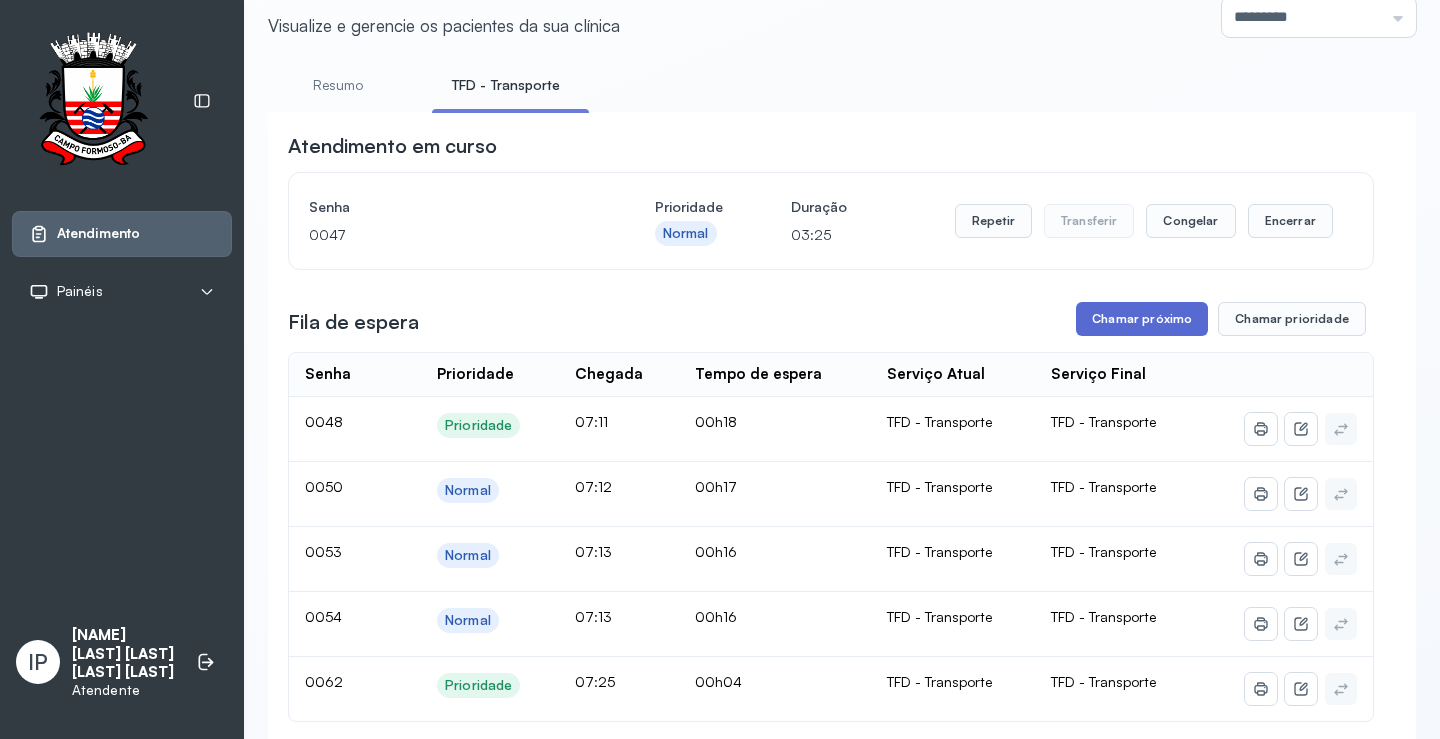 scroll, scrollTop: 100, scrollLeft: 0, axis: vertical 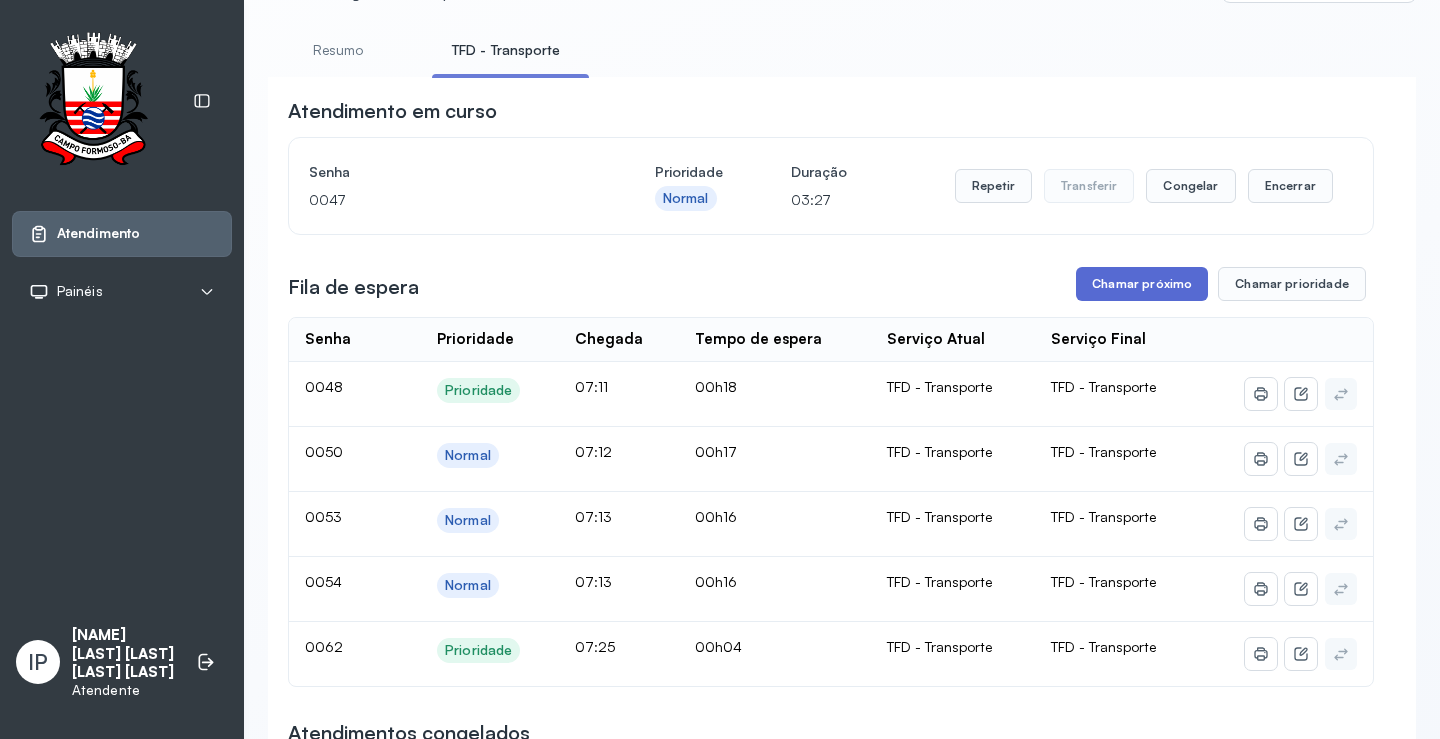 click on "Chamar próximo" at bounding box center (1142, 284) 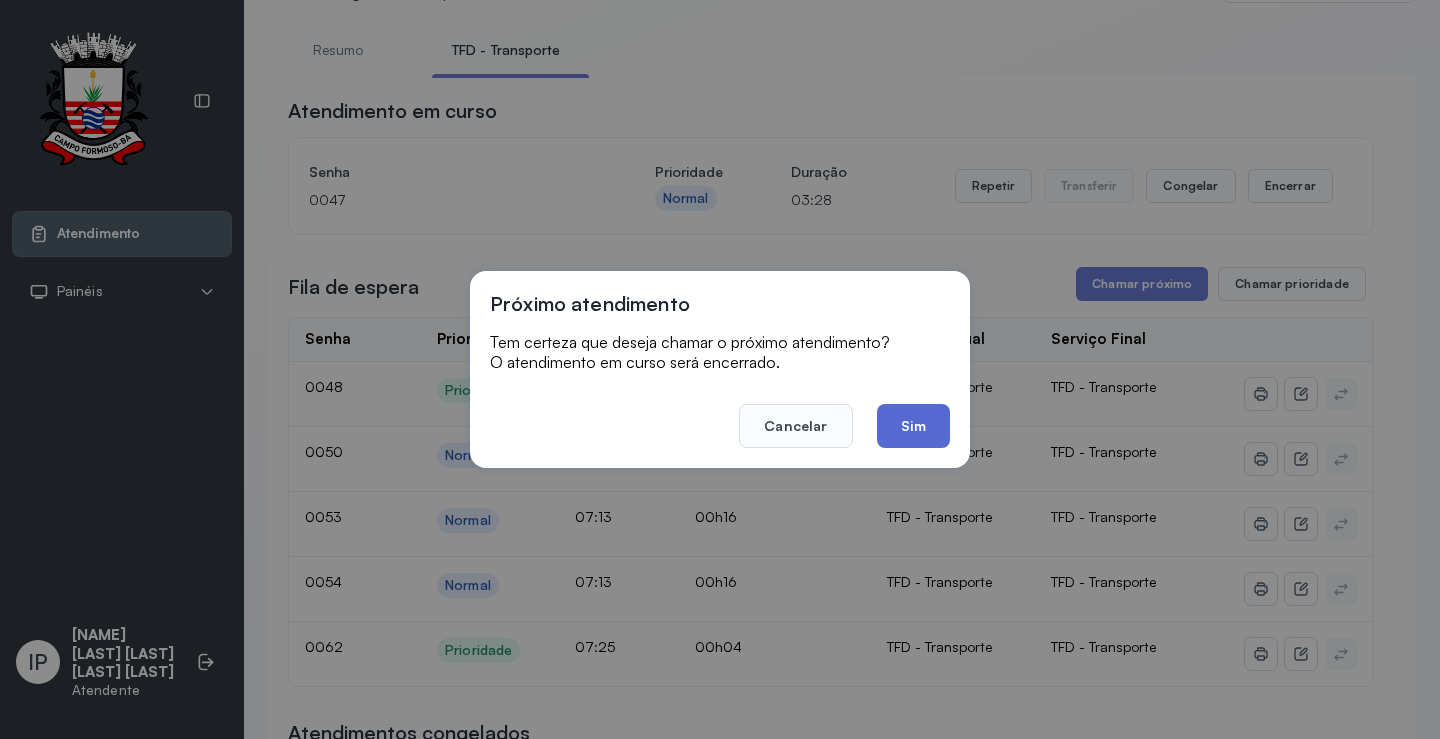 click on "Sim" 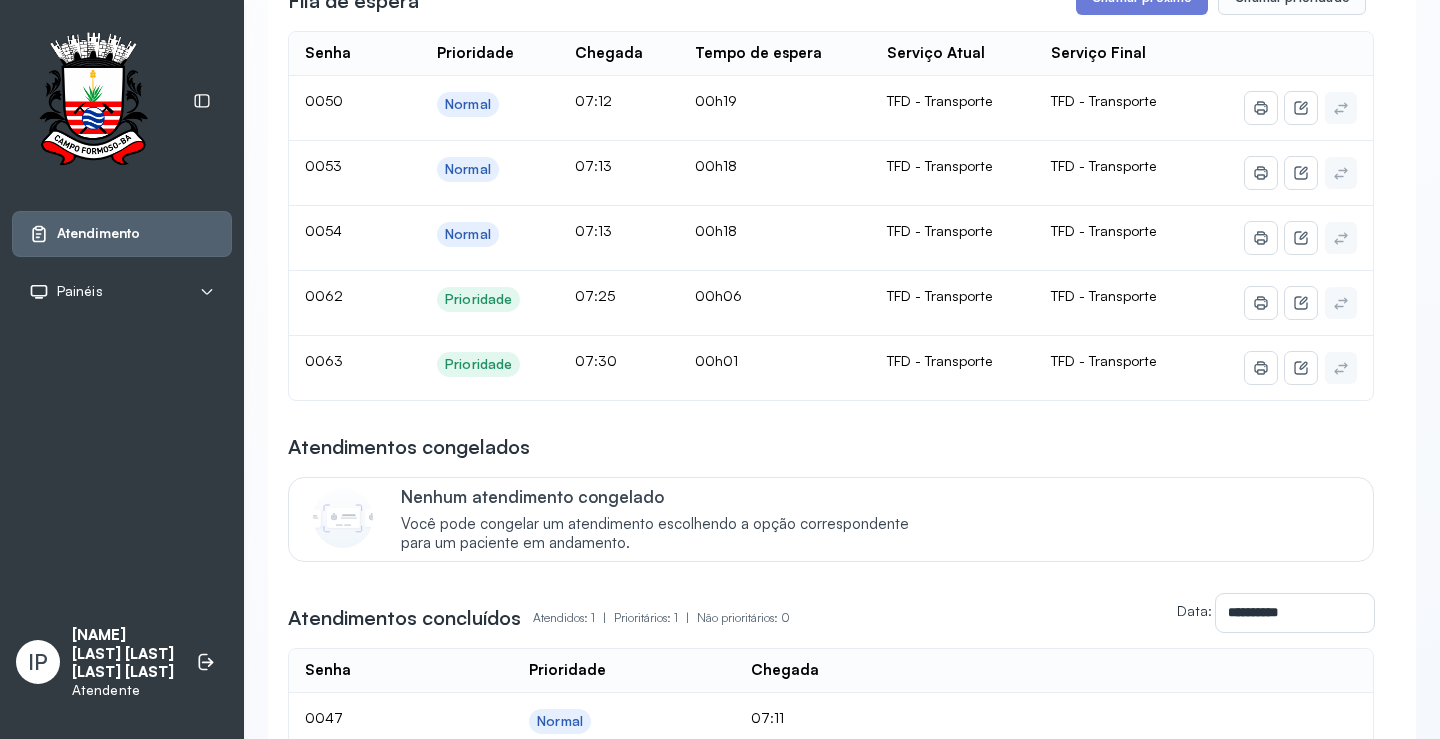 scroll, scrollTop: 300, scrollLeft: 0, axis: vertical 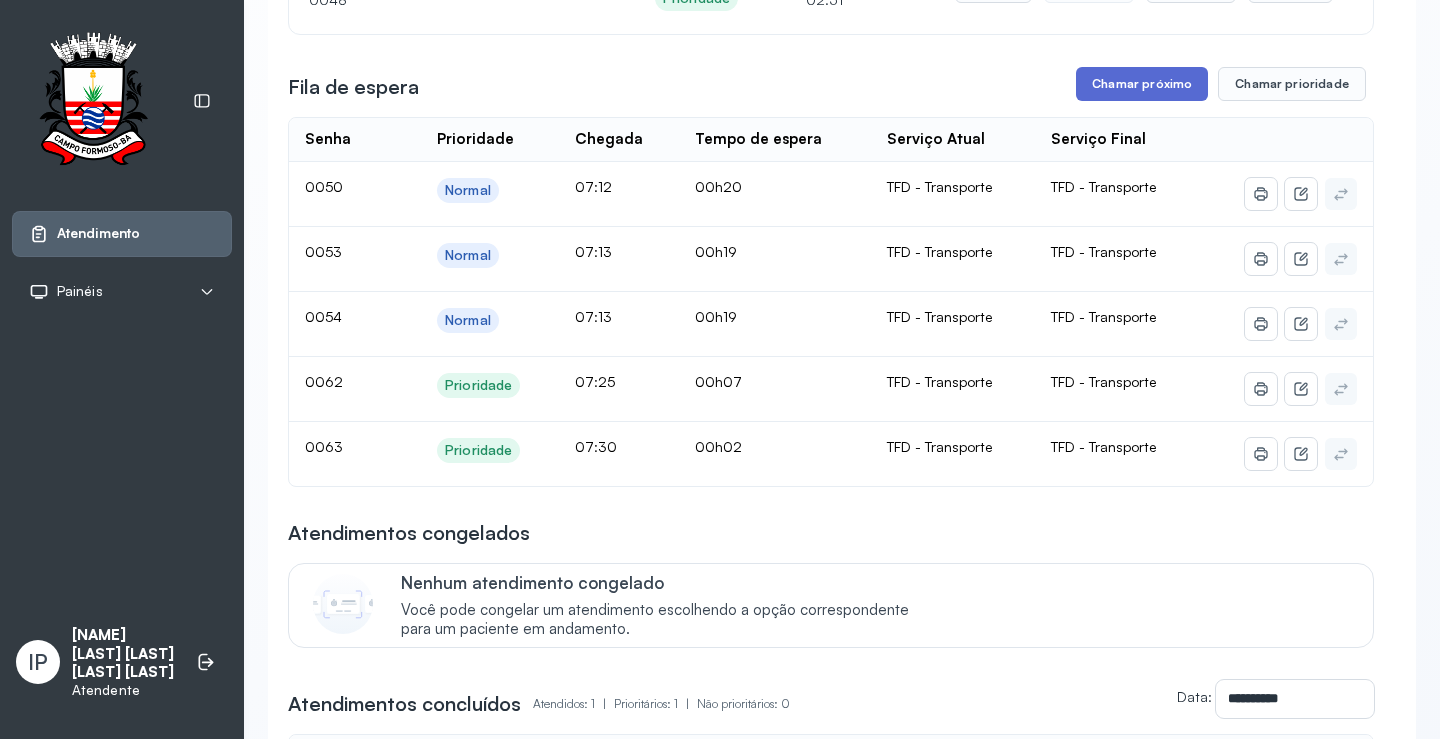 click on "Chamar próximo" at bounding box center [1142, 84] 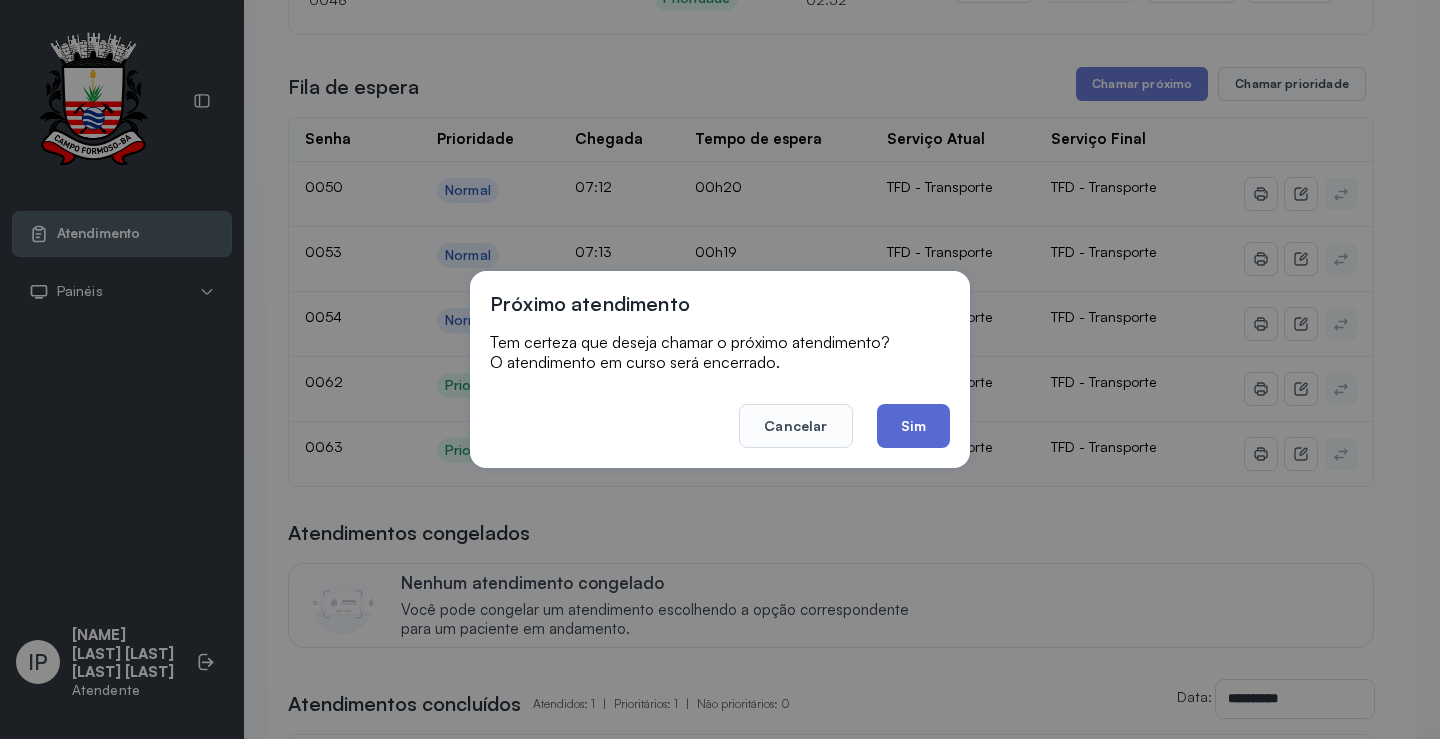 click on "Sim" 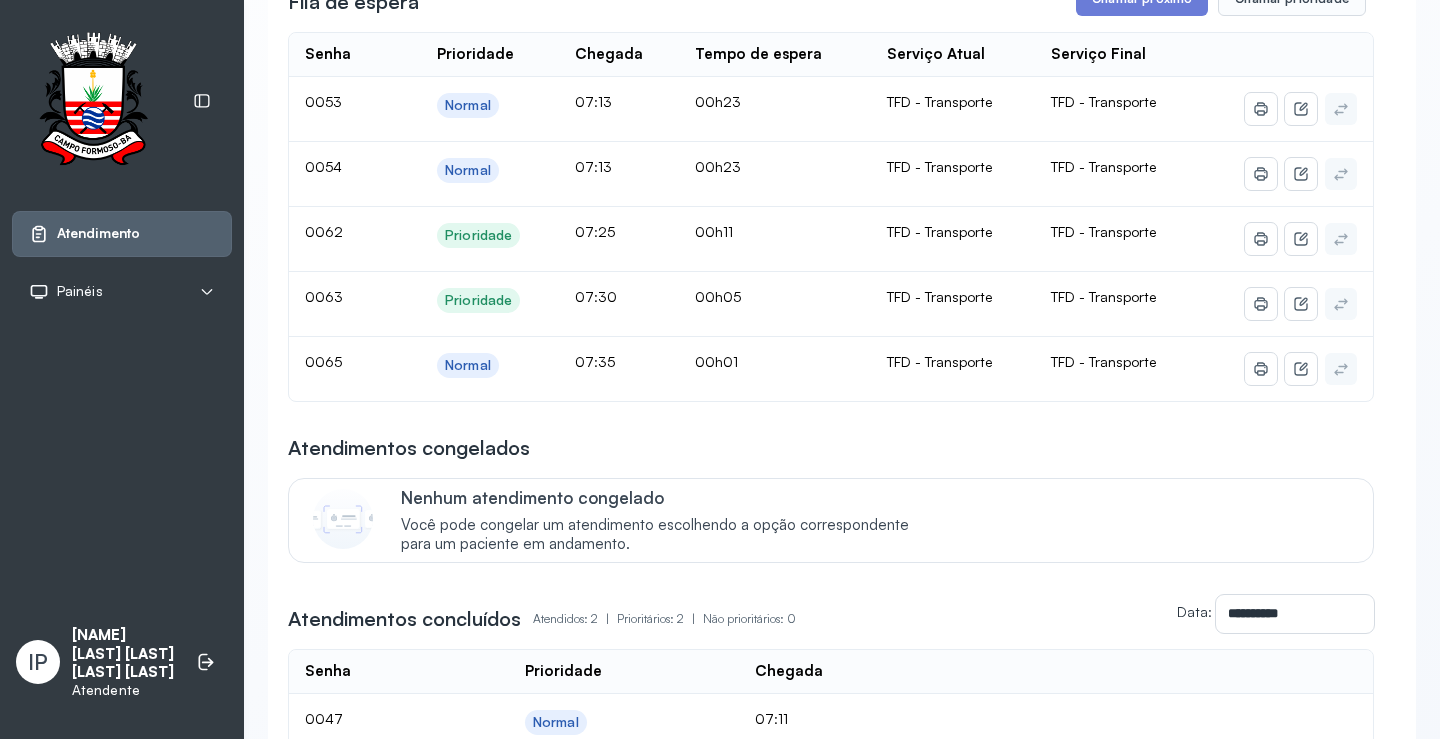 scroll, scrollTop: 200, scrollLeft: 0, axis: vertical 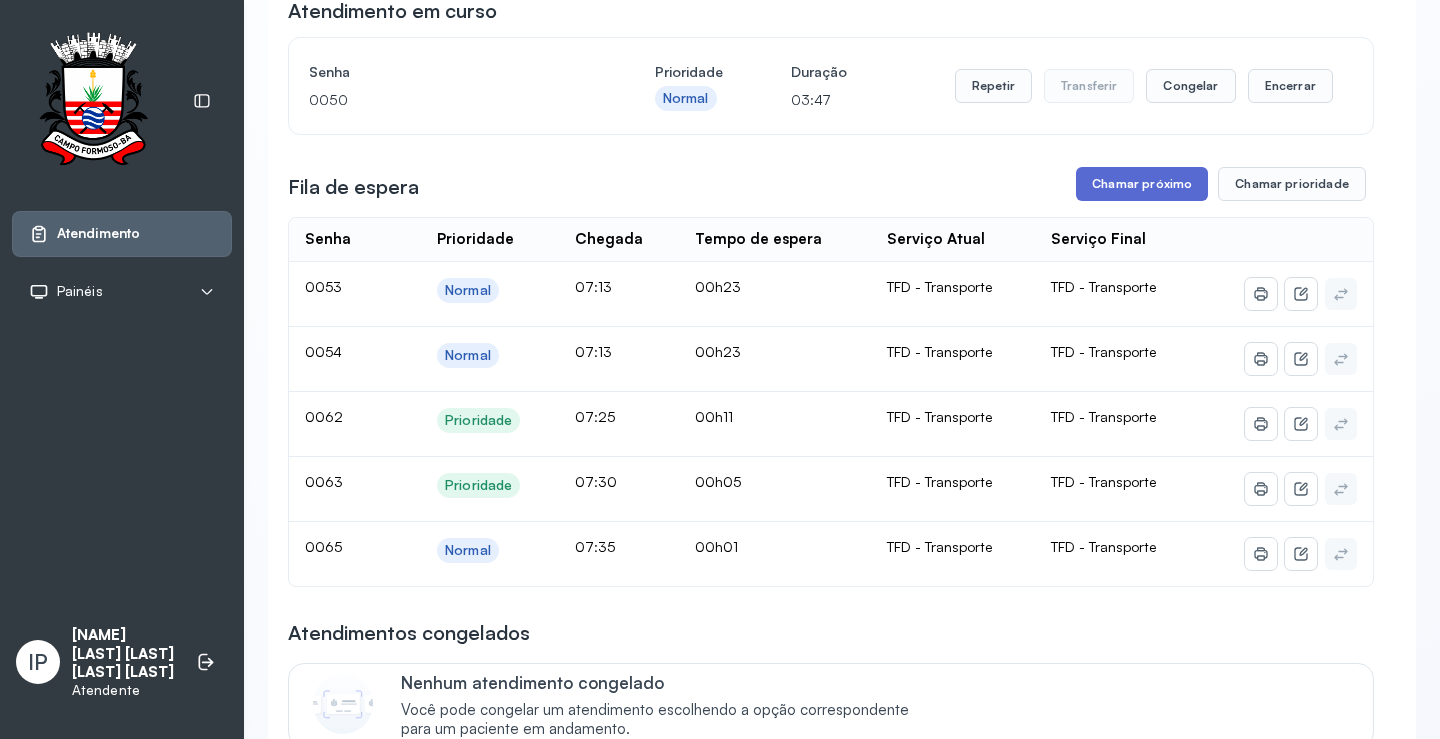 click on "Chamar próximo" at bounding box center (1142, 184) 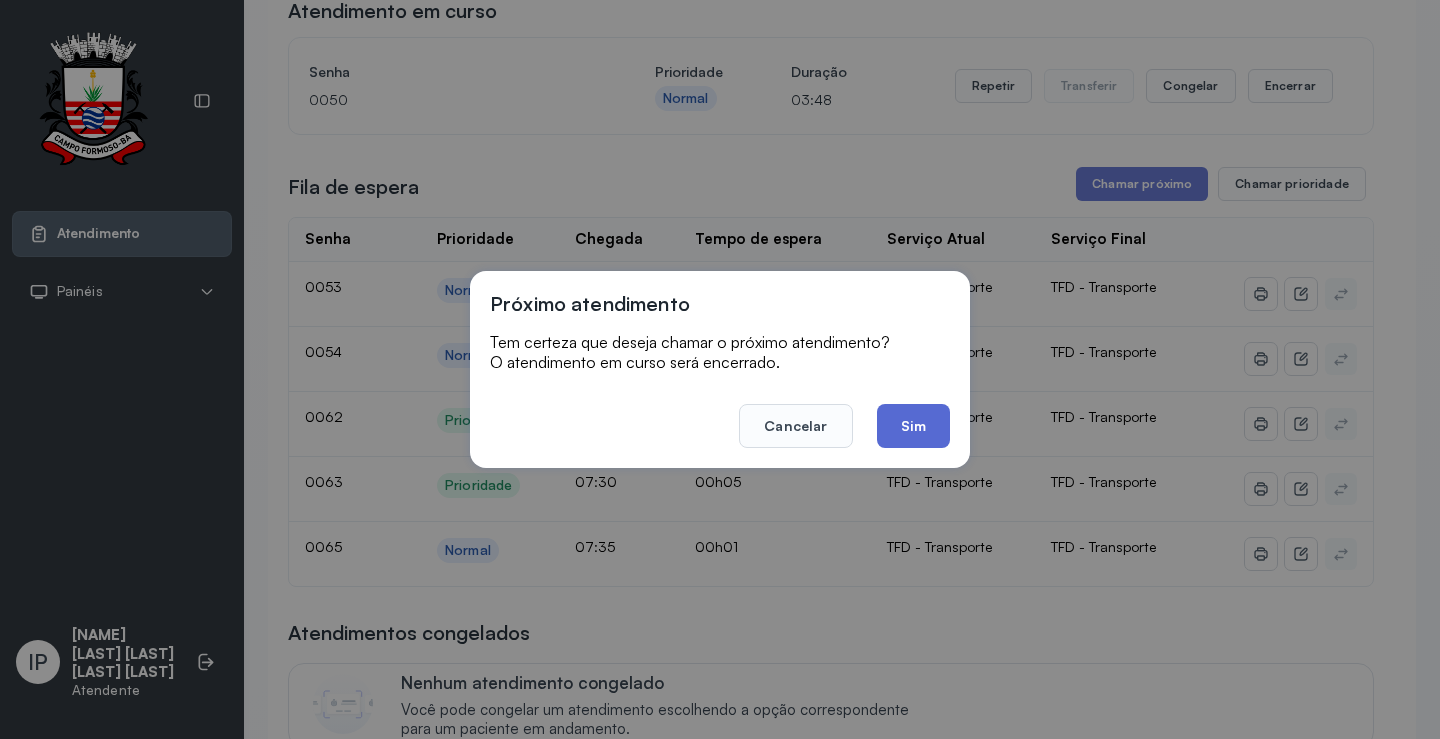 click on "Sim" 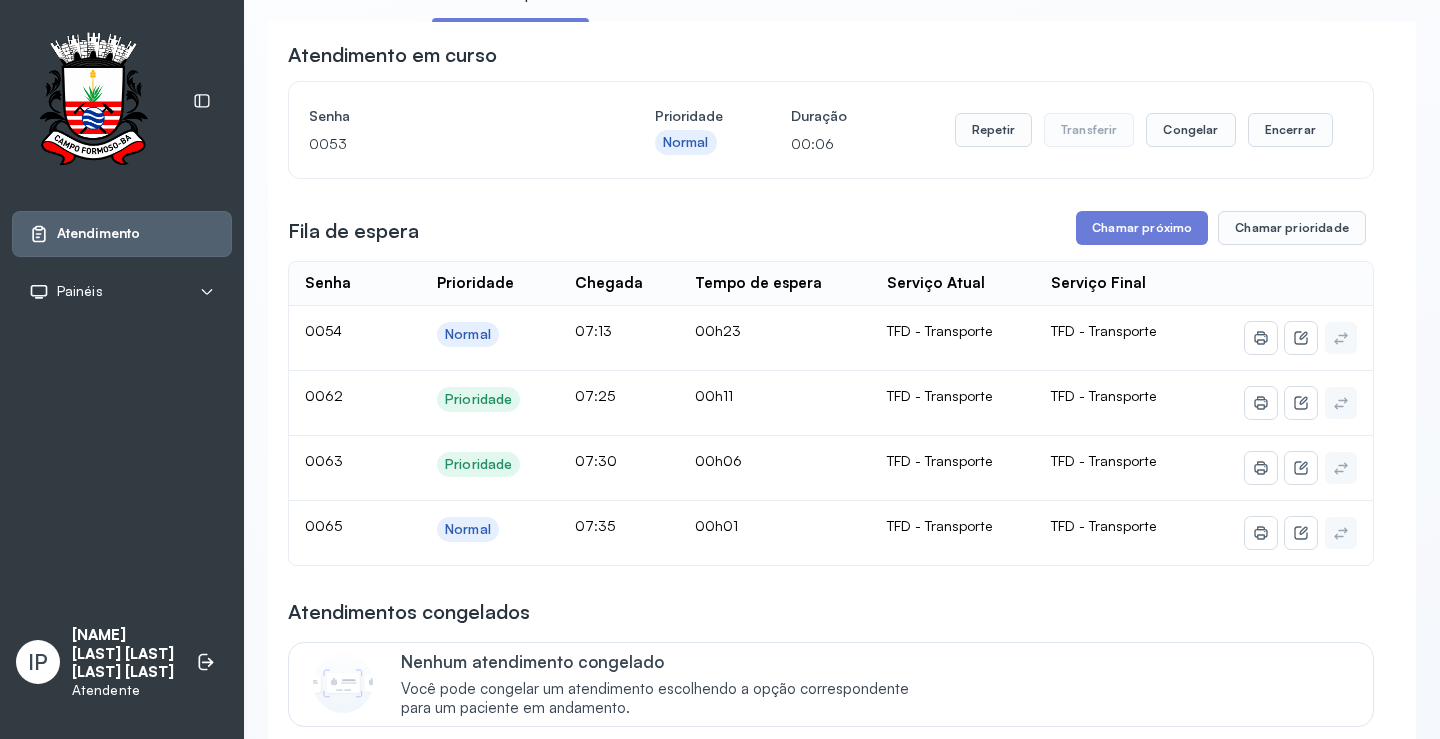 scroll, scrollTop: 200, scrollLeft: 0, axis: vertical 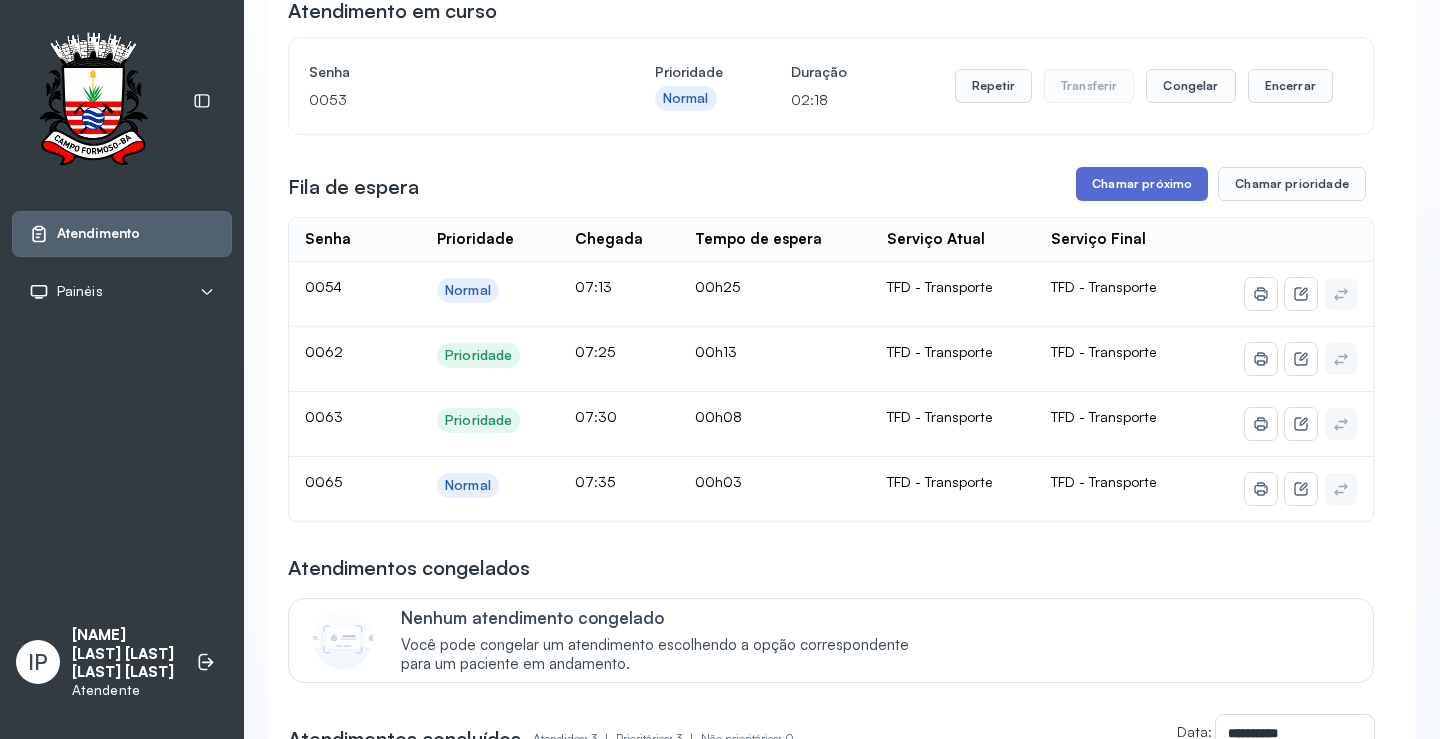 click on "Chamar próximo" at bounding box center (1142, 184) 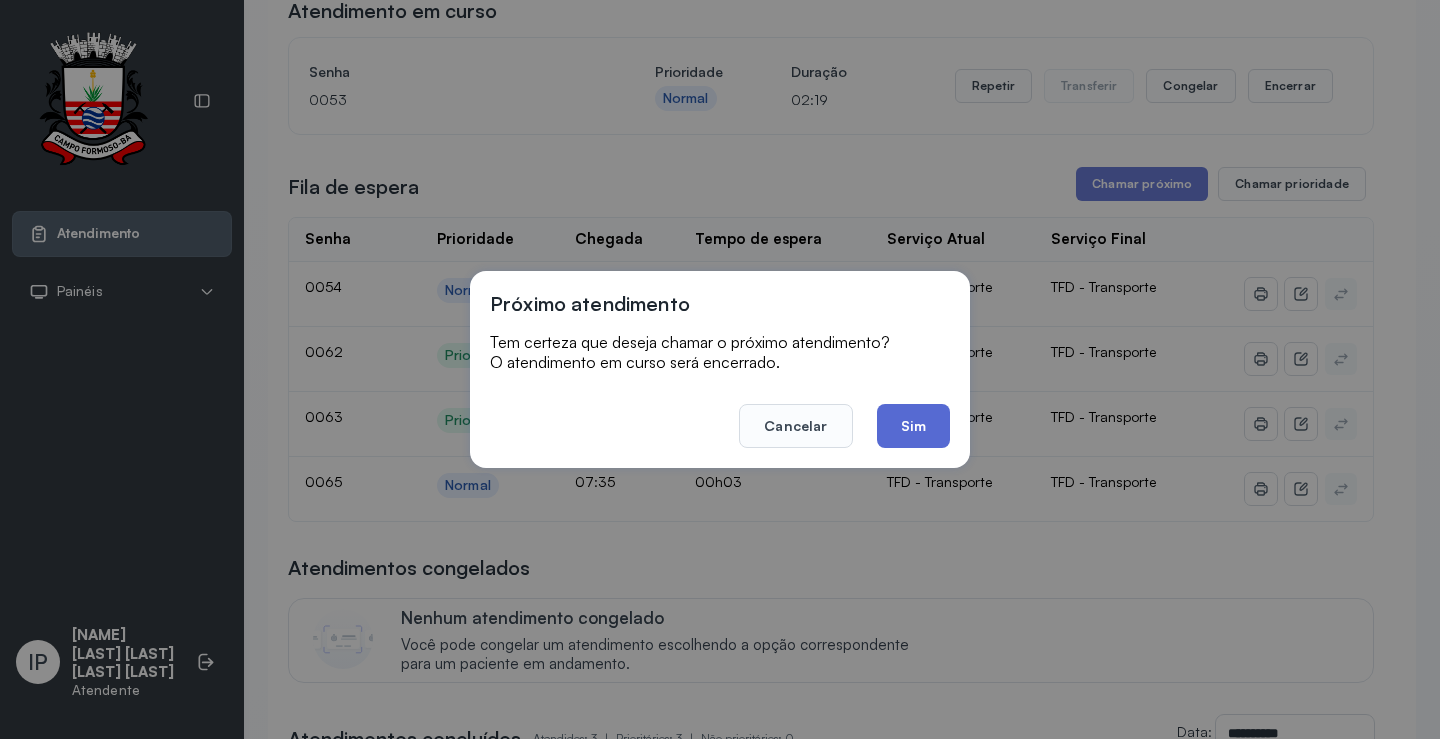 click on "Sim" 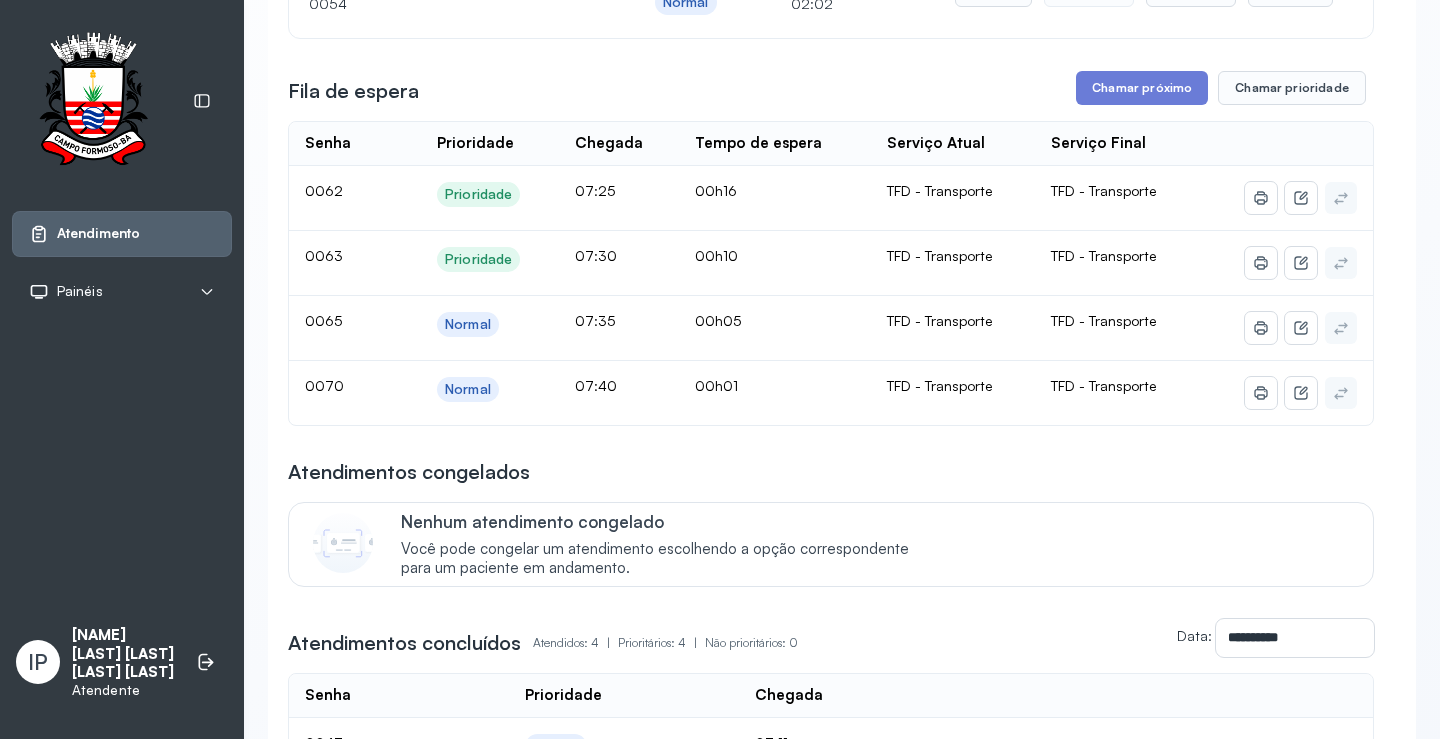 scroll, scrollTop: 300, scrollLeft: 0, axis: vertical 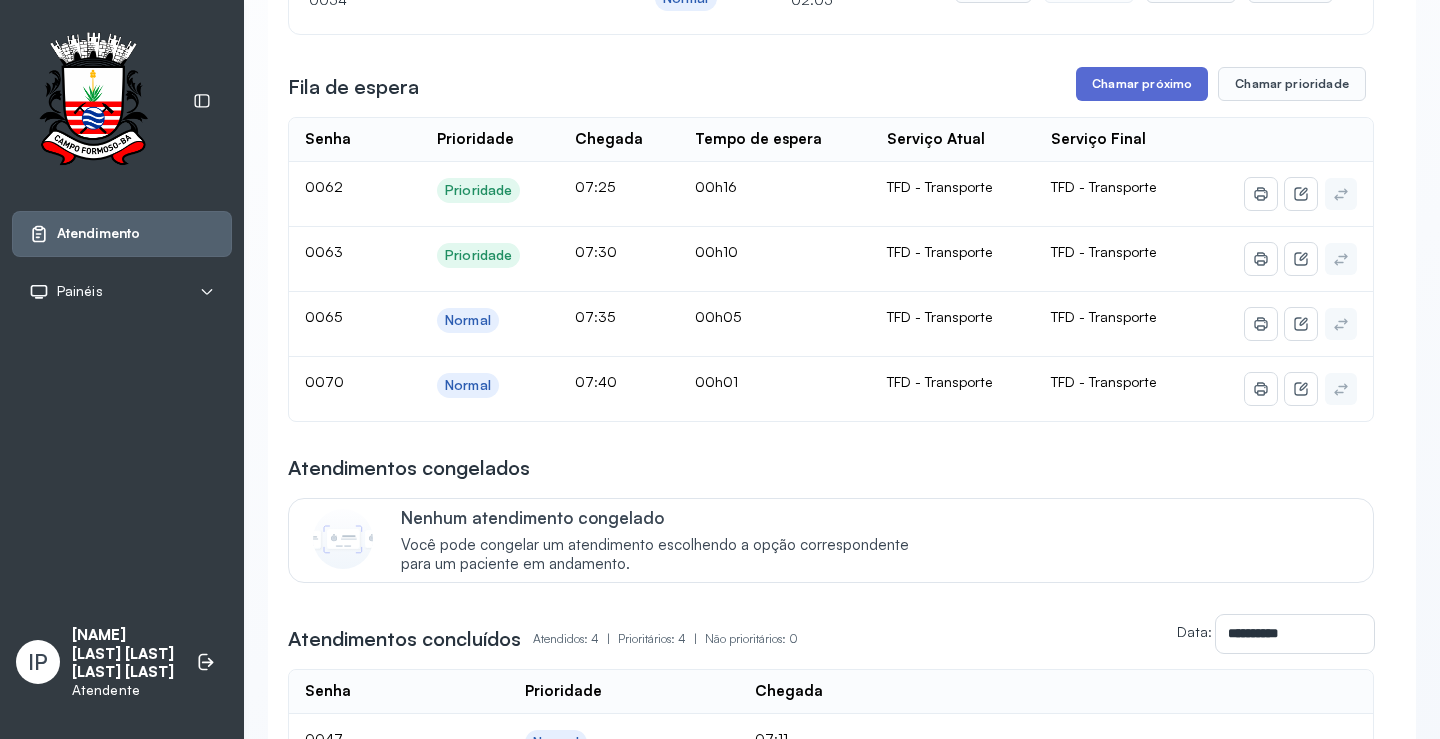 click on "Chamar próximo" at bounding box center (1142, 84) 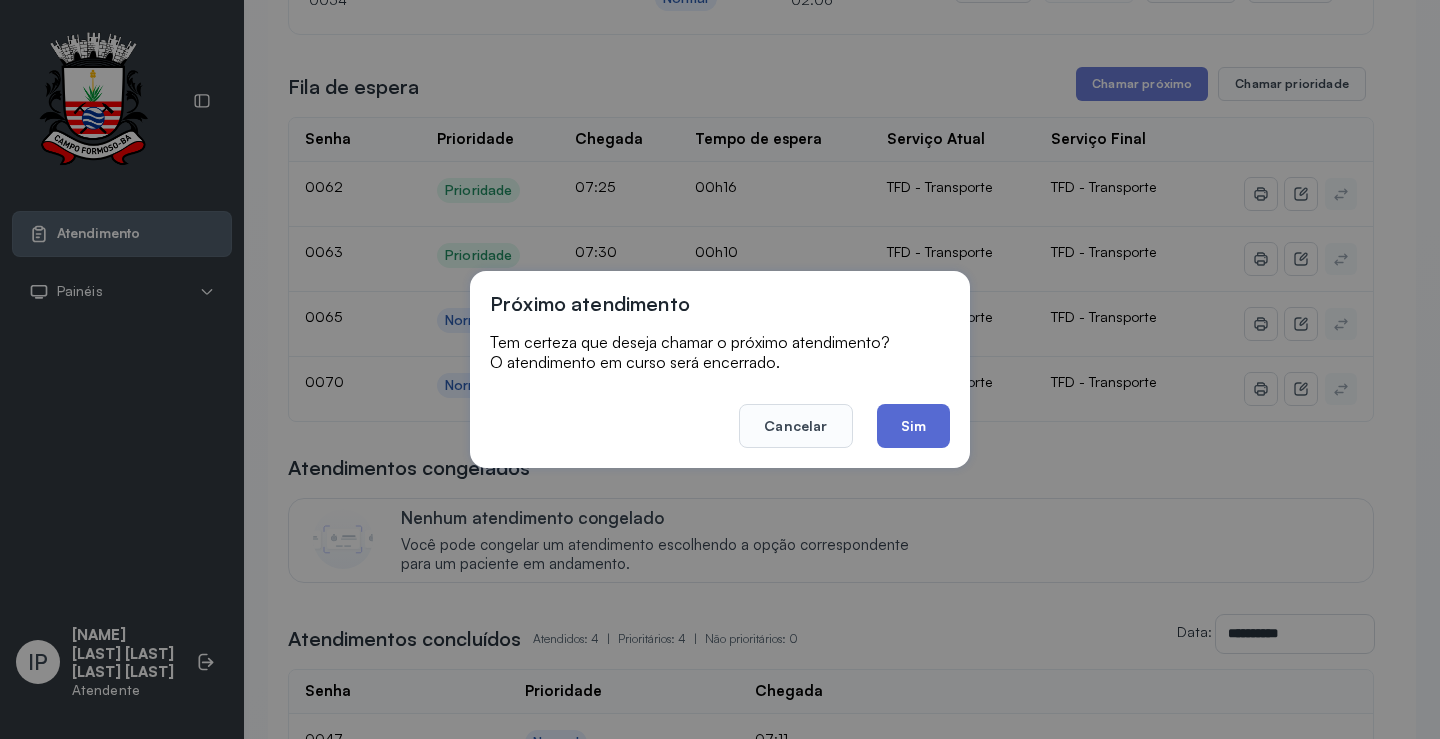 click on "Sim" 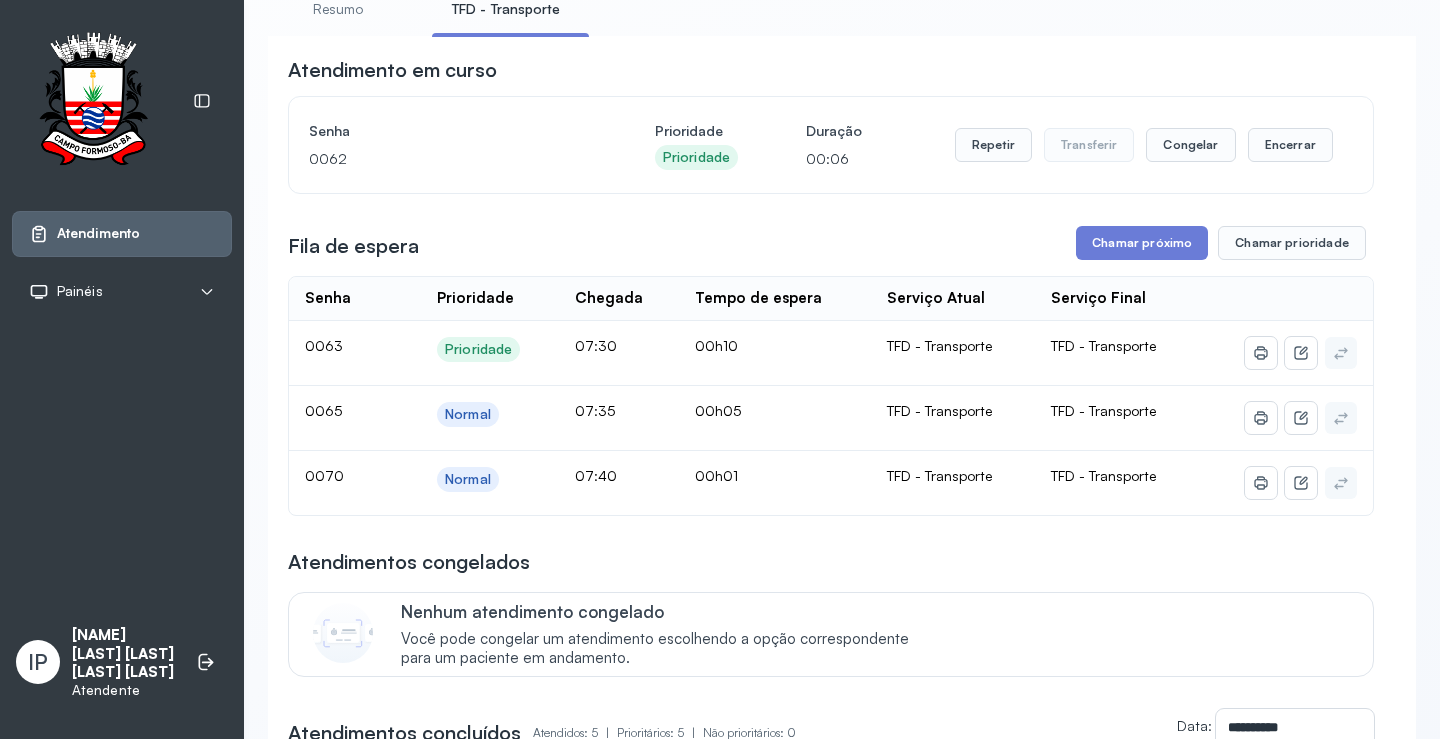 scroll, scrollTop: 100, scrollLeft: 0, axis: vertical 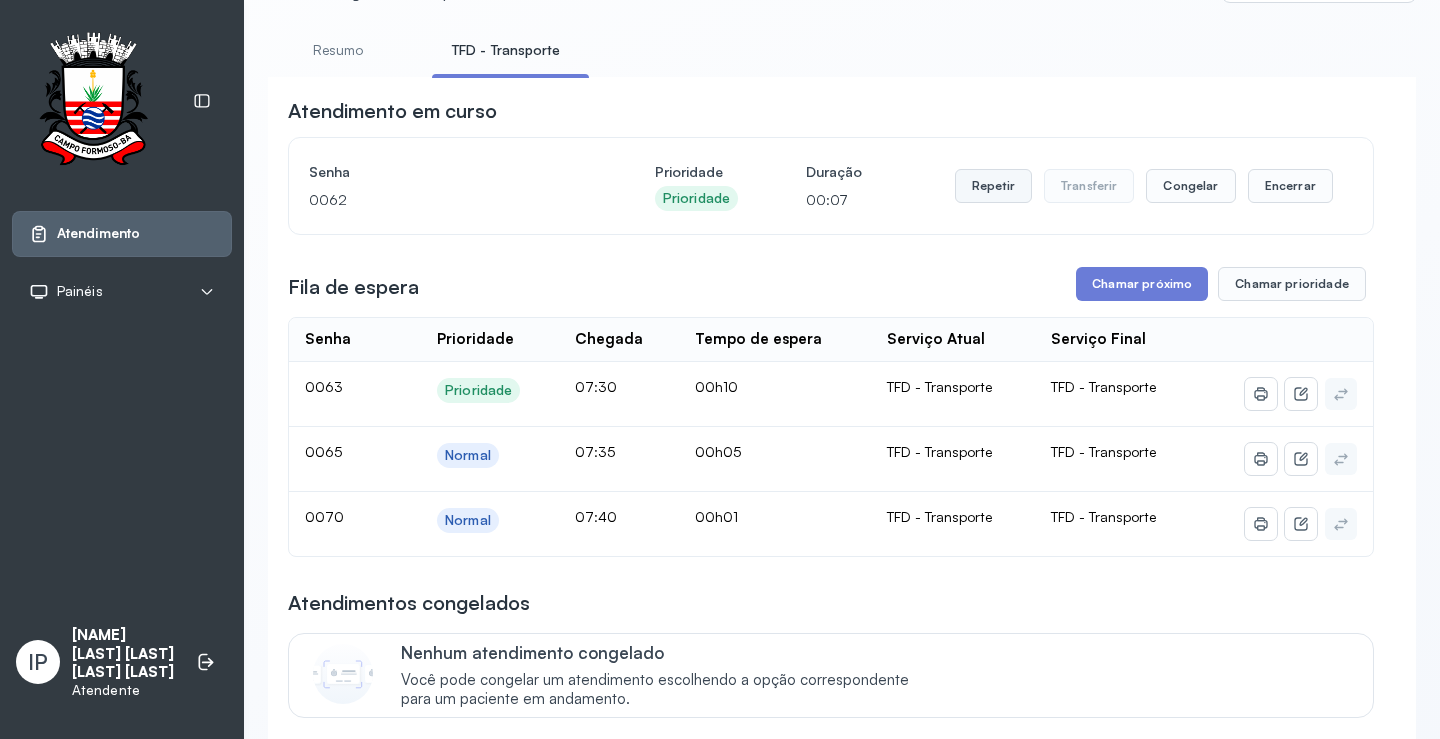 click on "Repetir" at bounding box center [993, 186] 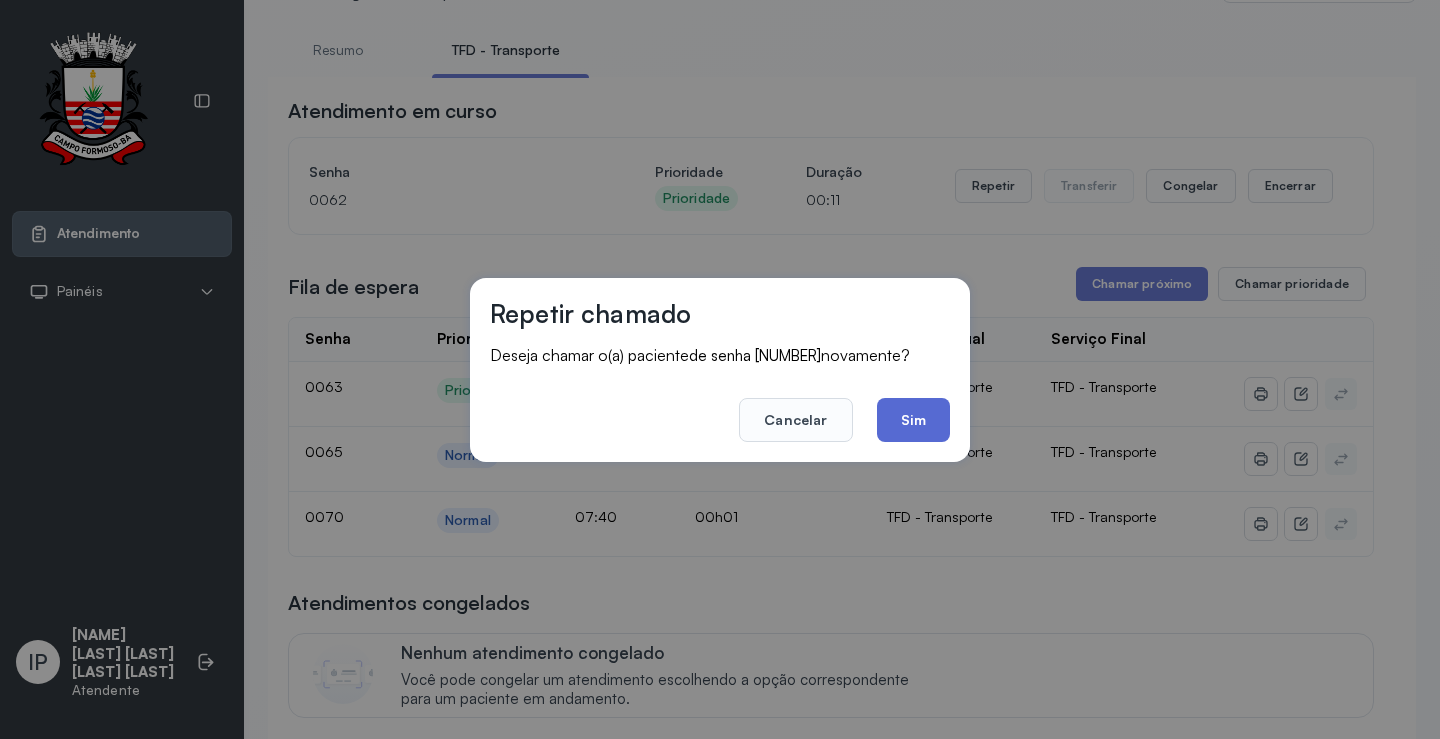 click on "Sim" 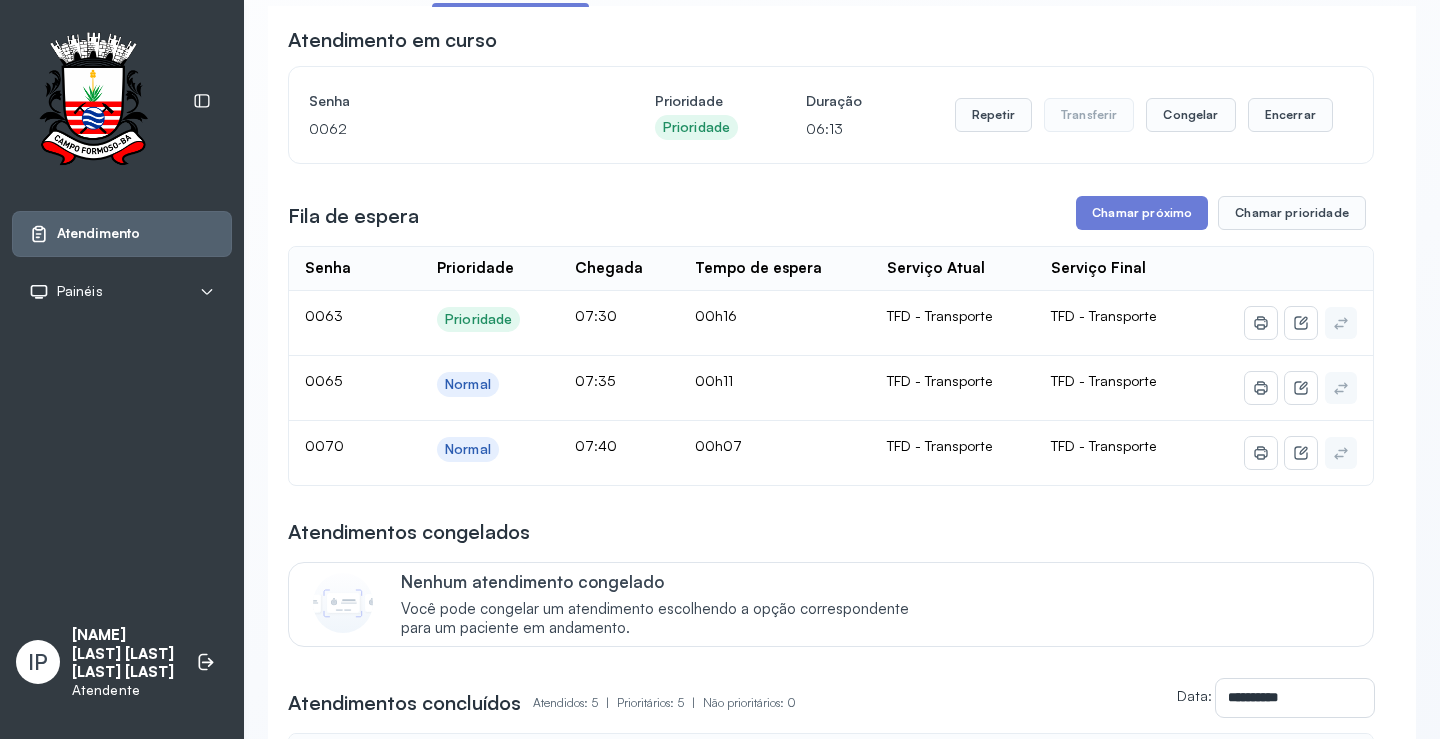 scroll, scrollTop: 200, scrollLeft: 0, axis: vertical 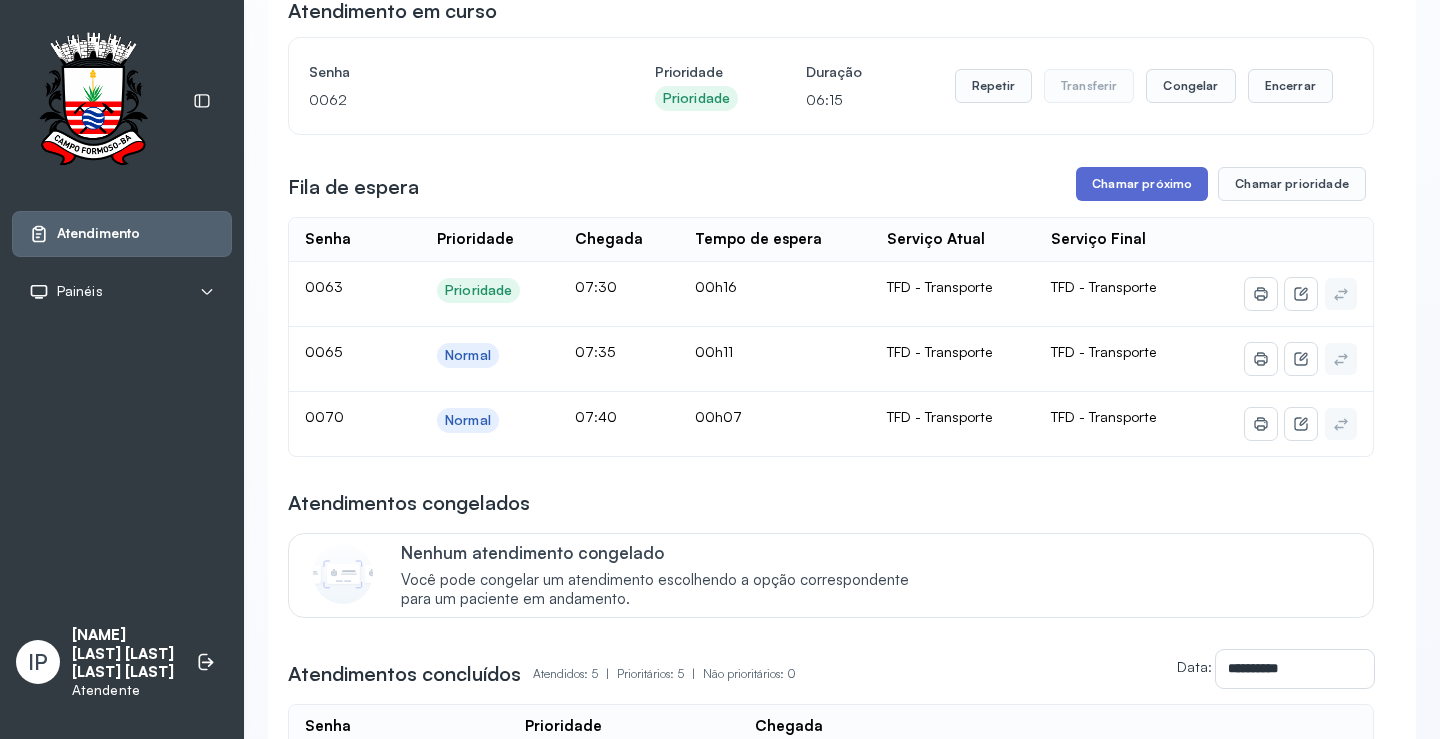 click on "Chamar próximo" at bounding box center (1142, 184) 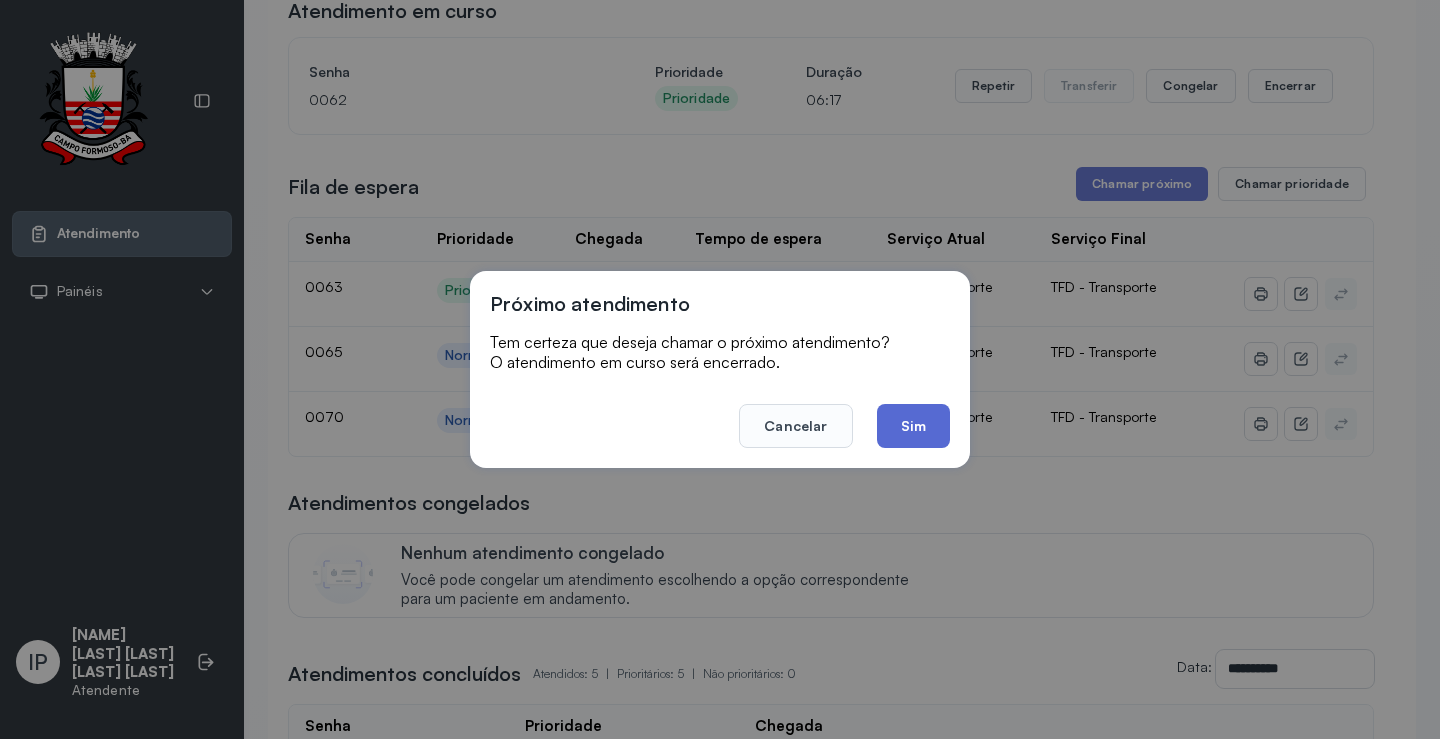 click on "Sim" 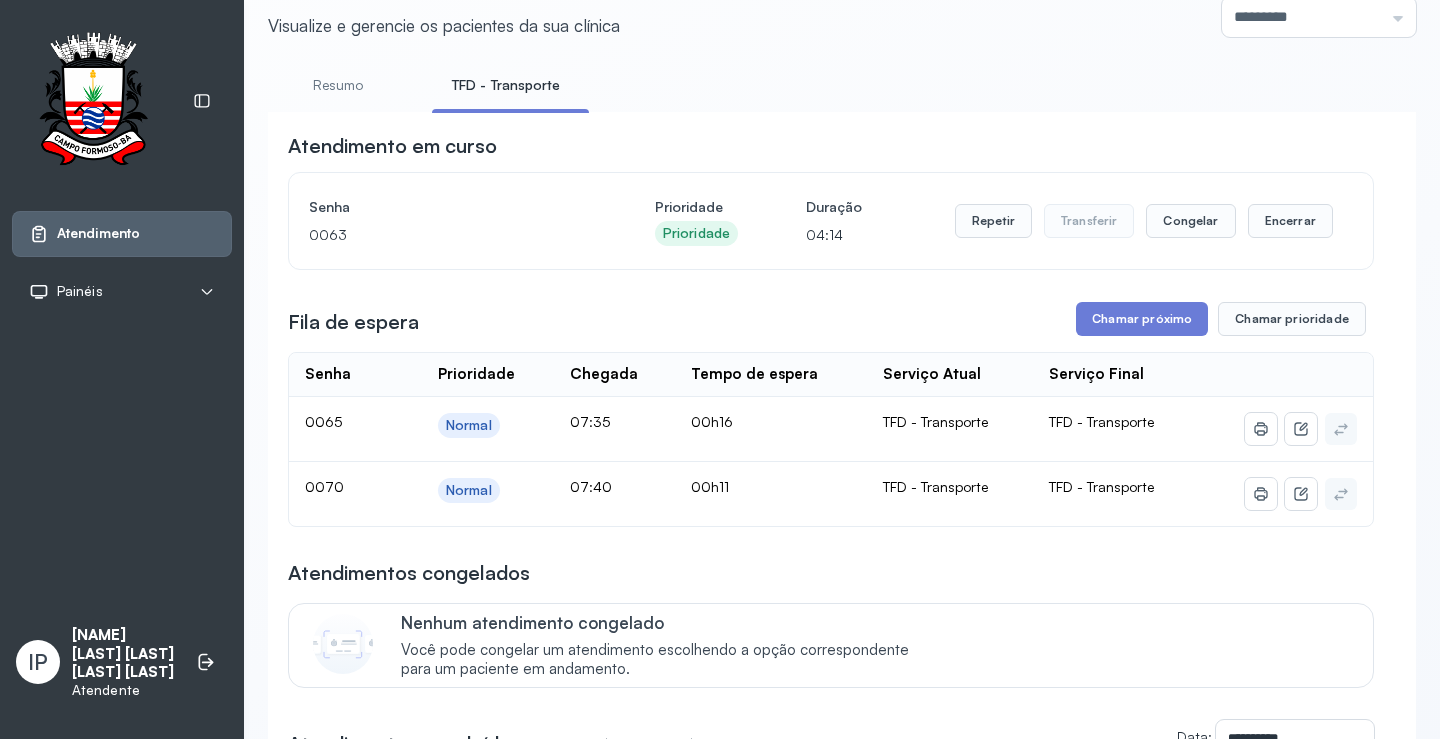scroll, scrollTop: 100, scrollLeft: 0, axis: vertical 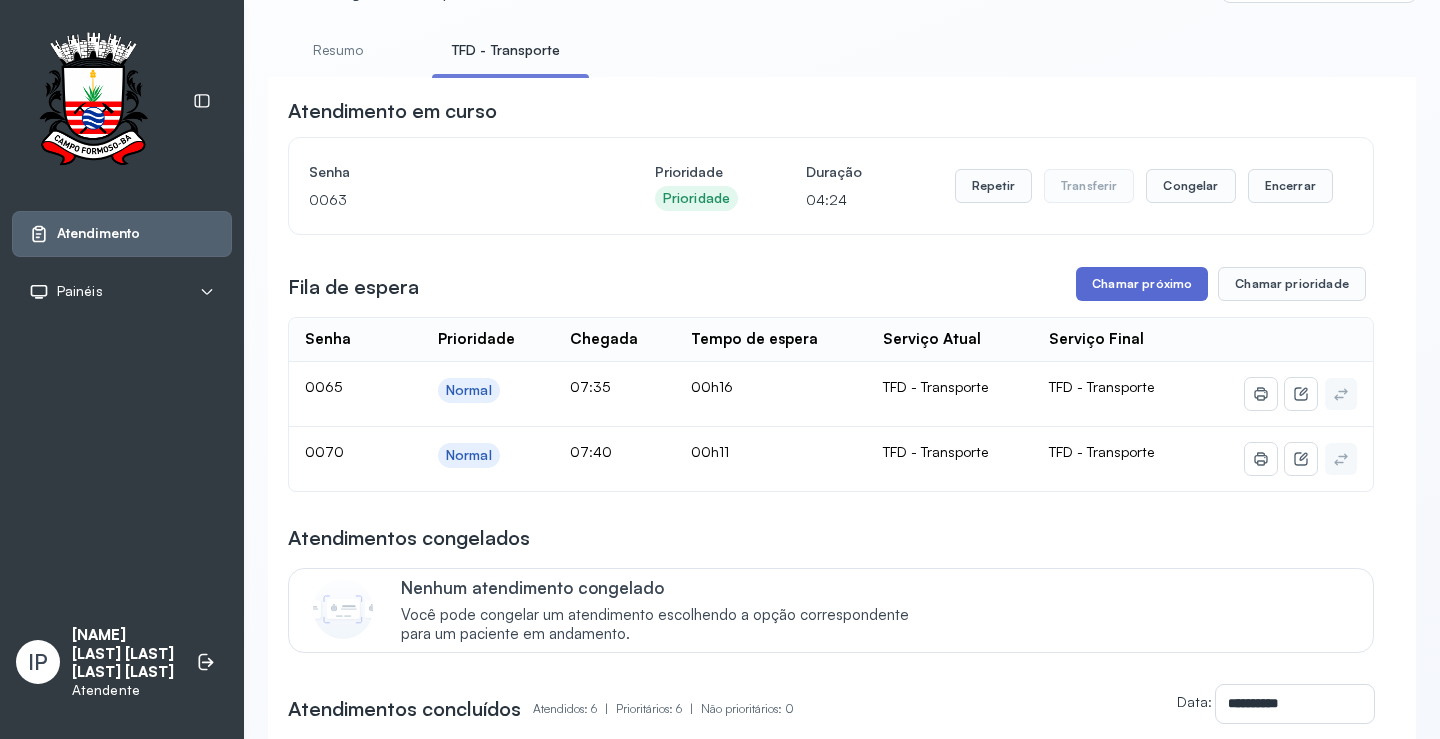 click on "Chamar próximo" at bounding box center [1142, 284] 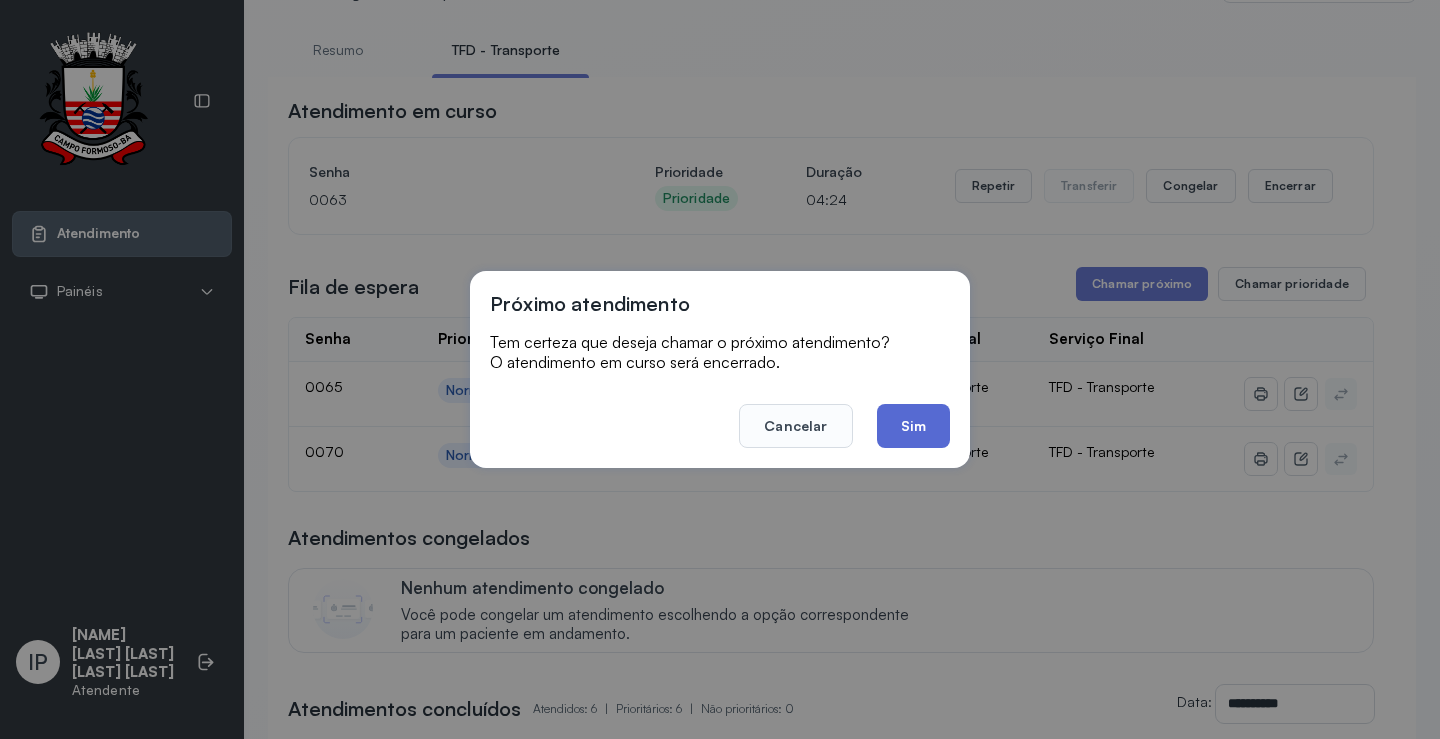 click on "Sim" 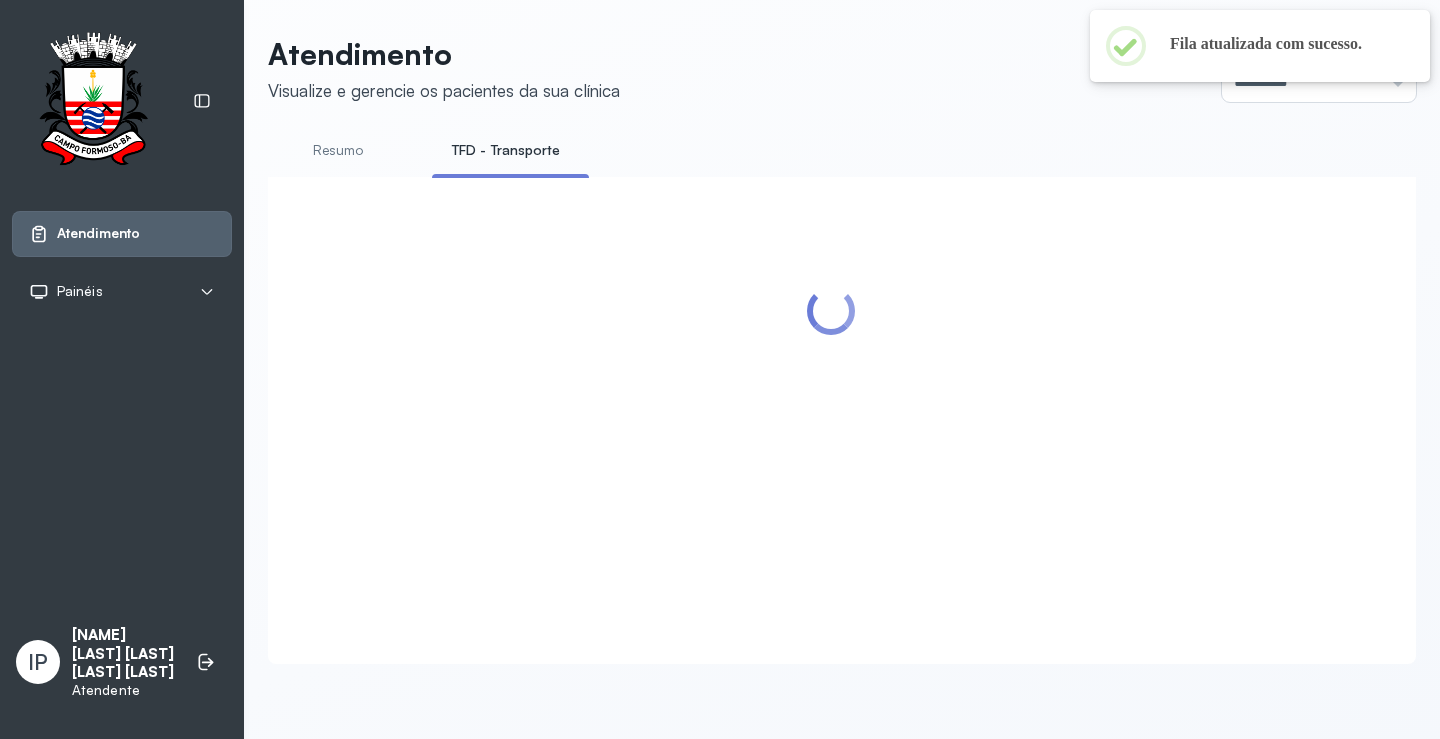 scroll, scrollTop: 0, scrollLeft: 0, axis: both 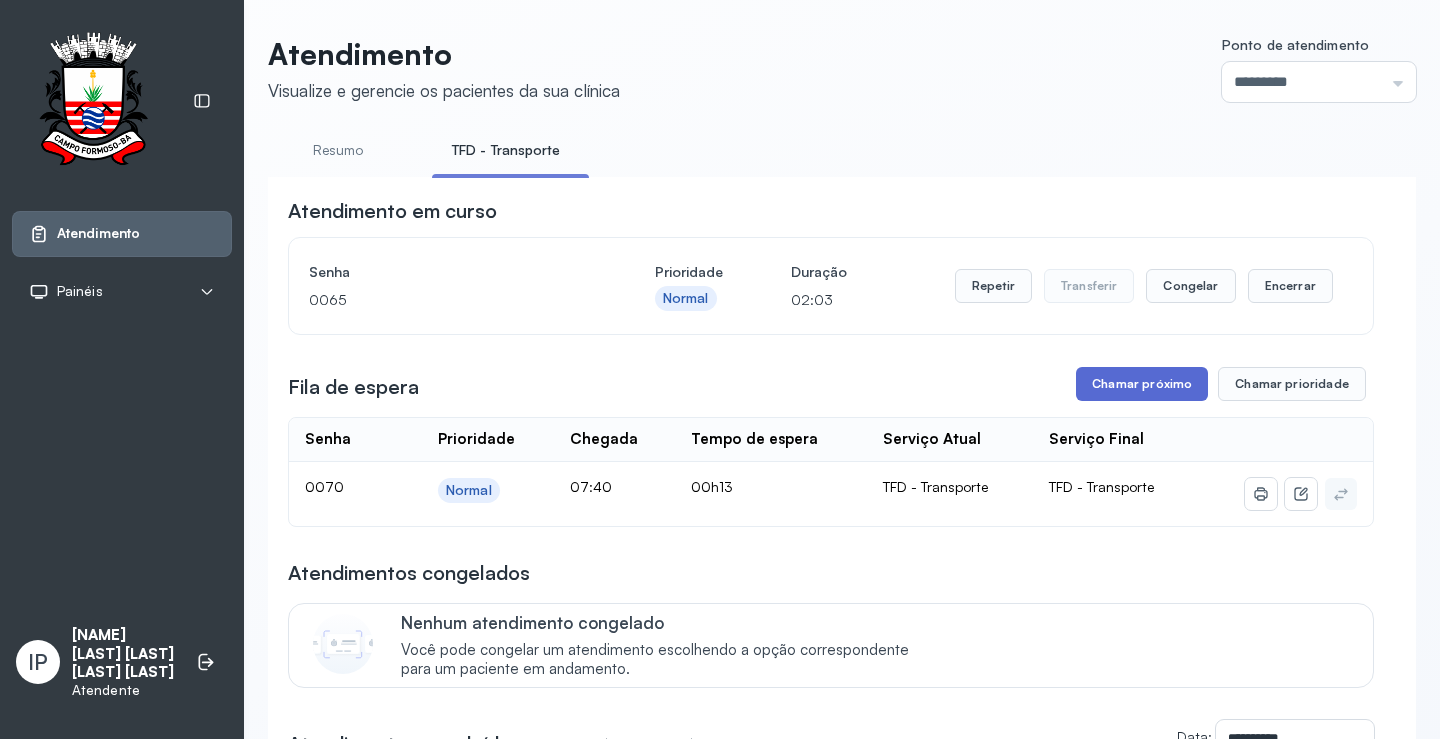 click on "Chamar próximo" at bounding box center [1142, 384] 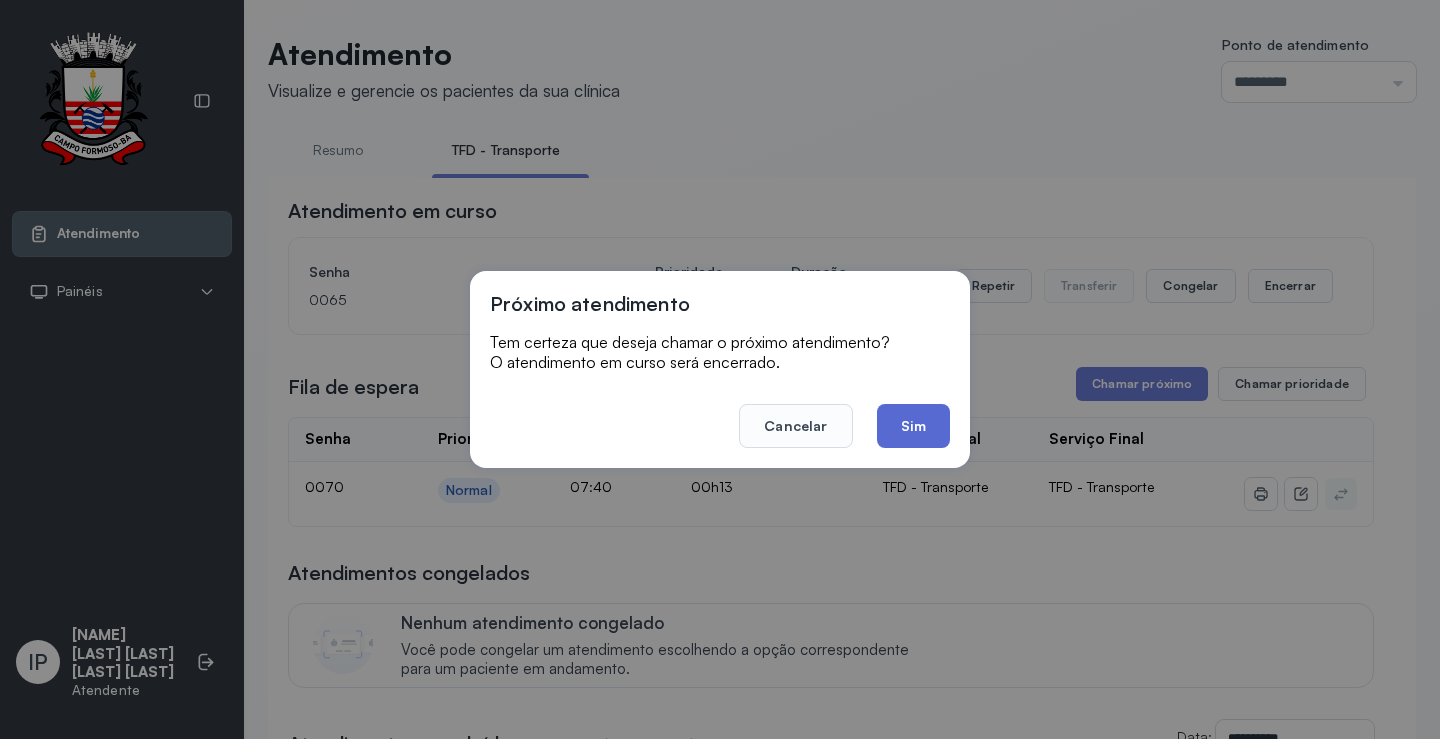 click on "Sim" 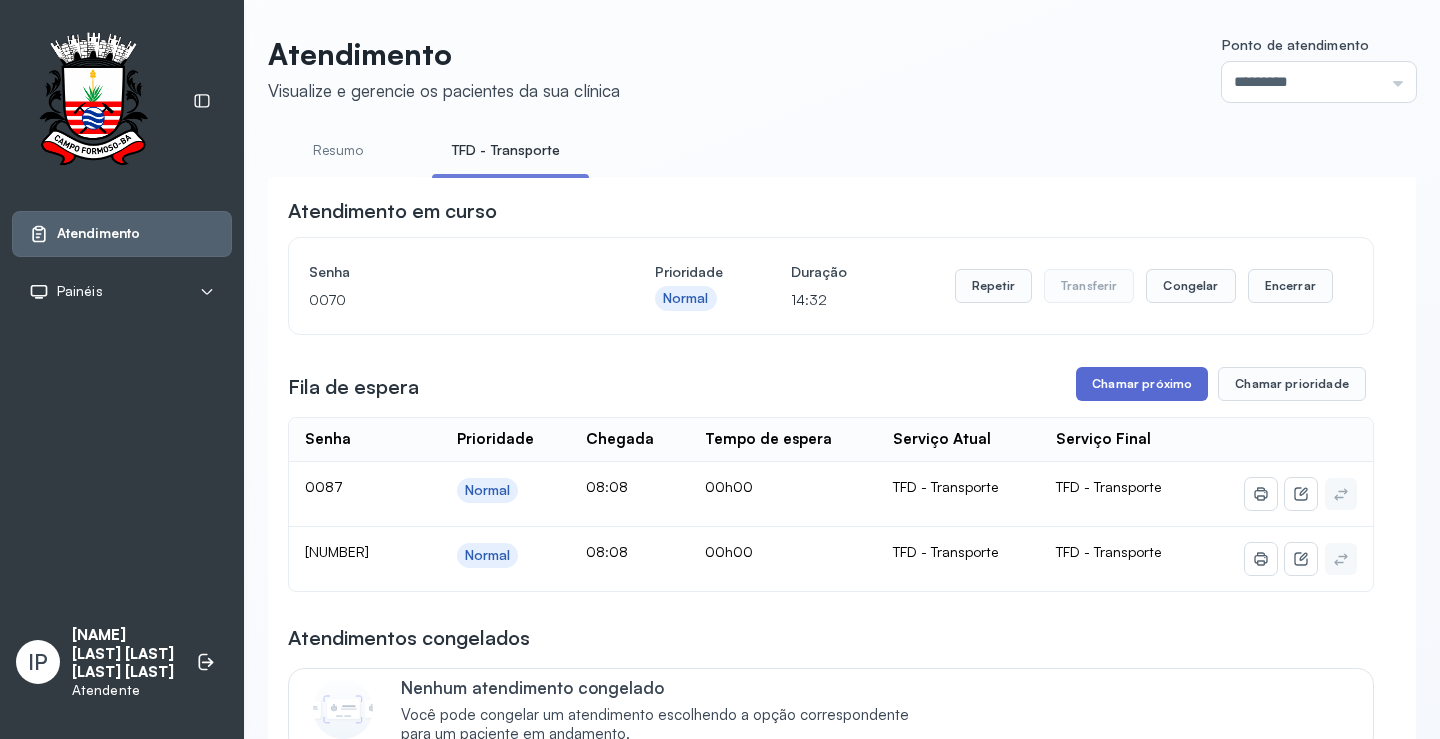 click on "Chamar próximo" at bounding box center (1142, 384) 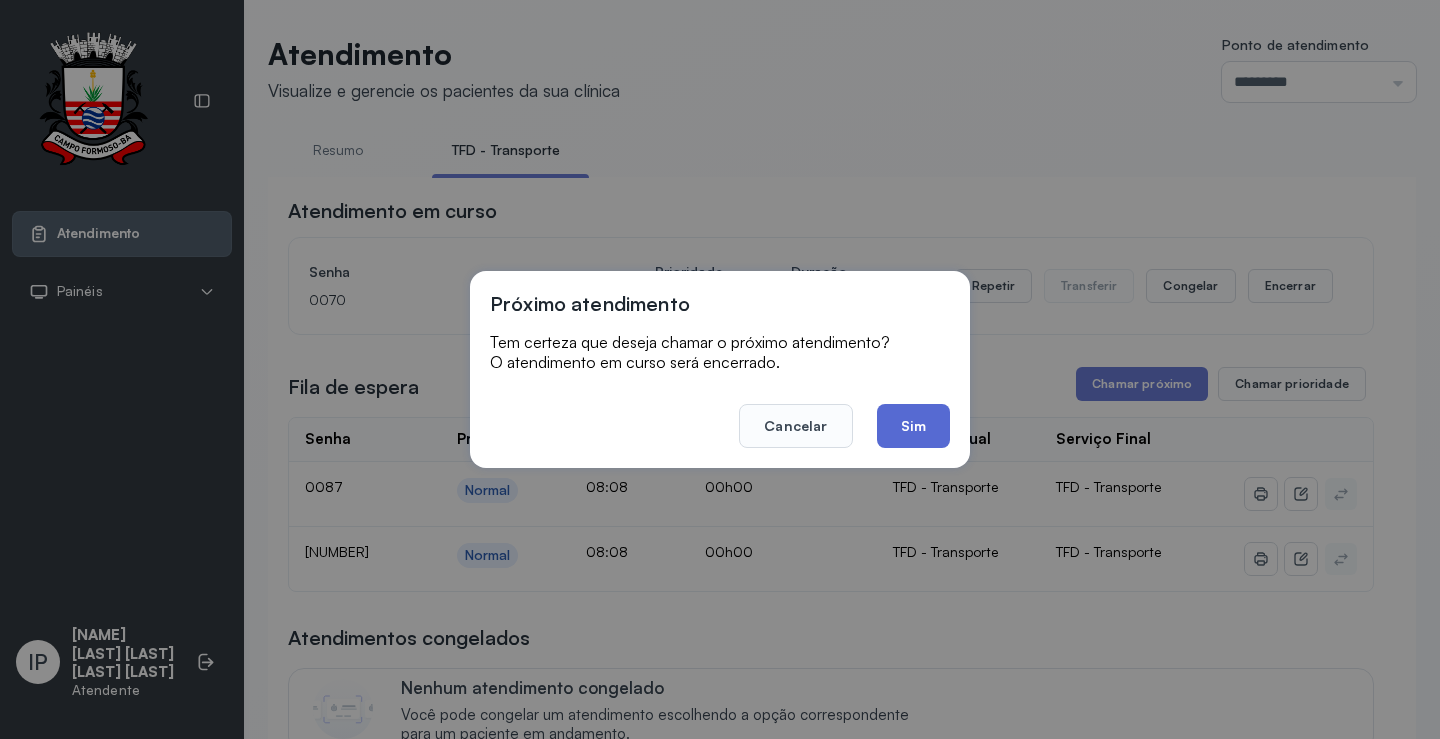 click on "Sim" 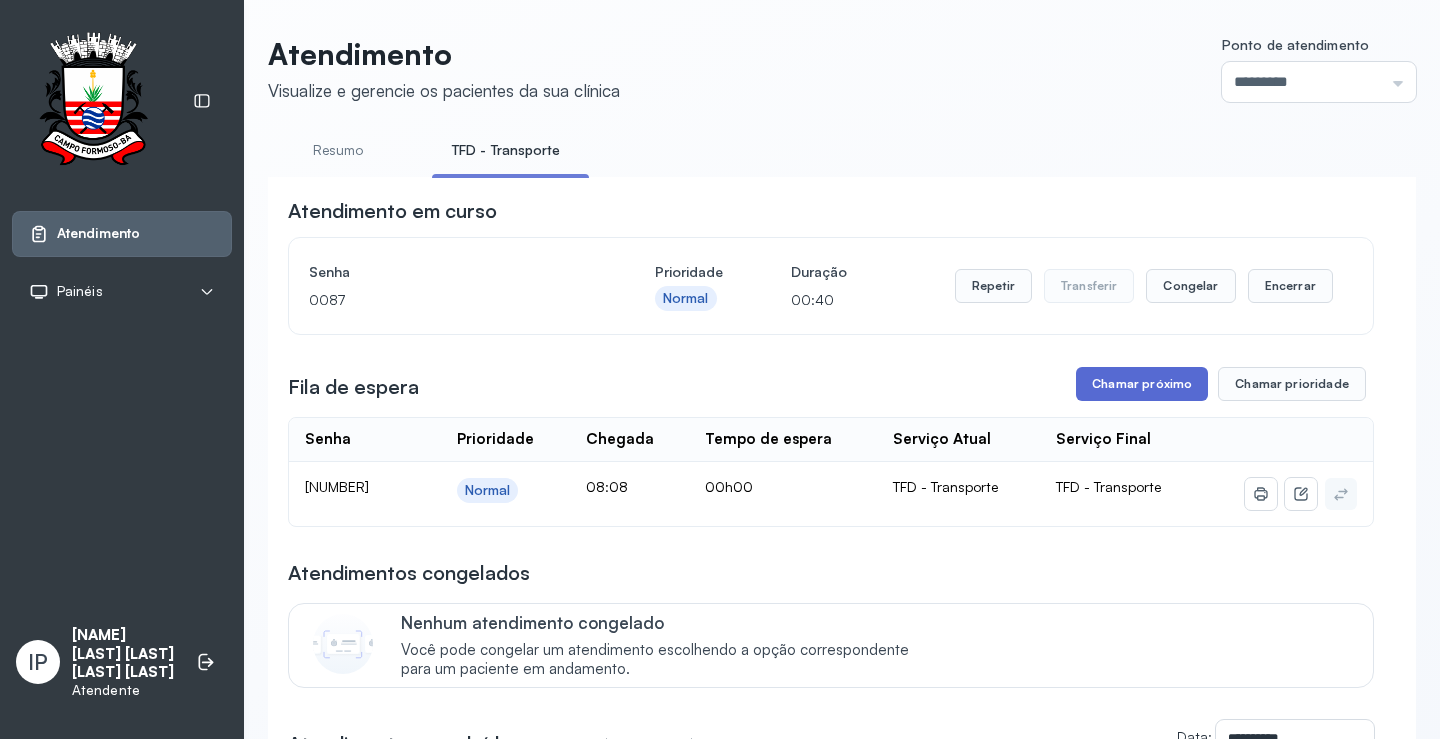 click on "Chamar próximo" at bounding box center (1142, 384) 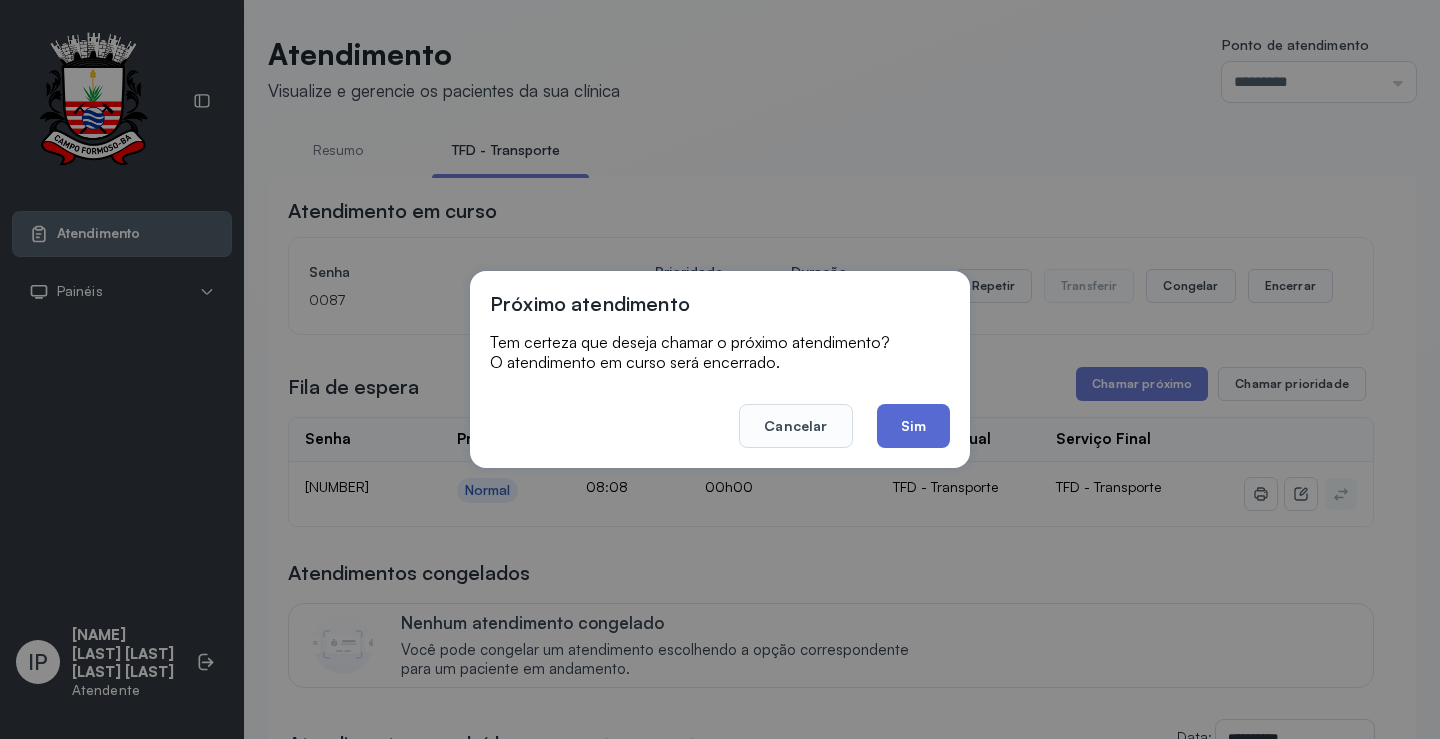click on "Sim" 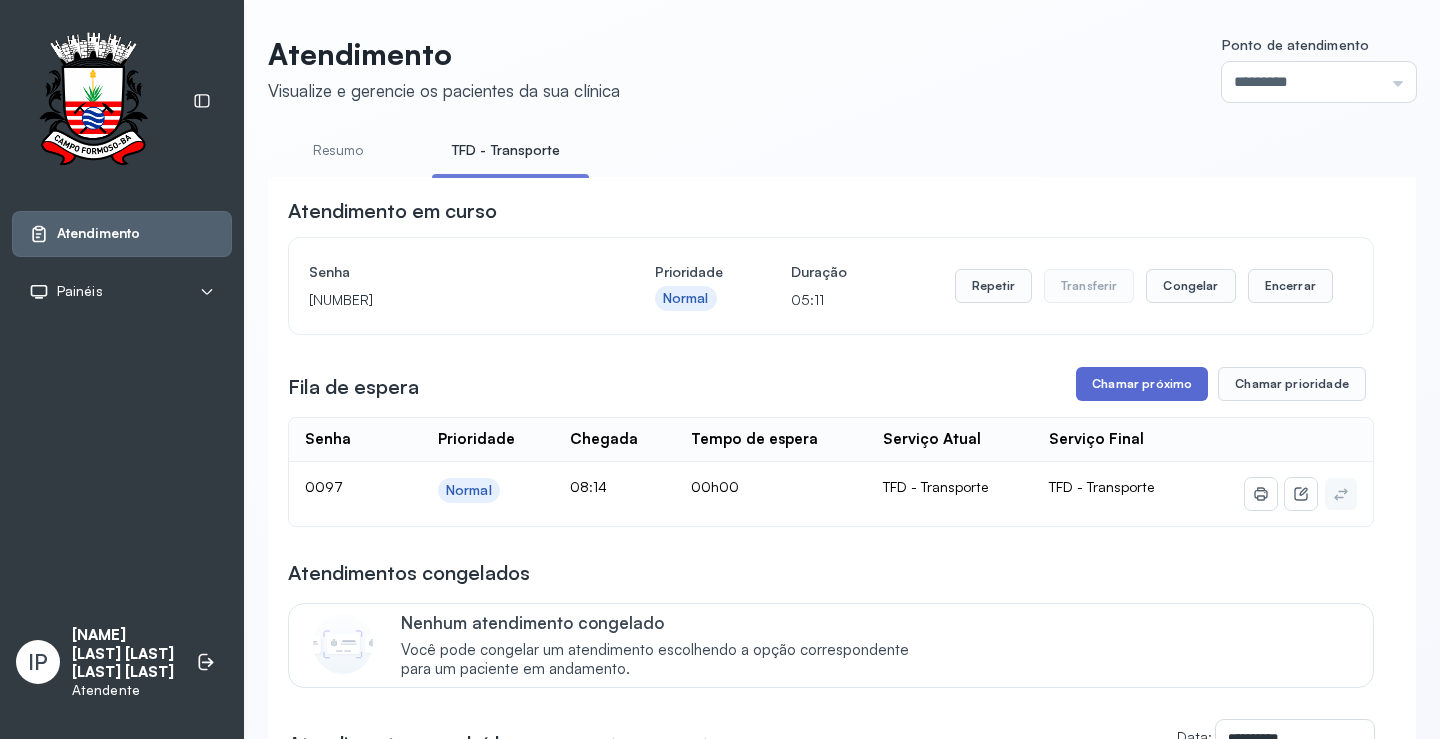 click on "Chamar próximo" at bounding box center (1142, 384) 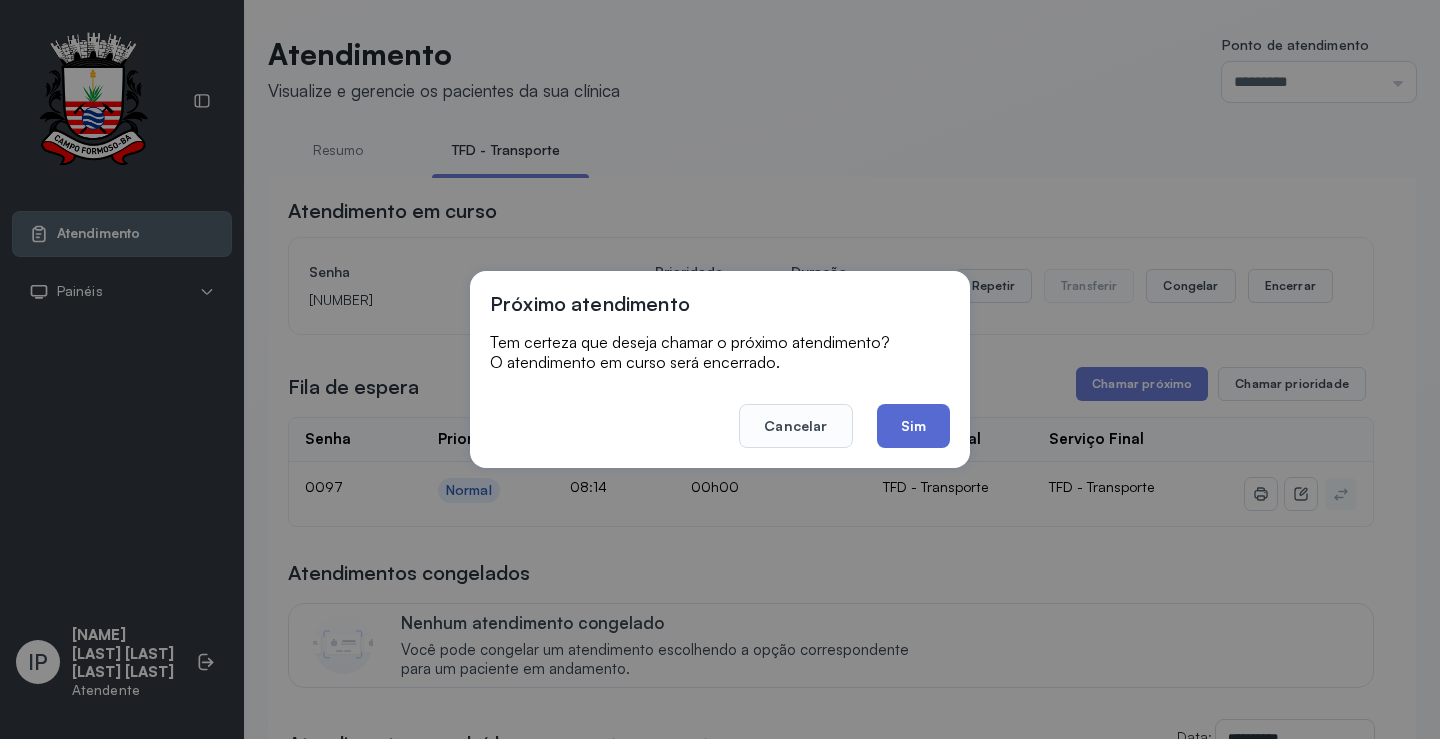 click on "Sim" 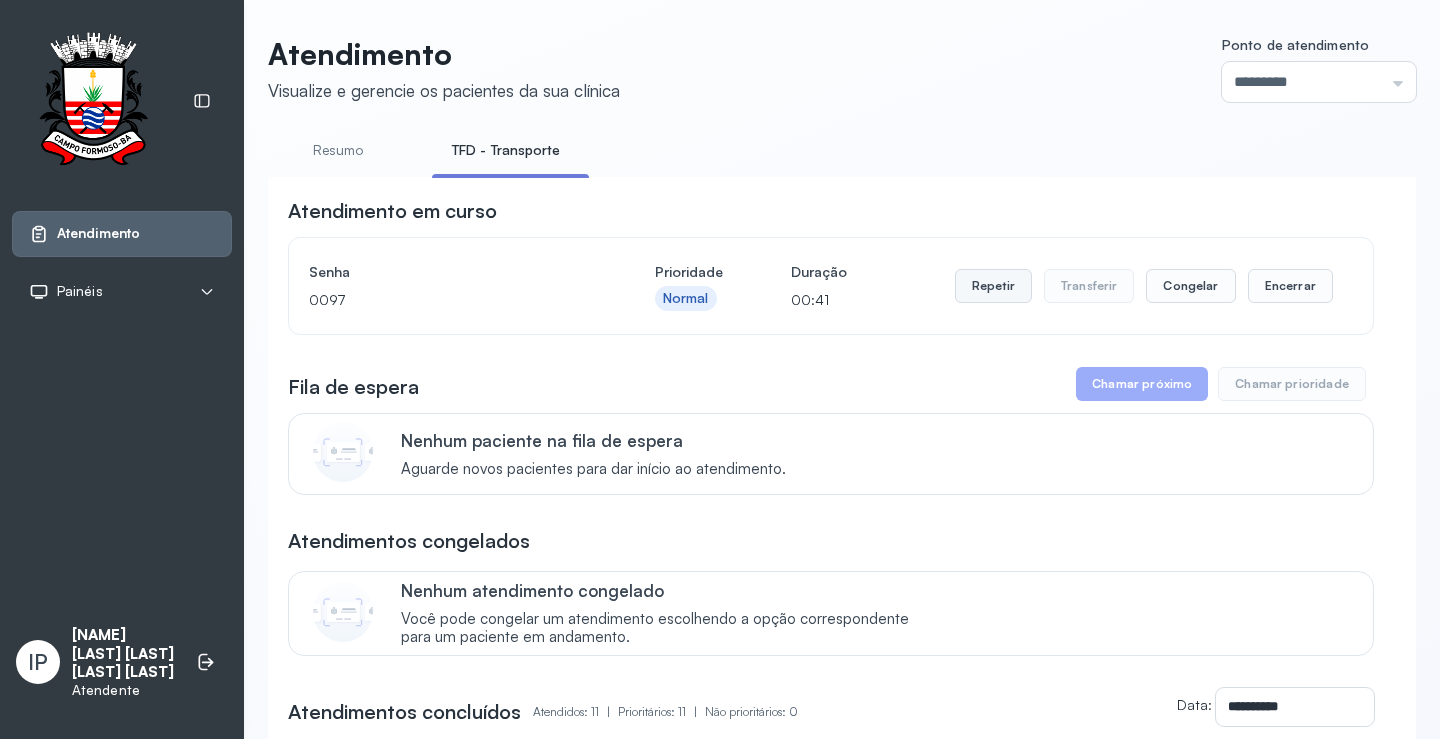 click on "Repetir" at bounding box center (993, 286) 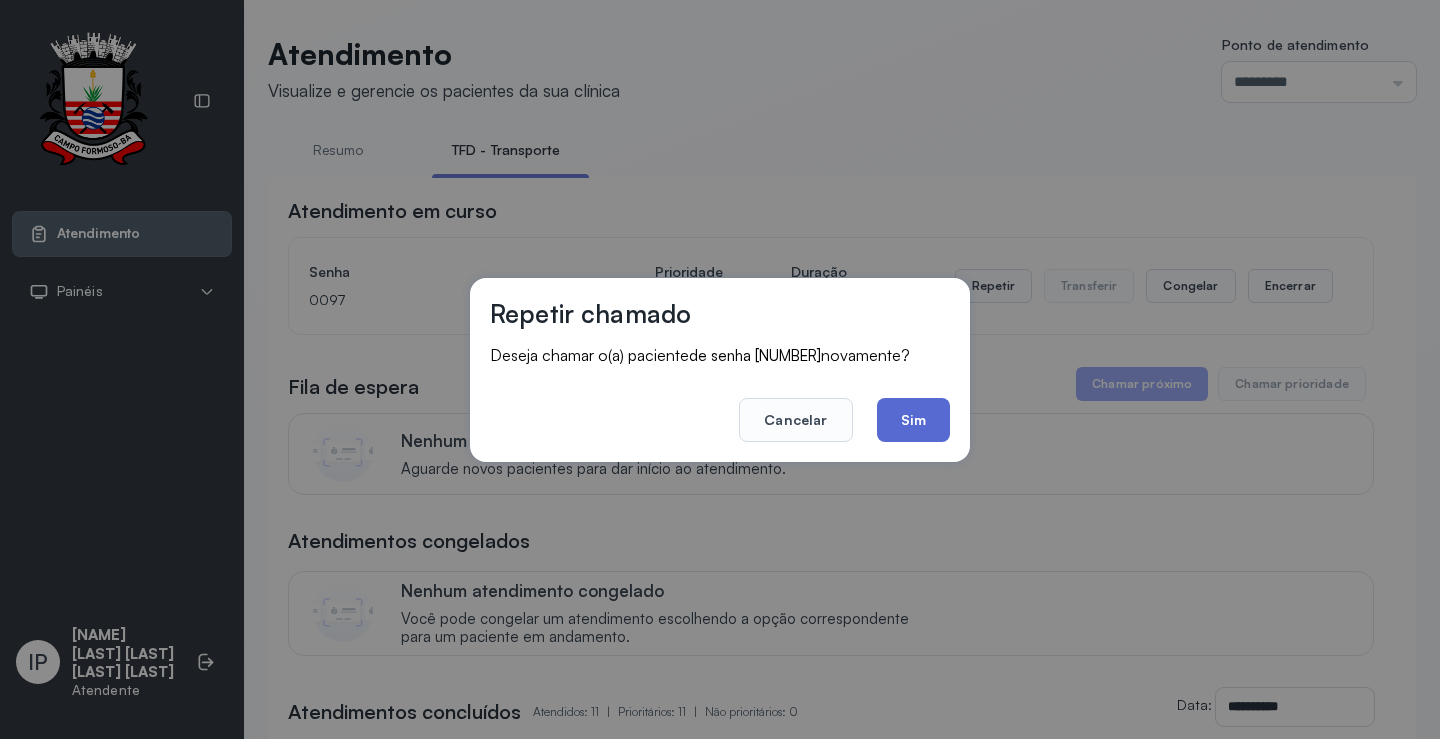 click on "Sim" 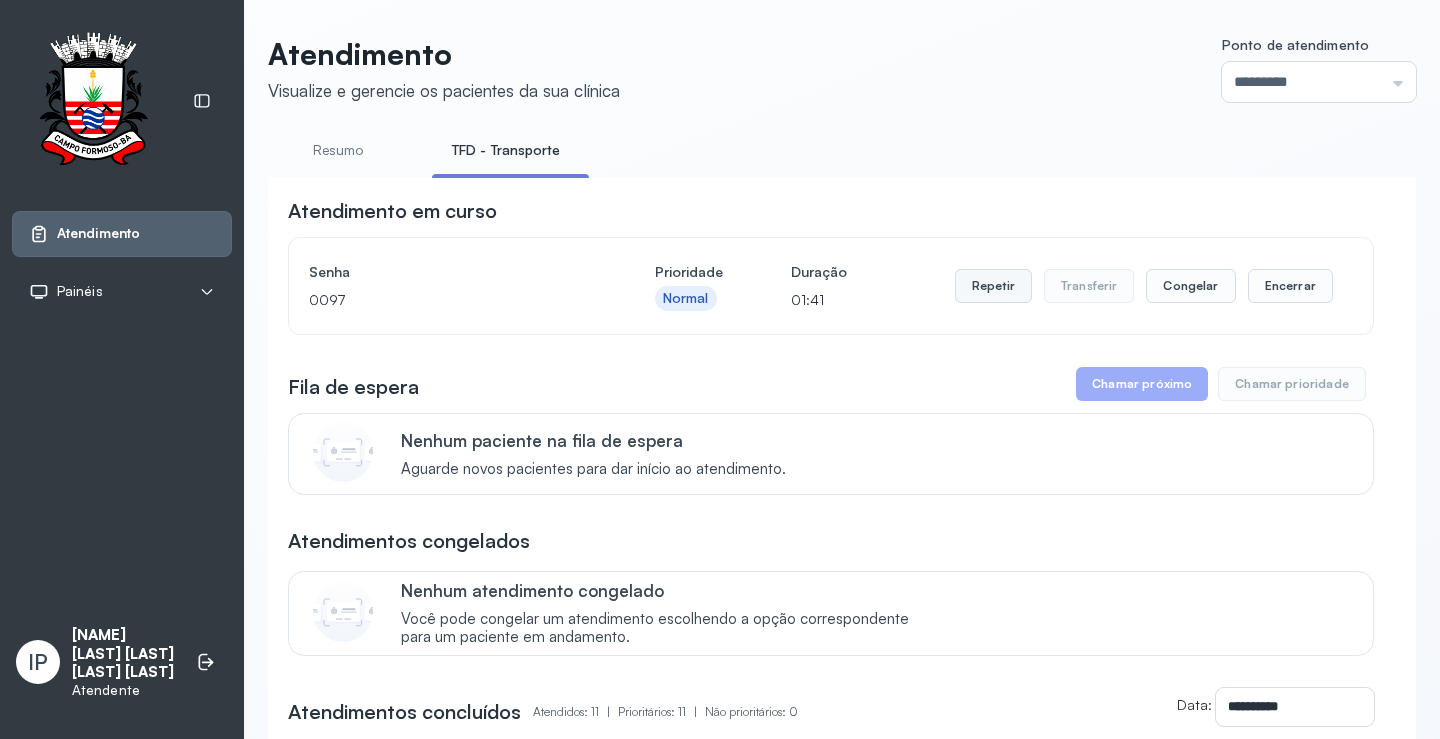 click on "Repetir" at bounding box center (993, 286) 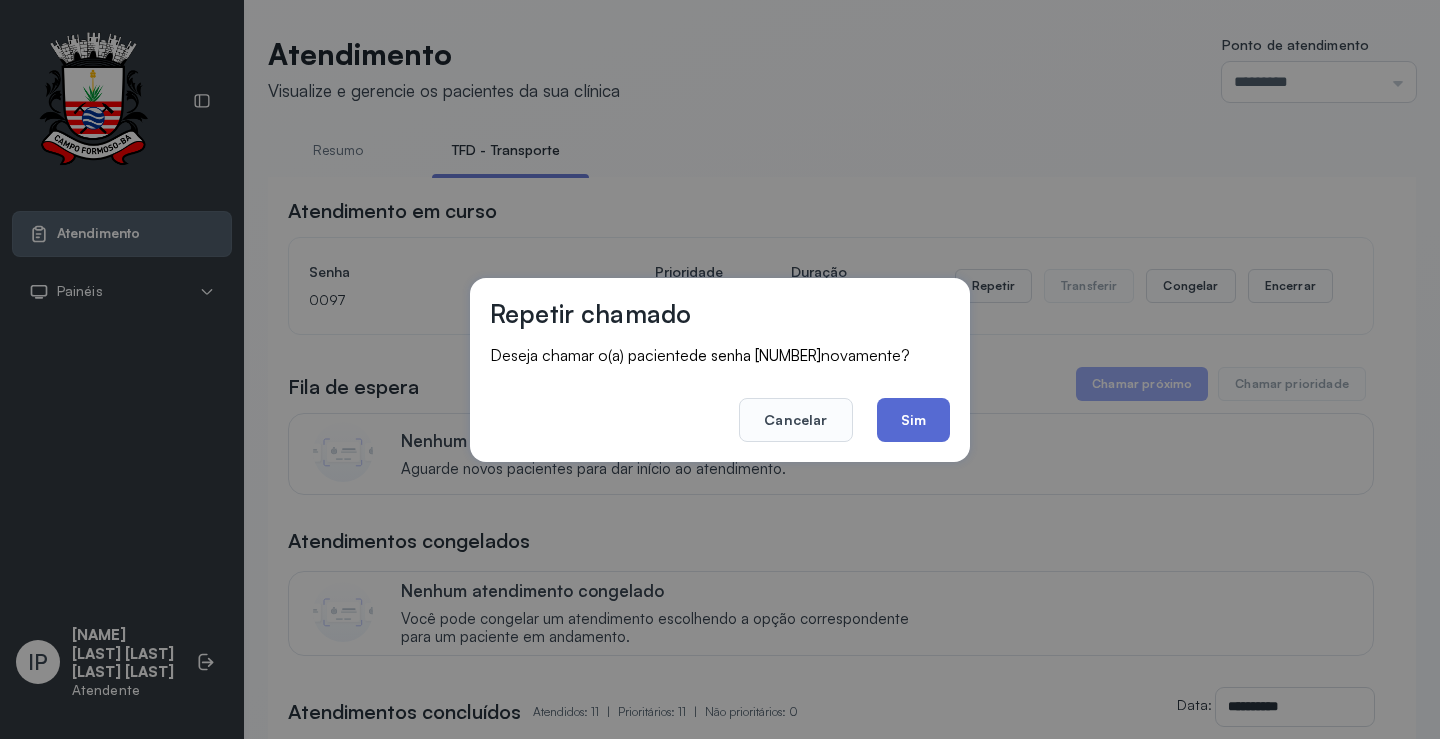 click on "Sim" 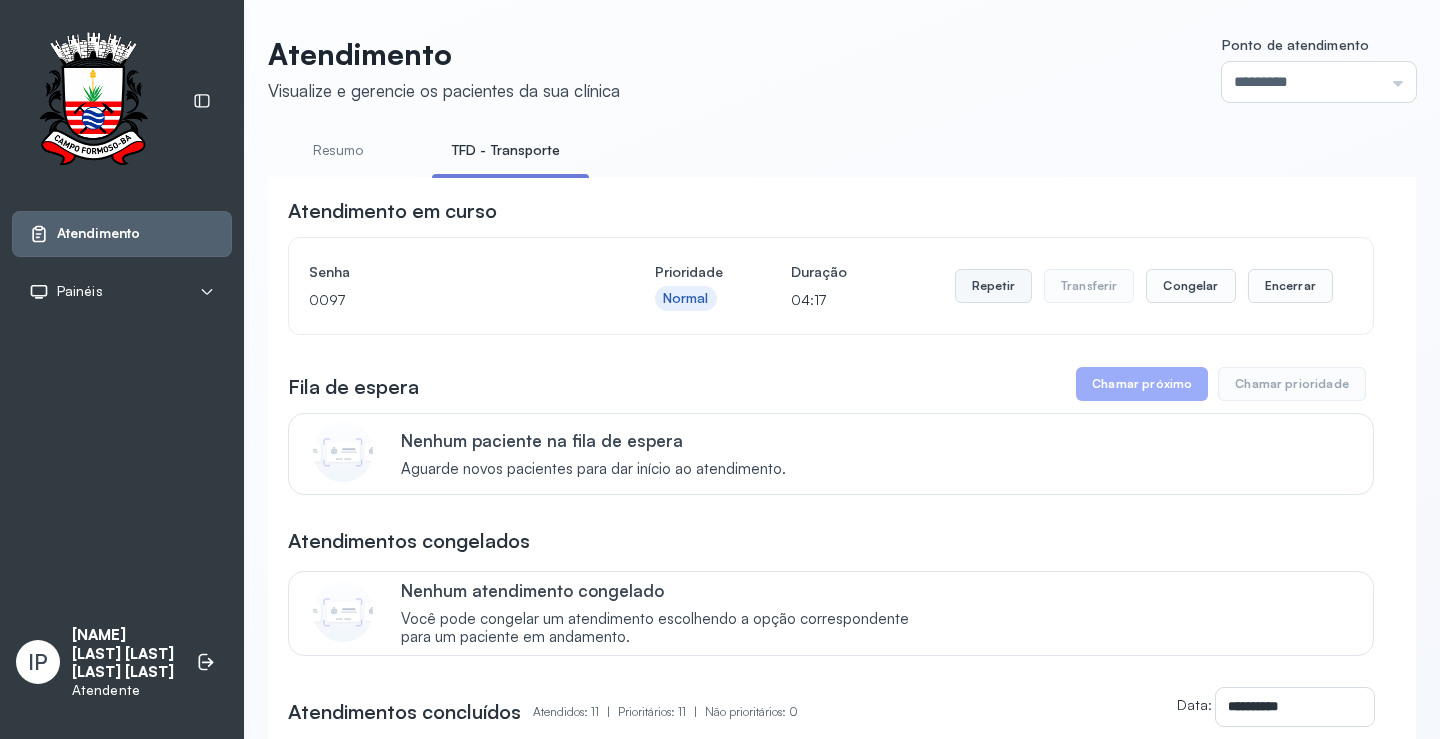 click on "Repetir" at bounding box center (993, 286) 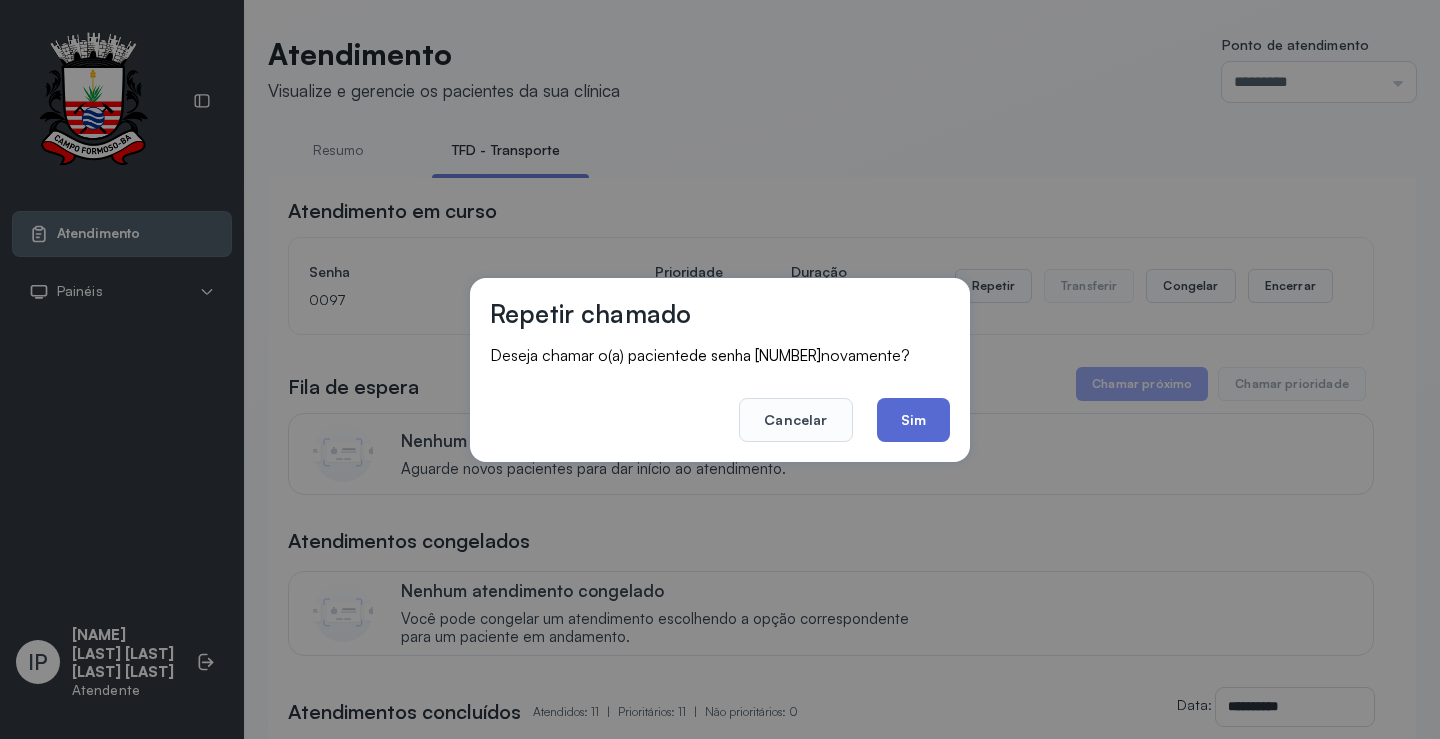 click on "Sim" 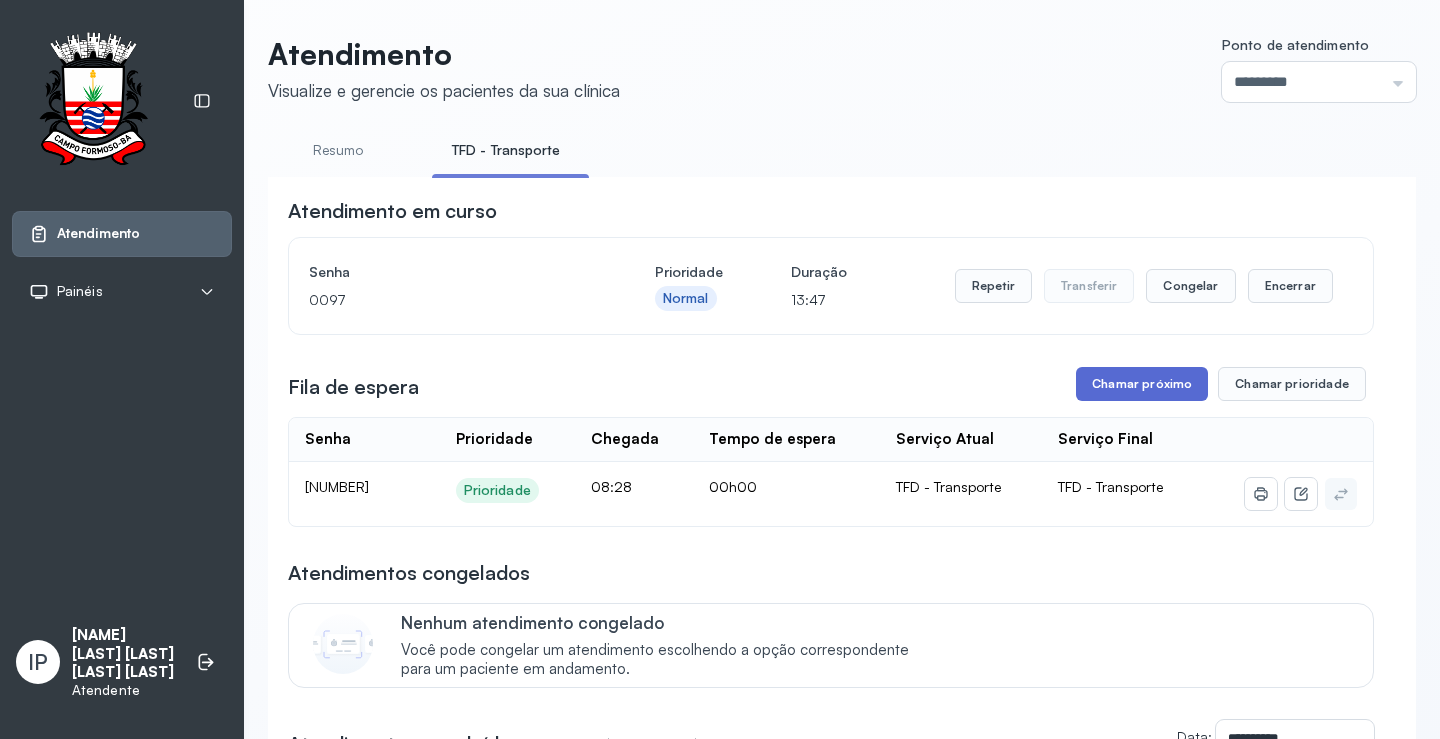 click on "Chamar próximo" at bounding box center [1142, 384] 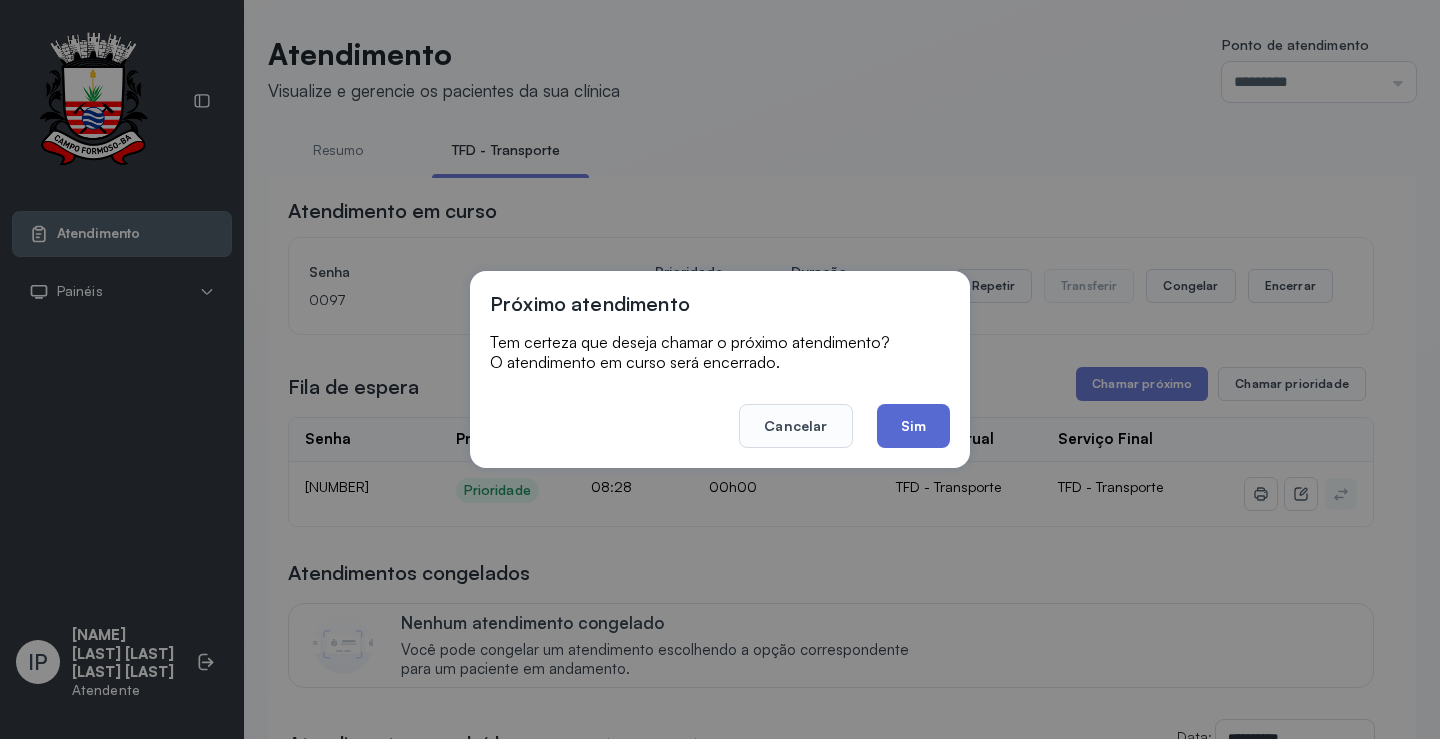 click on "Sim" 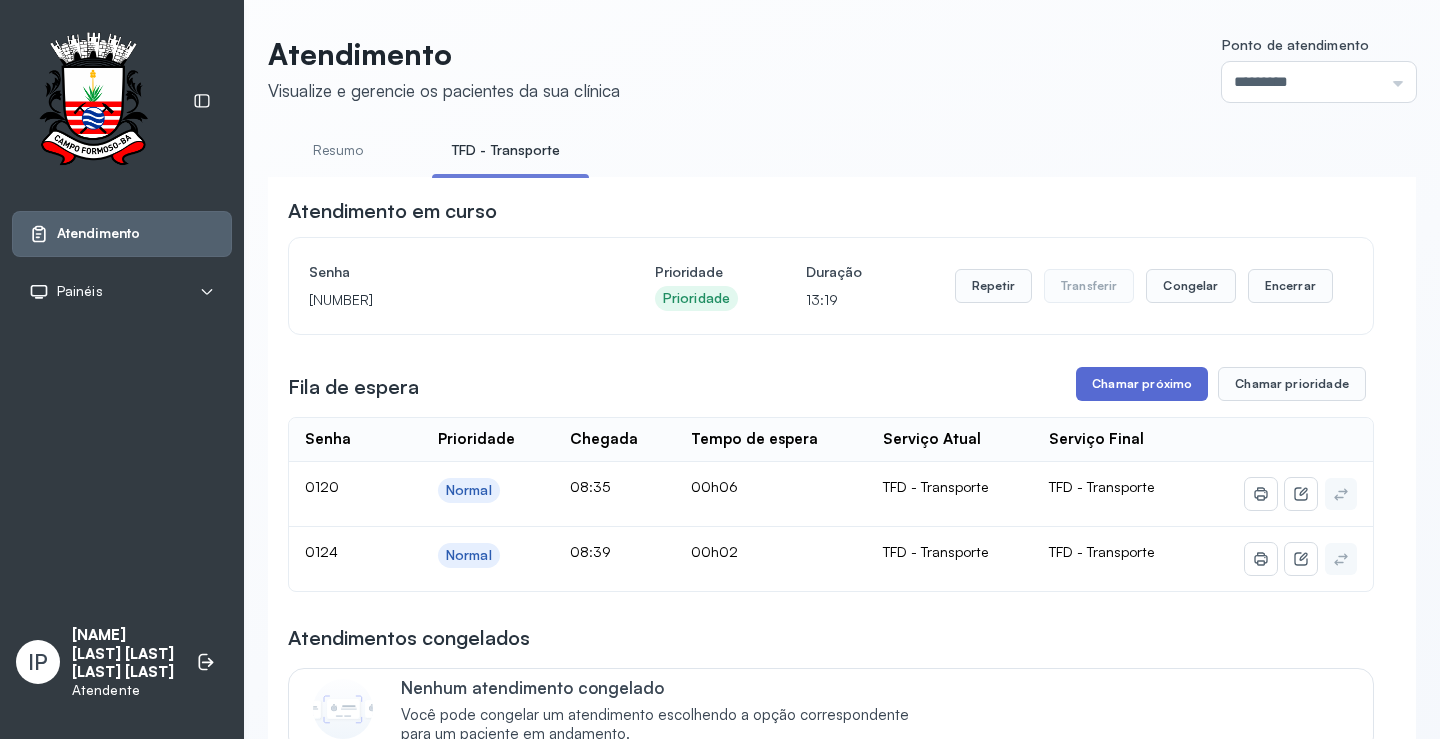 click on "Chamar próximo" at bounding box center (1142, 384) 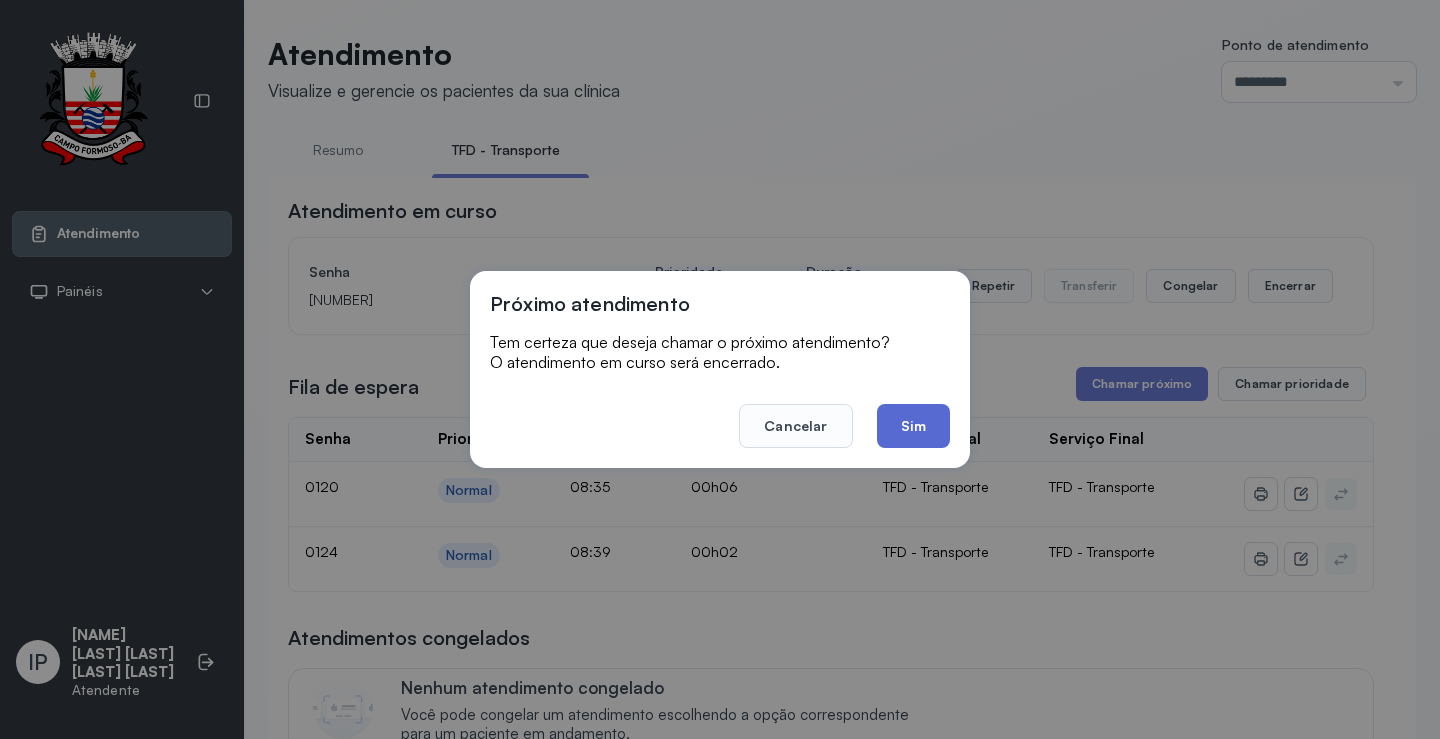 click on "Sim" 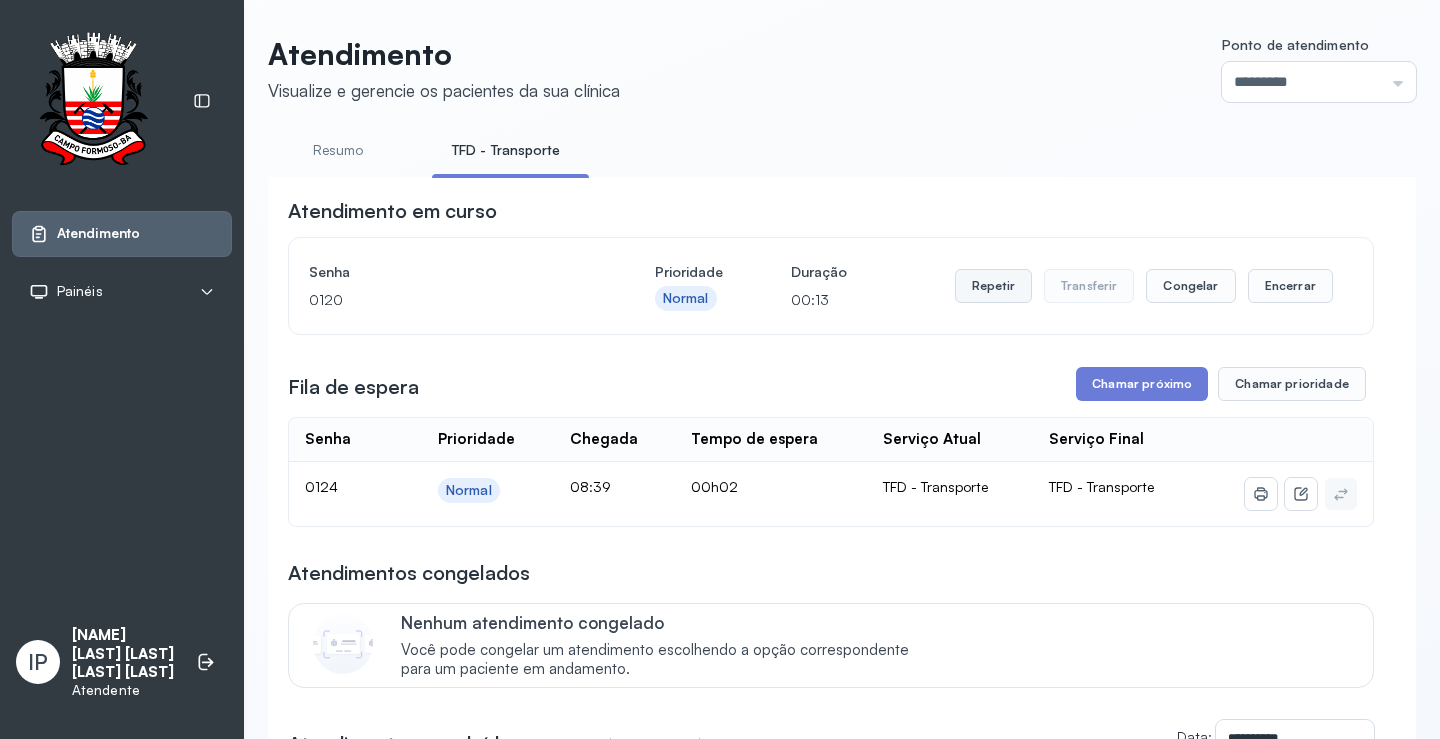 click on "Repetir" at bounding box center [993, 286] 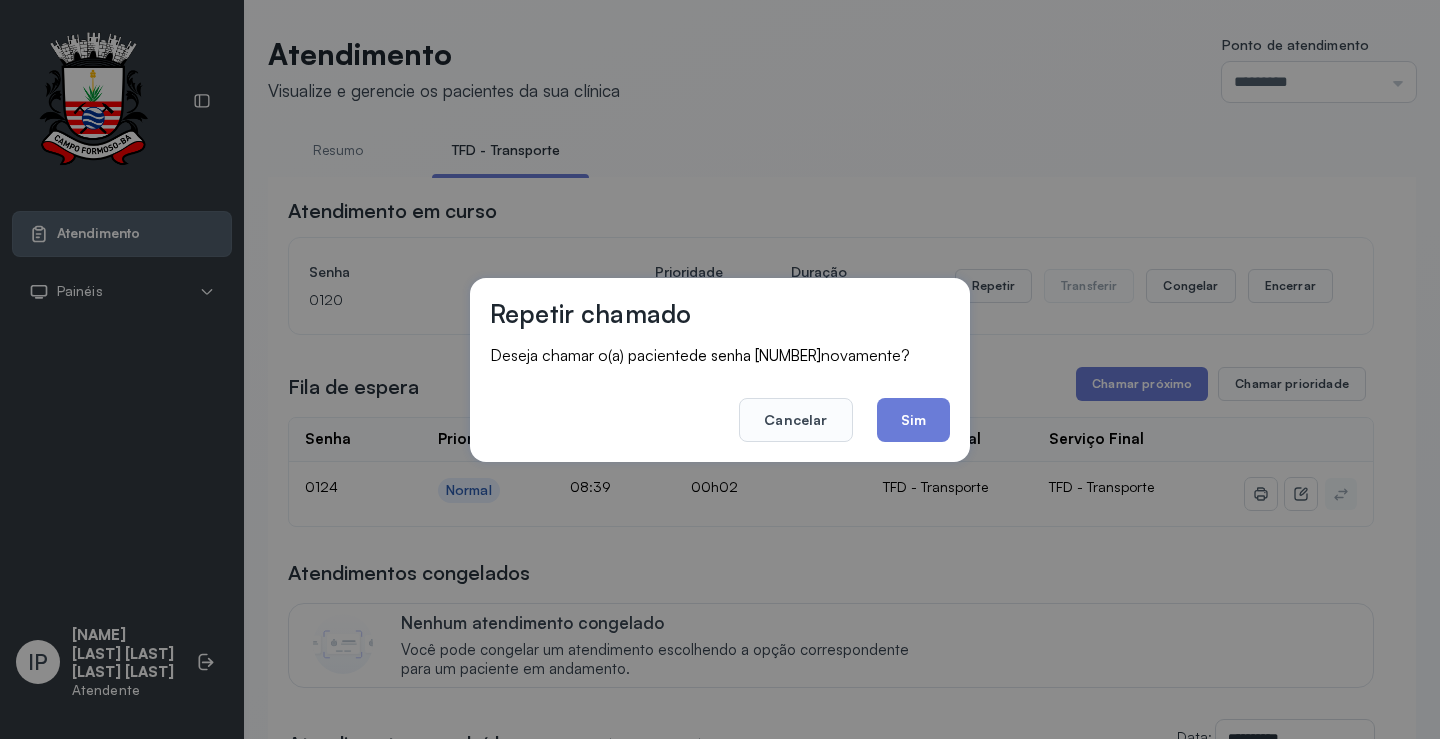 click on "Sim" 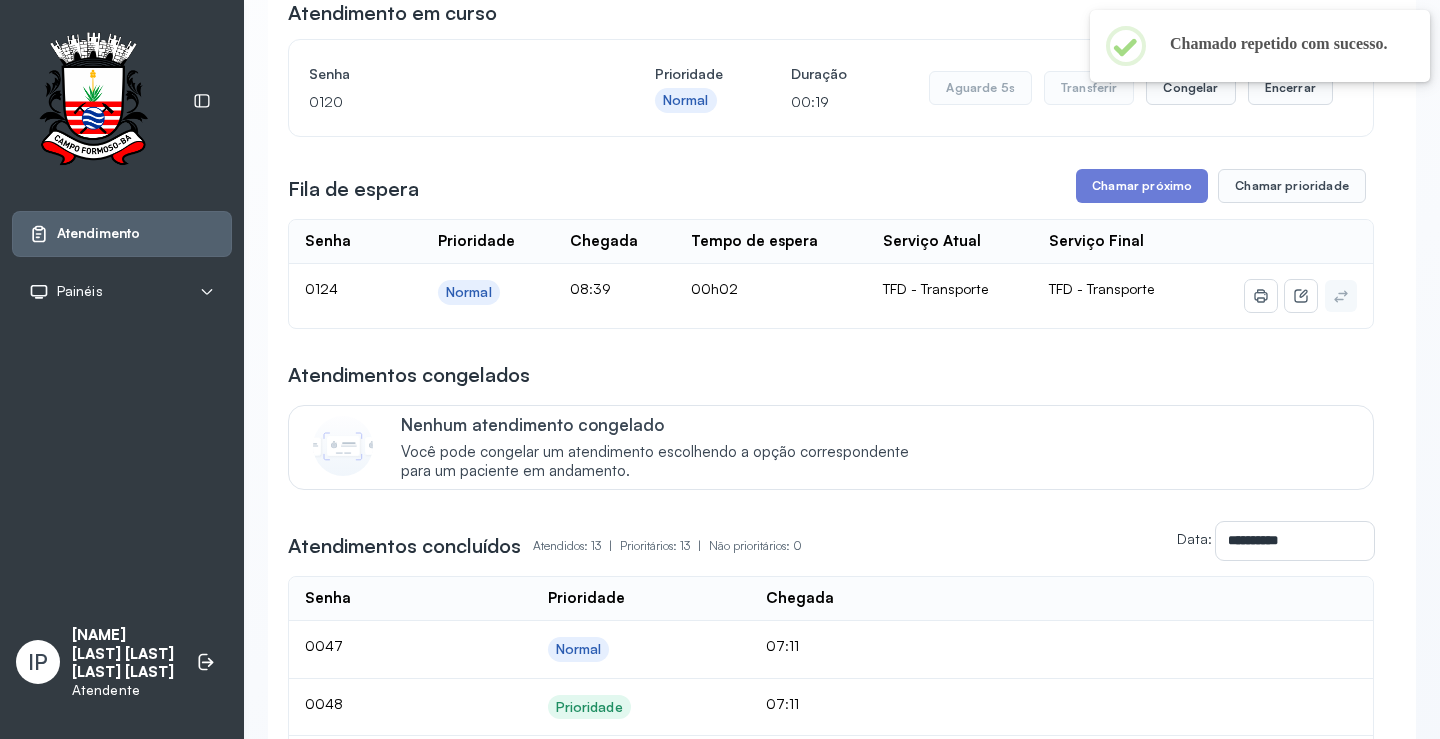 scroll, scrollTop: 0, scrollLeft: 0, axis: both 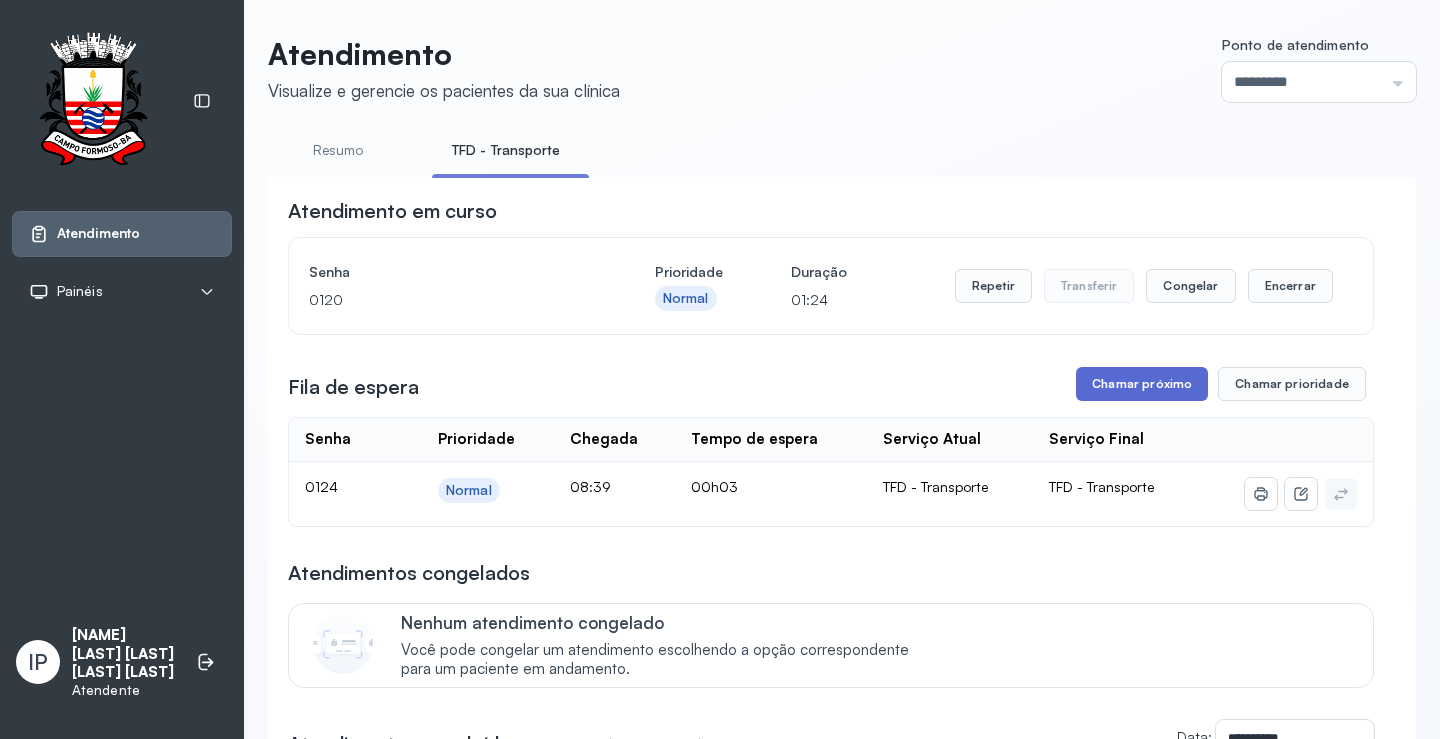 click on "Chamar próximo" at bounding box center [1142, 384] 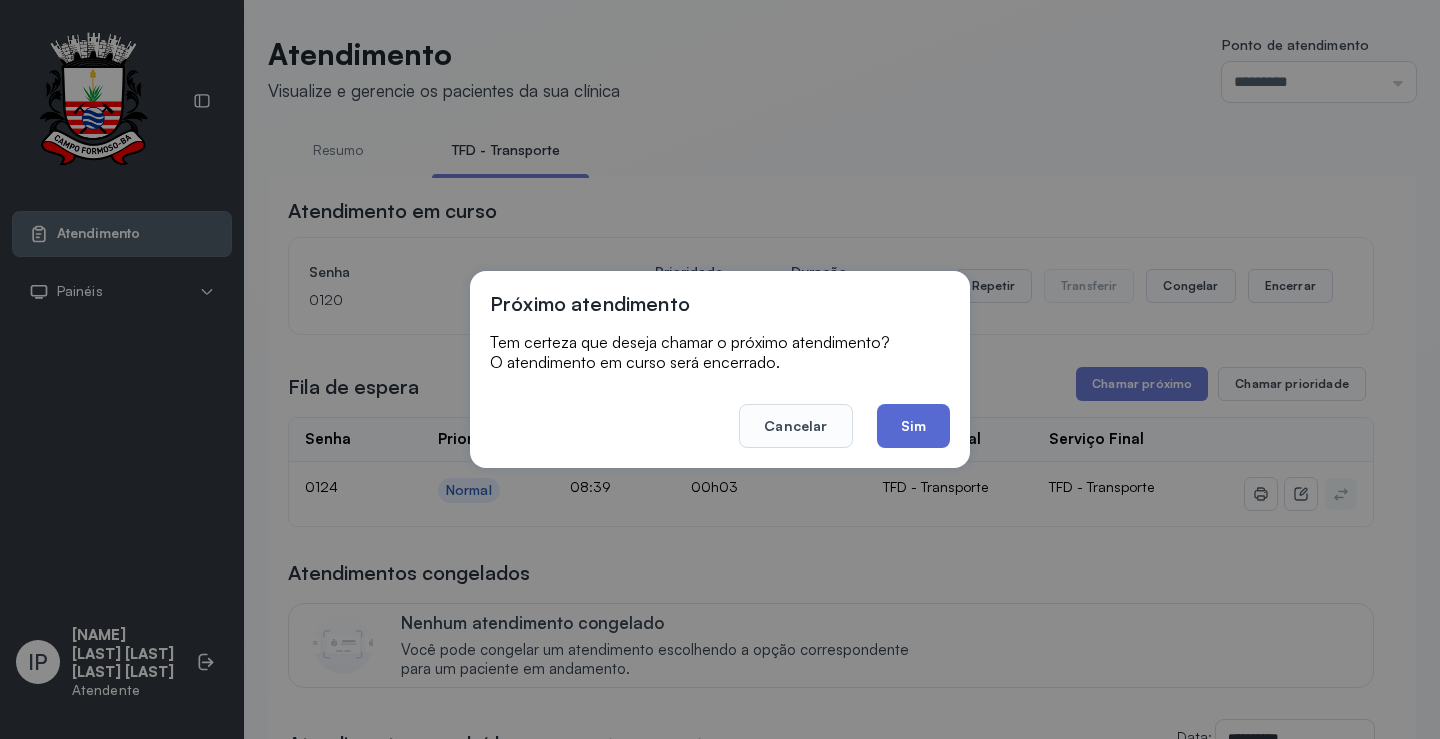 click on "Sim" 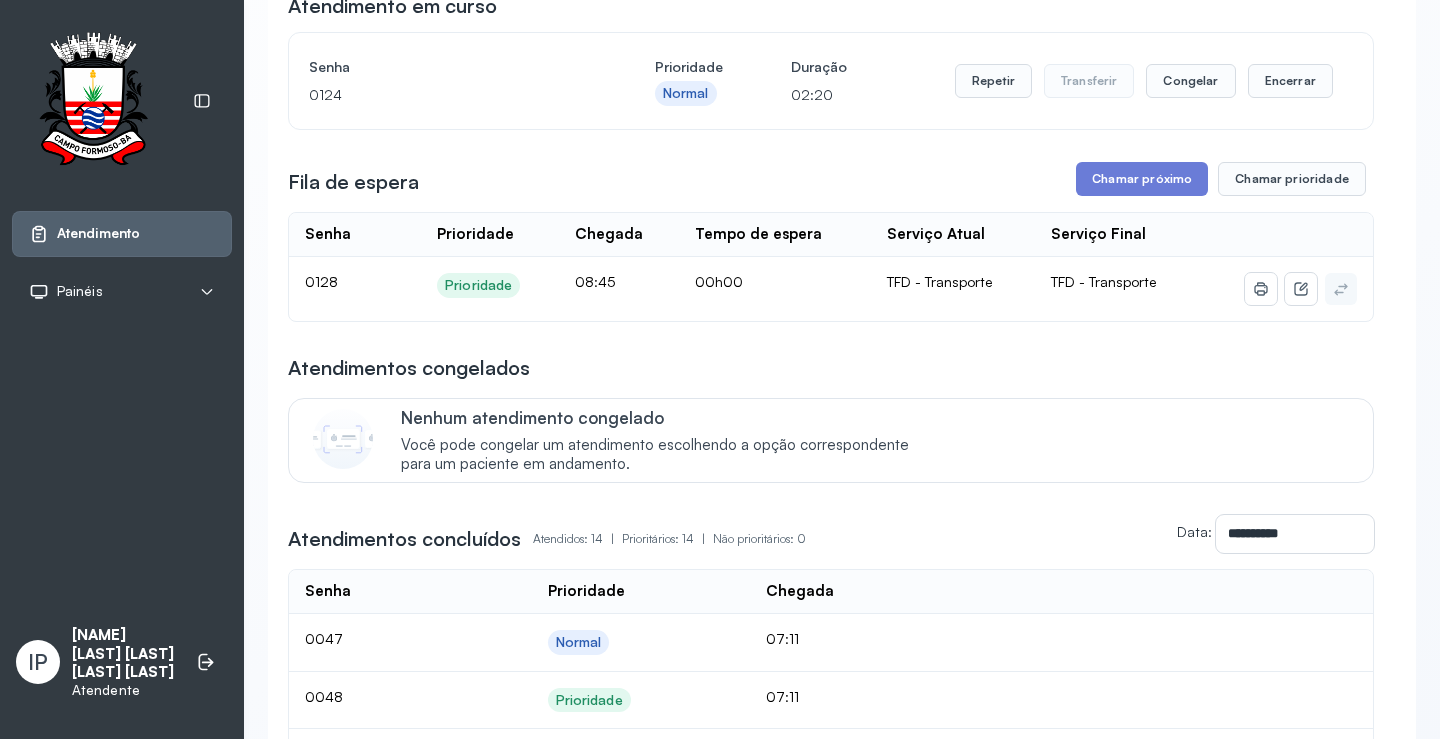 scroll, scrollTop: 0, scrollLeft: 0, axis: both 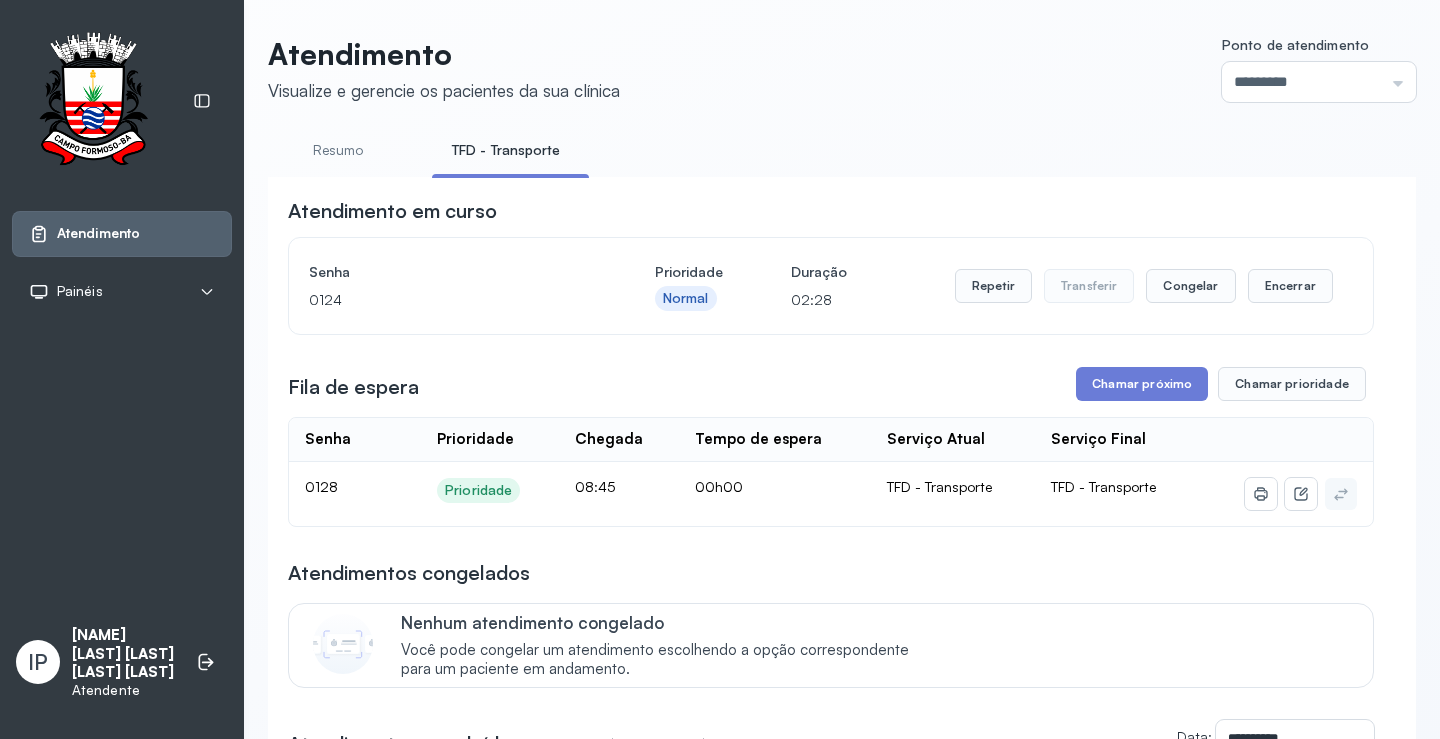 click on "**********" at bounding box center (831, 913) 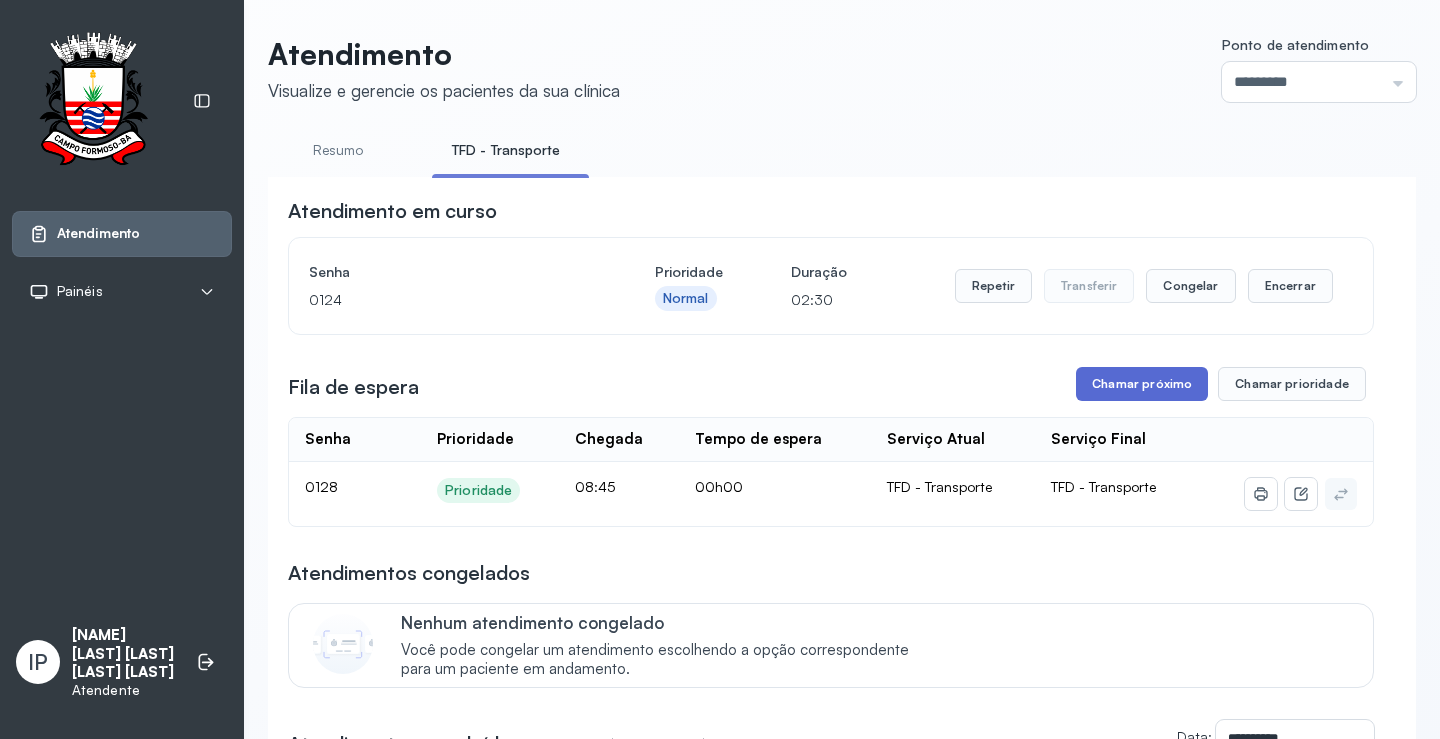click on "Chamar próximo" at bounding box center [1142, 384] 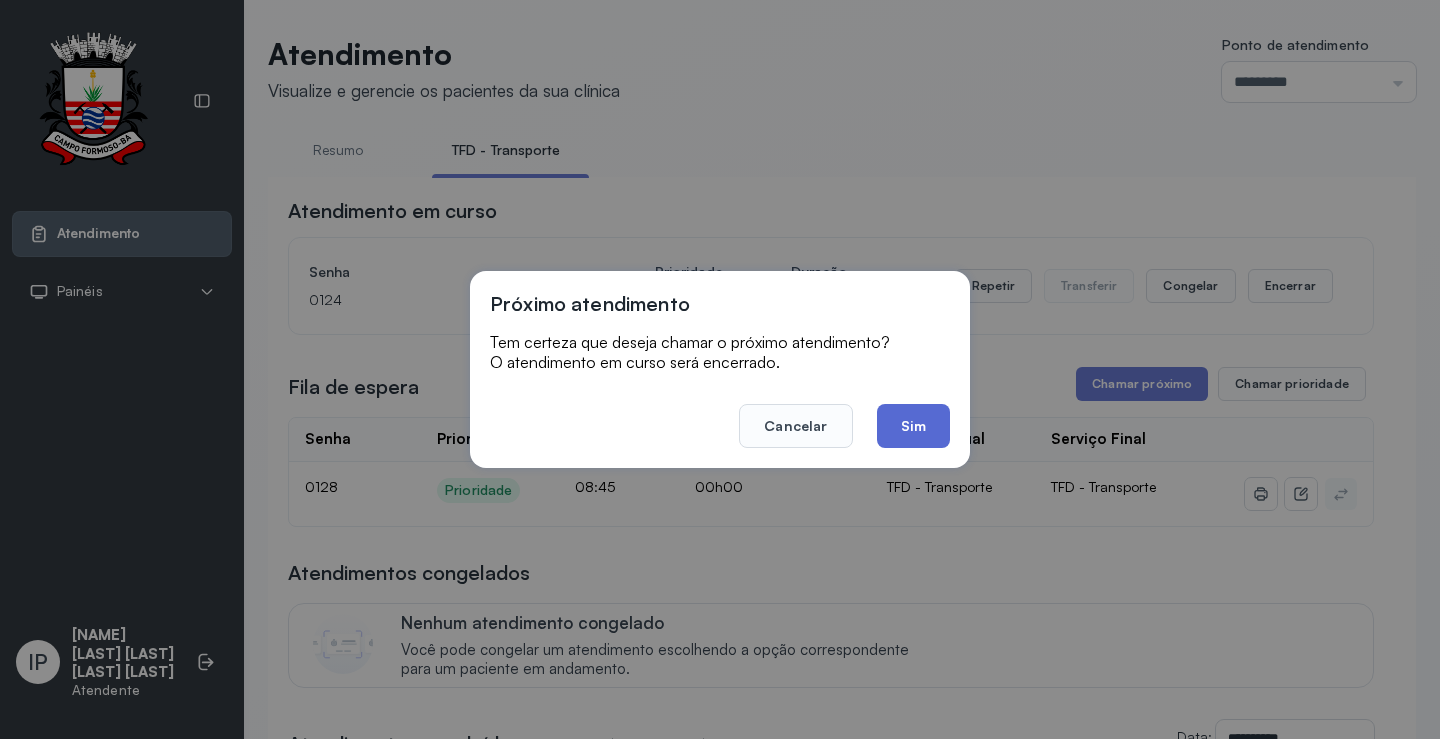 click on "Sim" 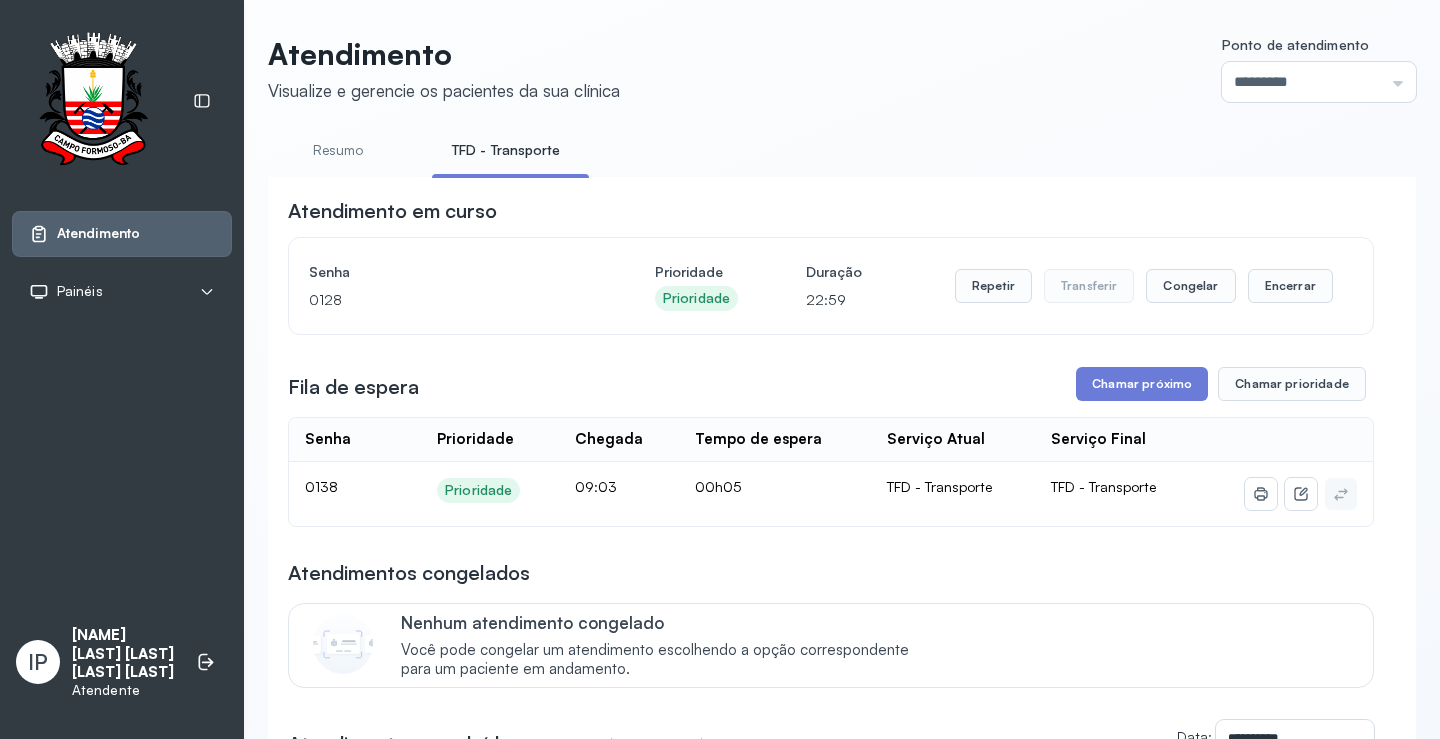 click on "**********" at bounding box center (831, 941) 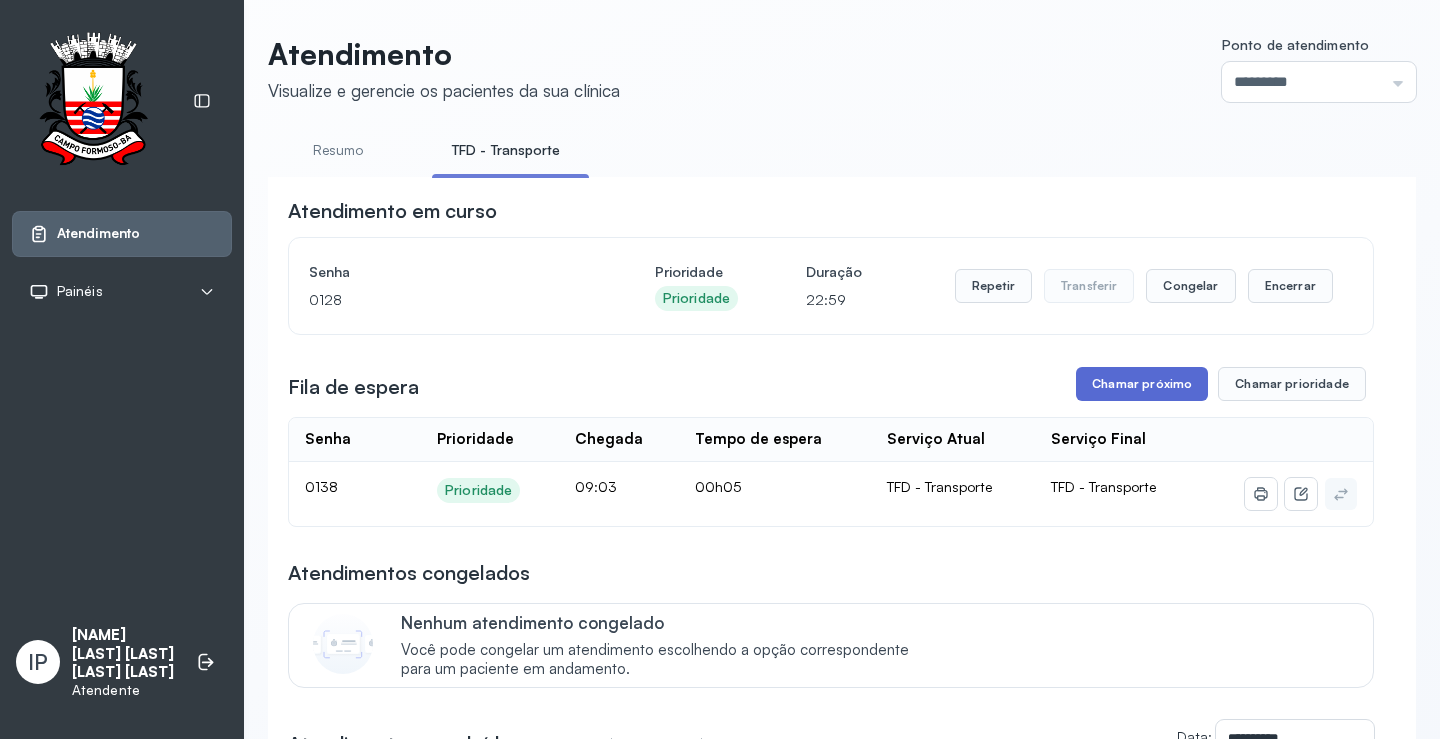 click on "Chamar próximo" at bounding box center [1142, 384] 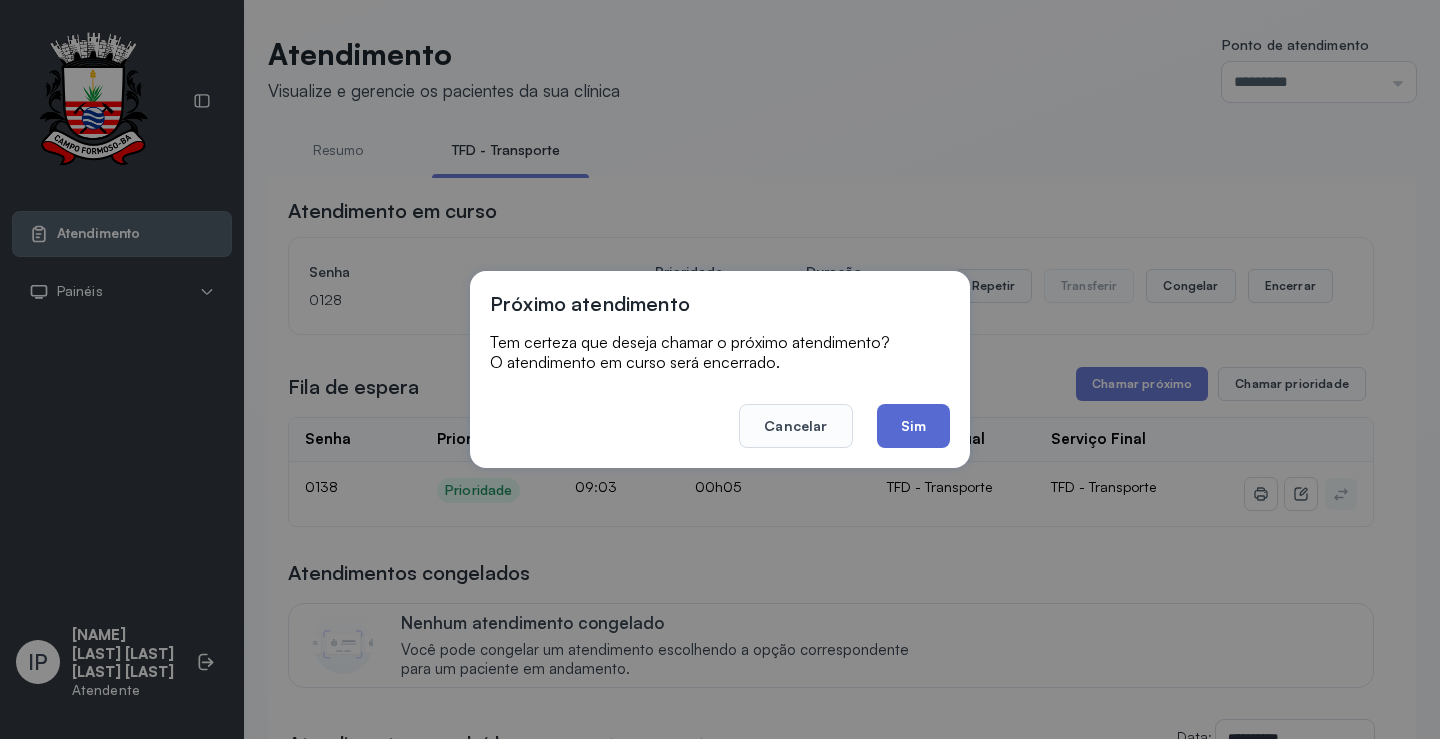 click on "Sim" 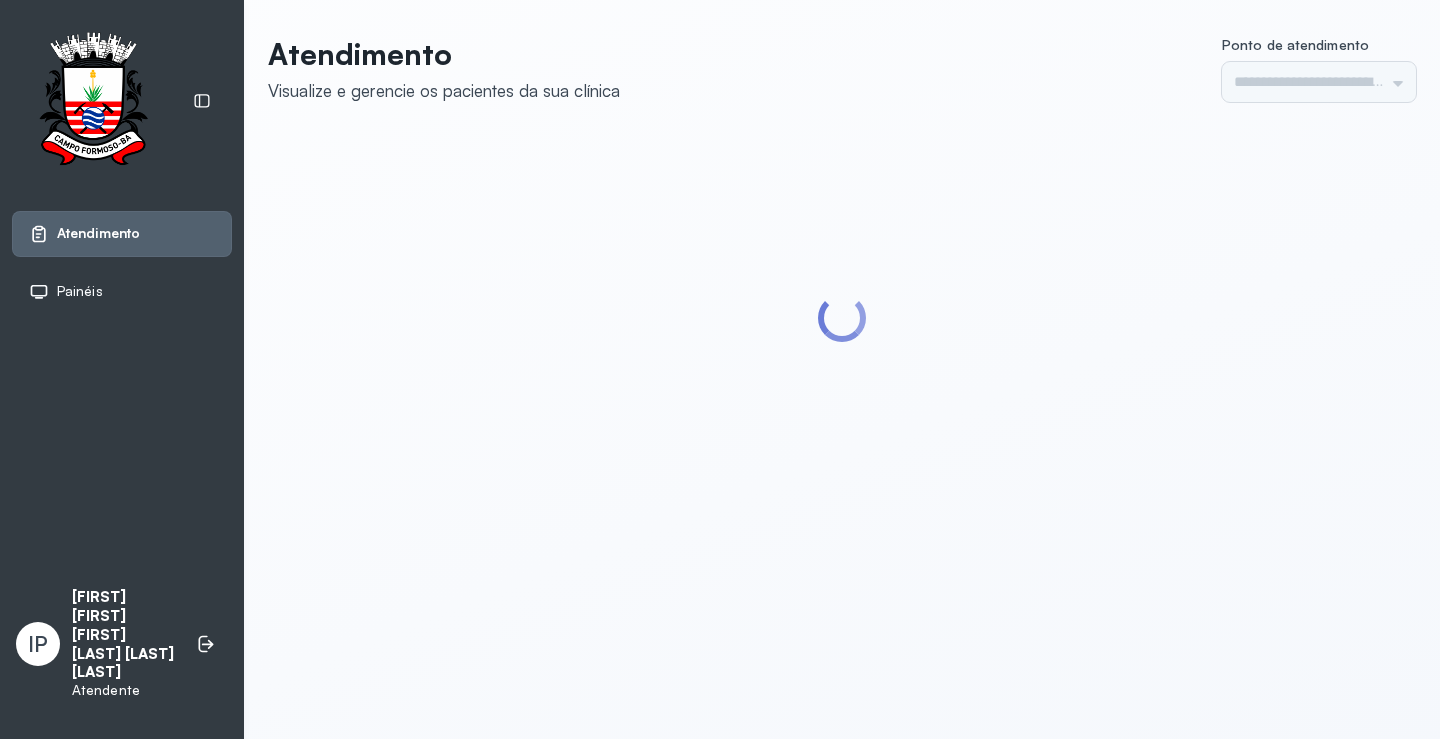 scroll, scrollTop: 0, scrollLeft: 0, axis: both 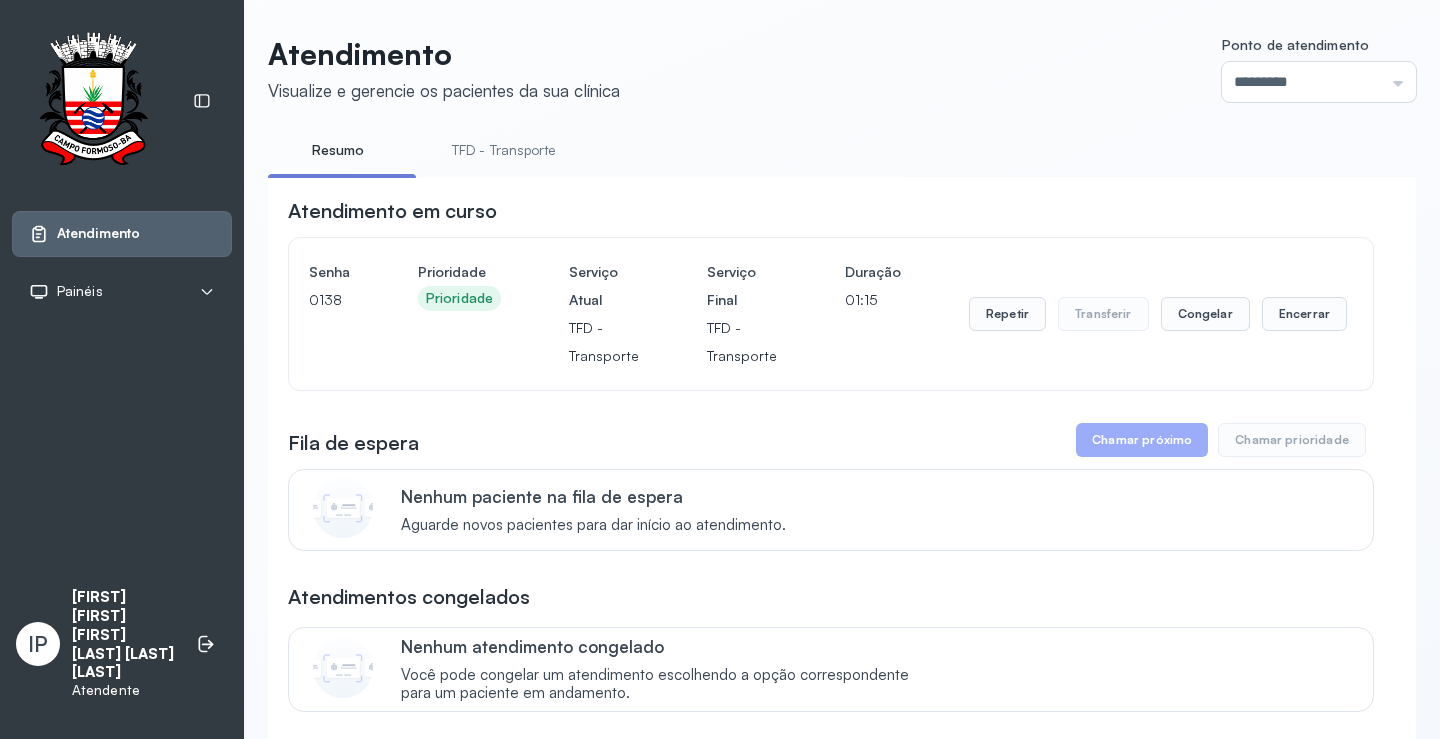 click on "TFD - Transporte" at bounding box center [504, 150] 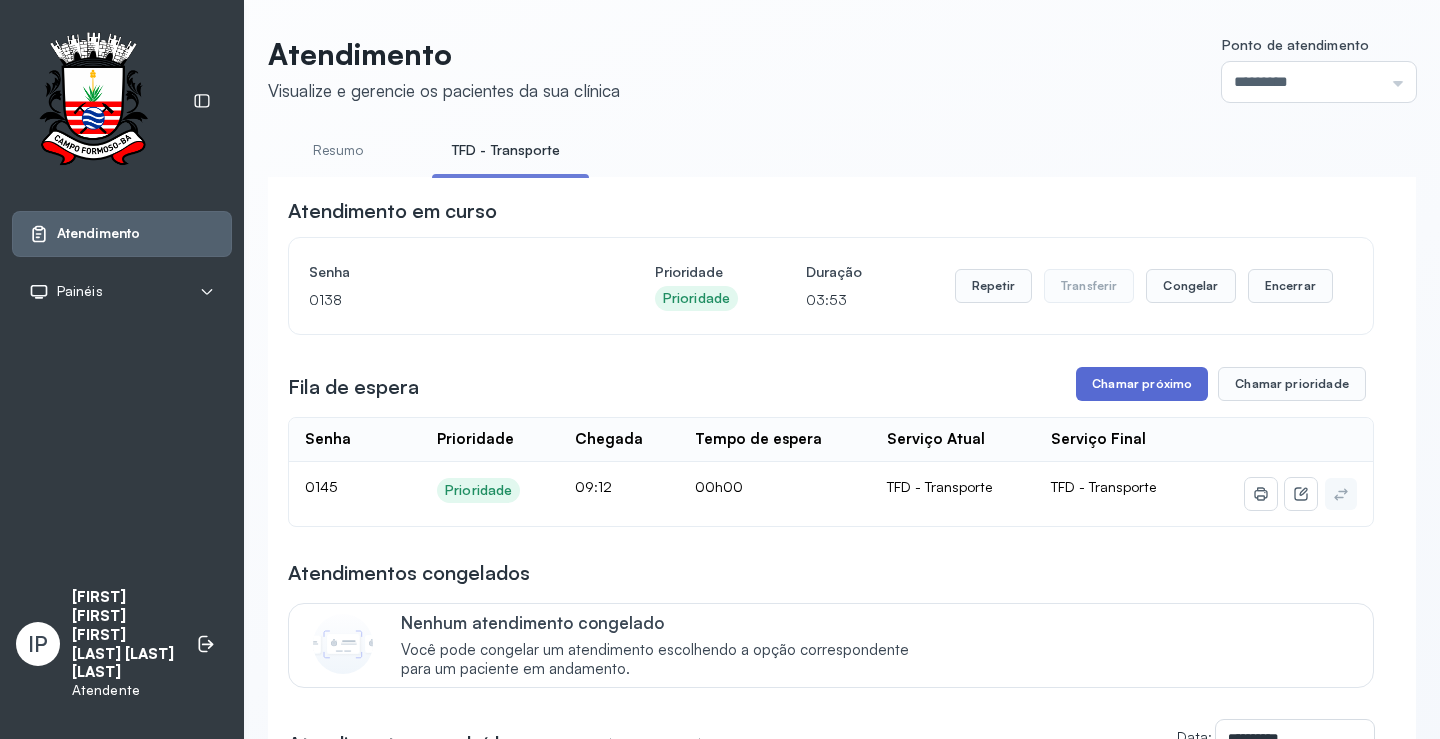 click on "Chamar próximo" at bounding box center [1142, 384] 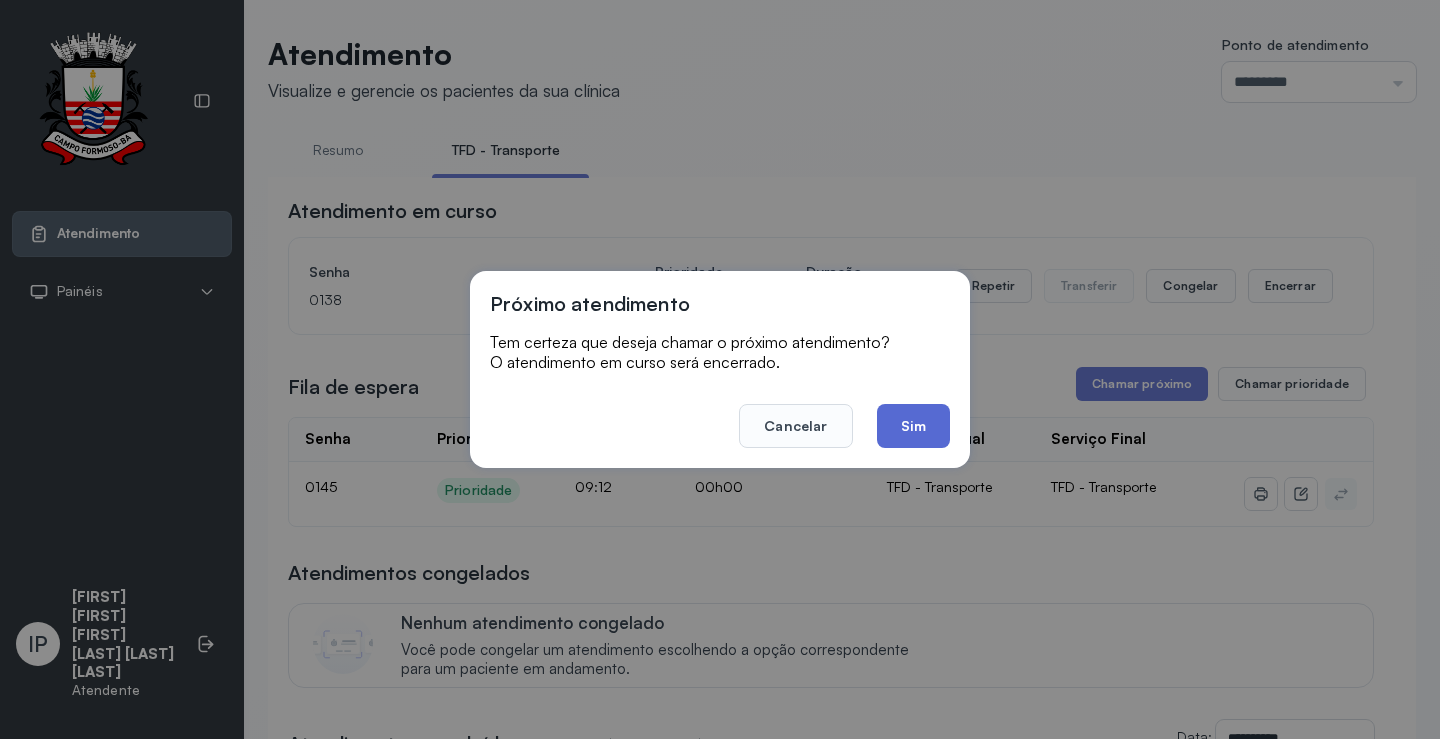 click on "Sim" 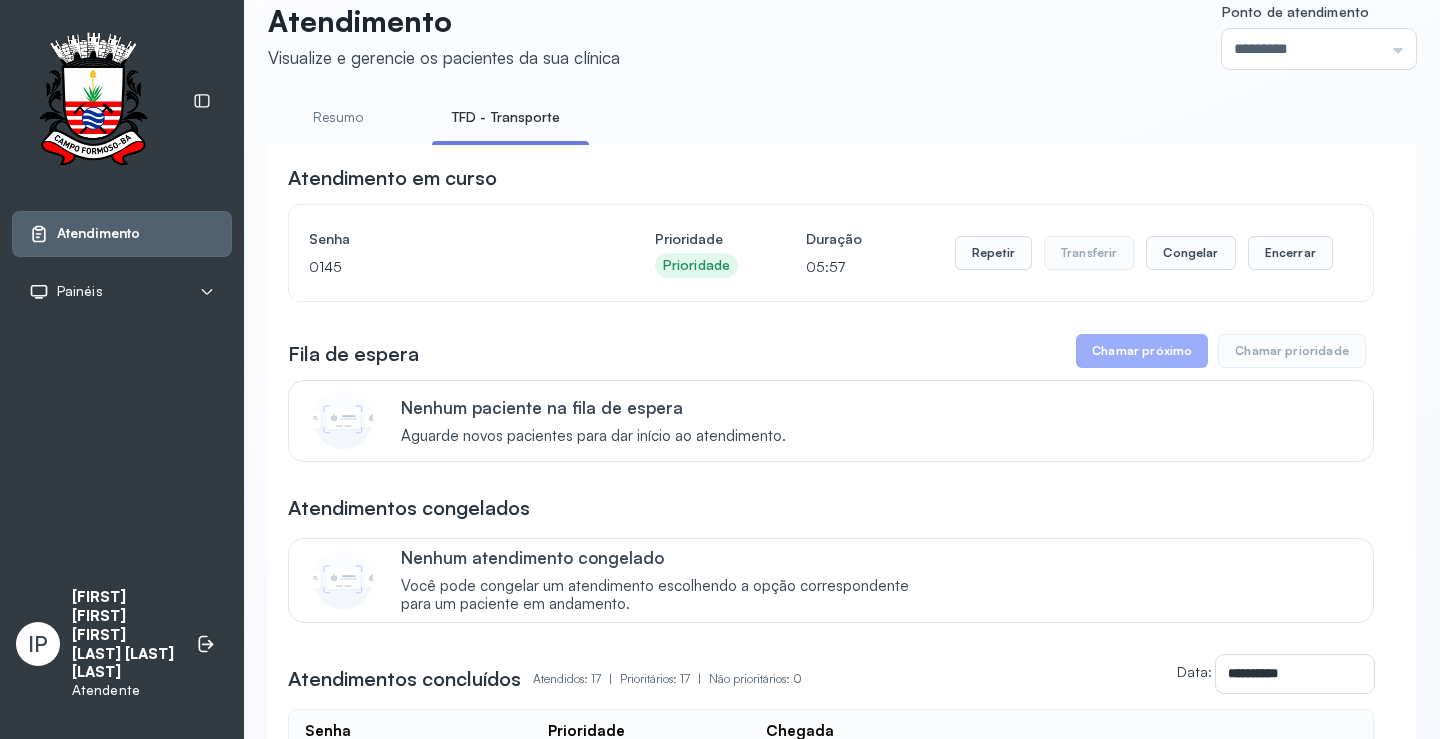 scroll, scrollTop: 0, scrollLeft: 0, axis: both 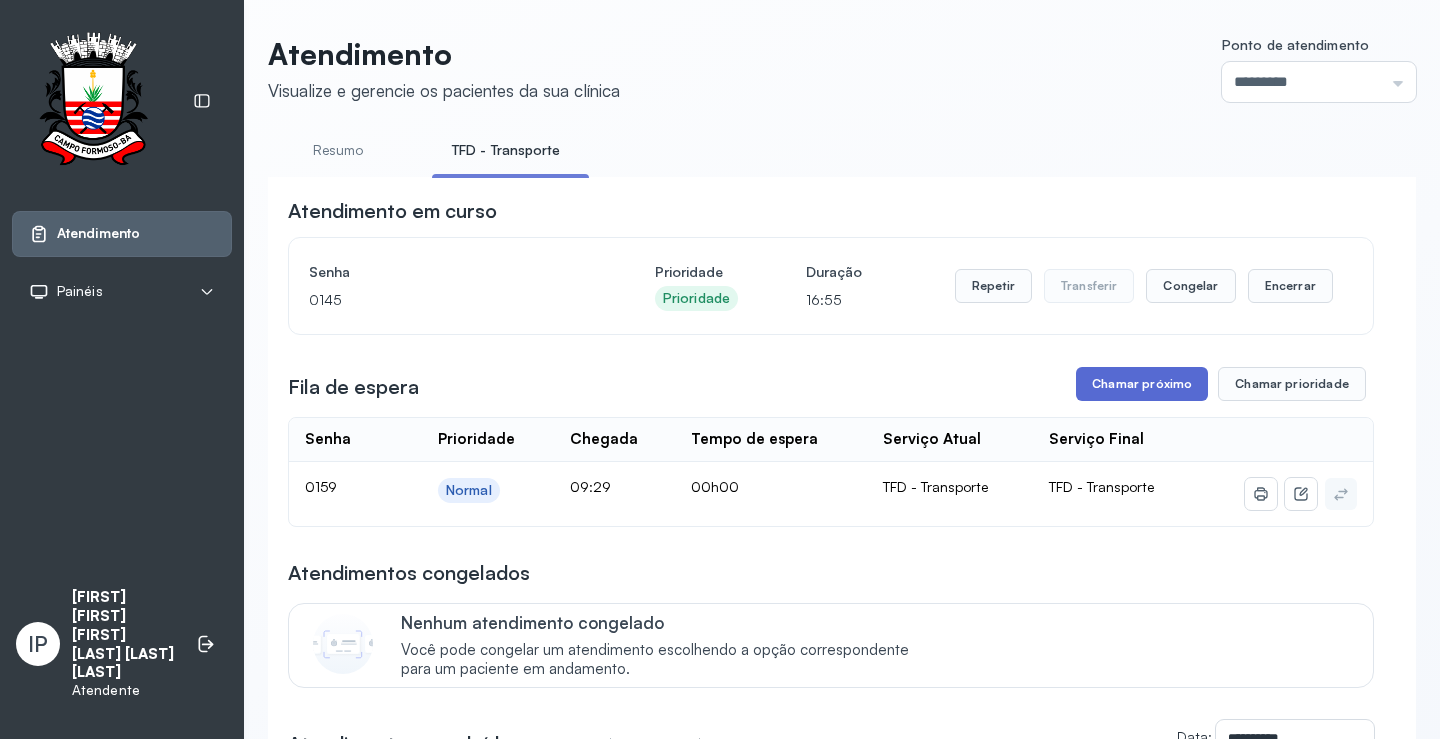 click on "Chamar próximo" at bounding box center [1142, 384] 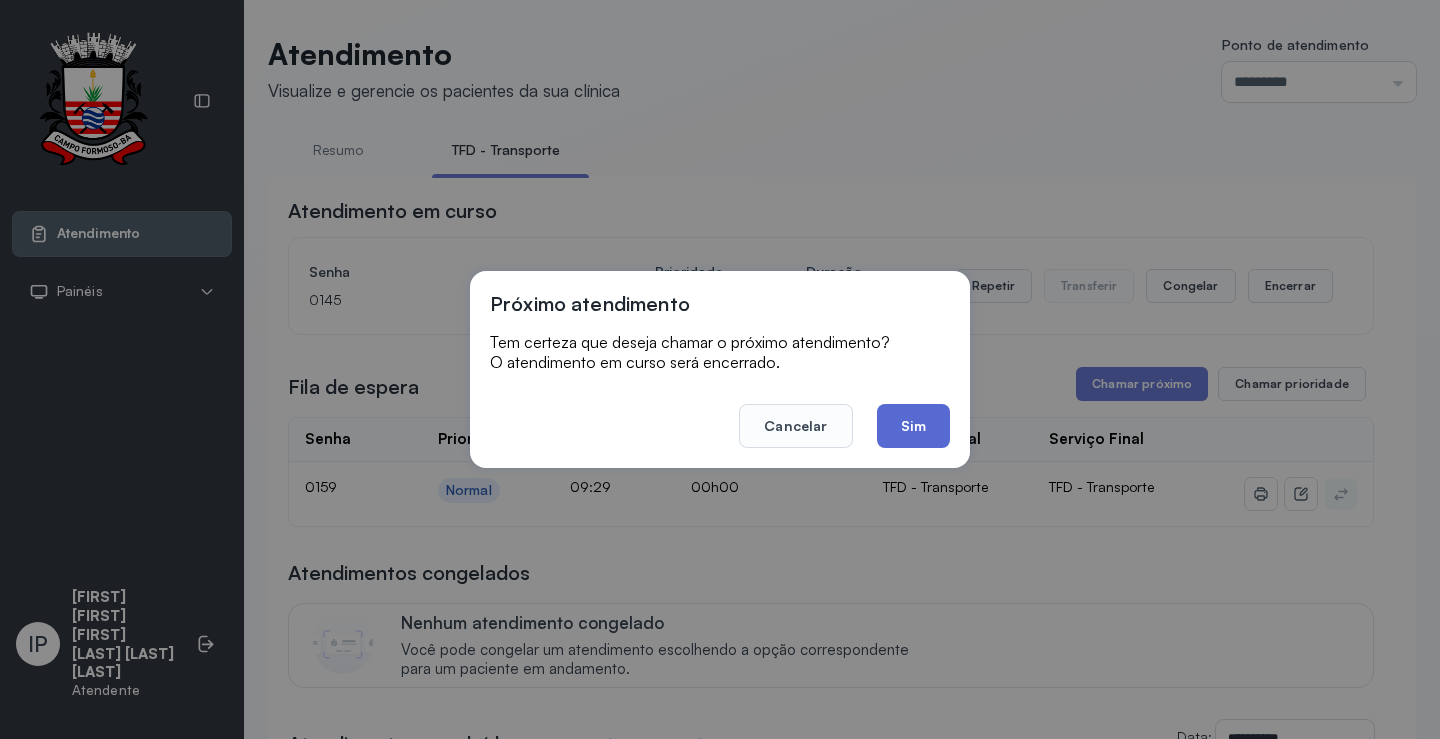 click on "Sim" 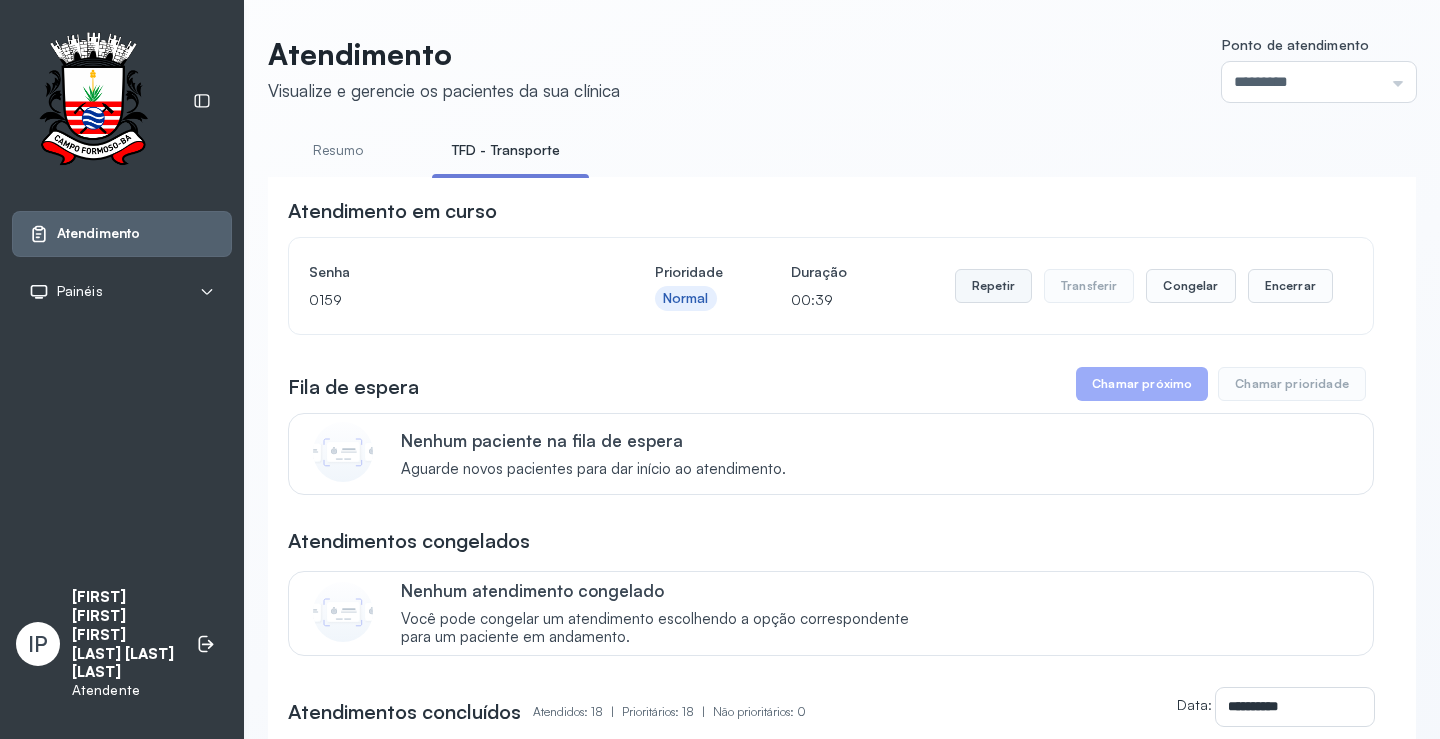 click on "Repetir" at bounding box center [993, 286] 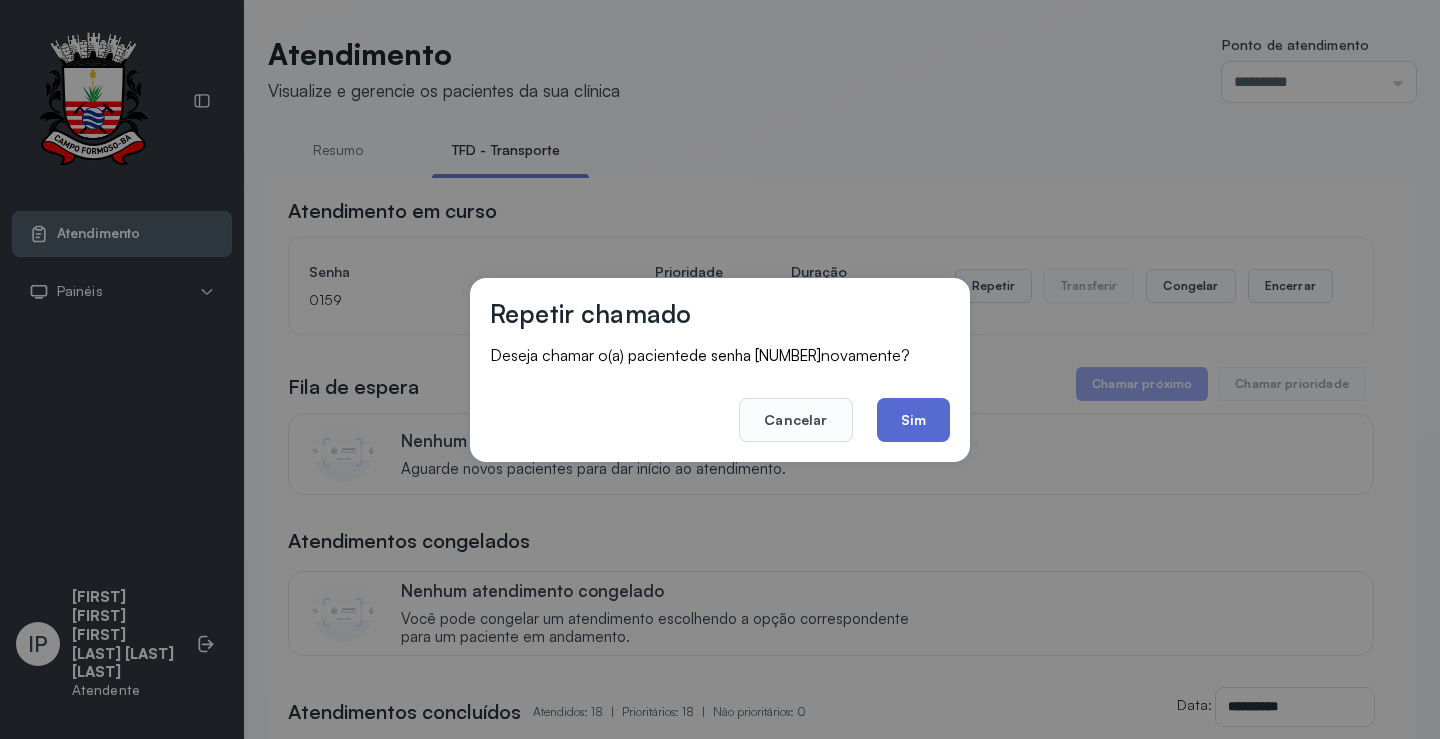 click on "Sim" 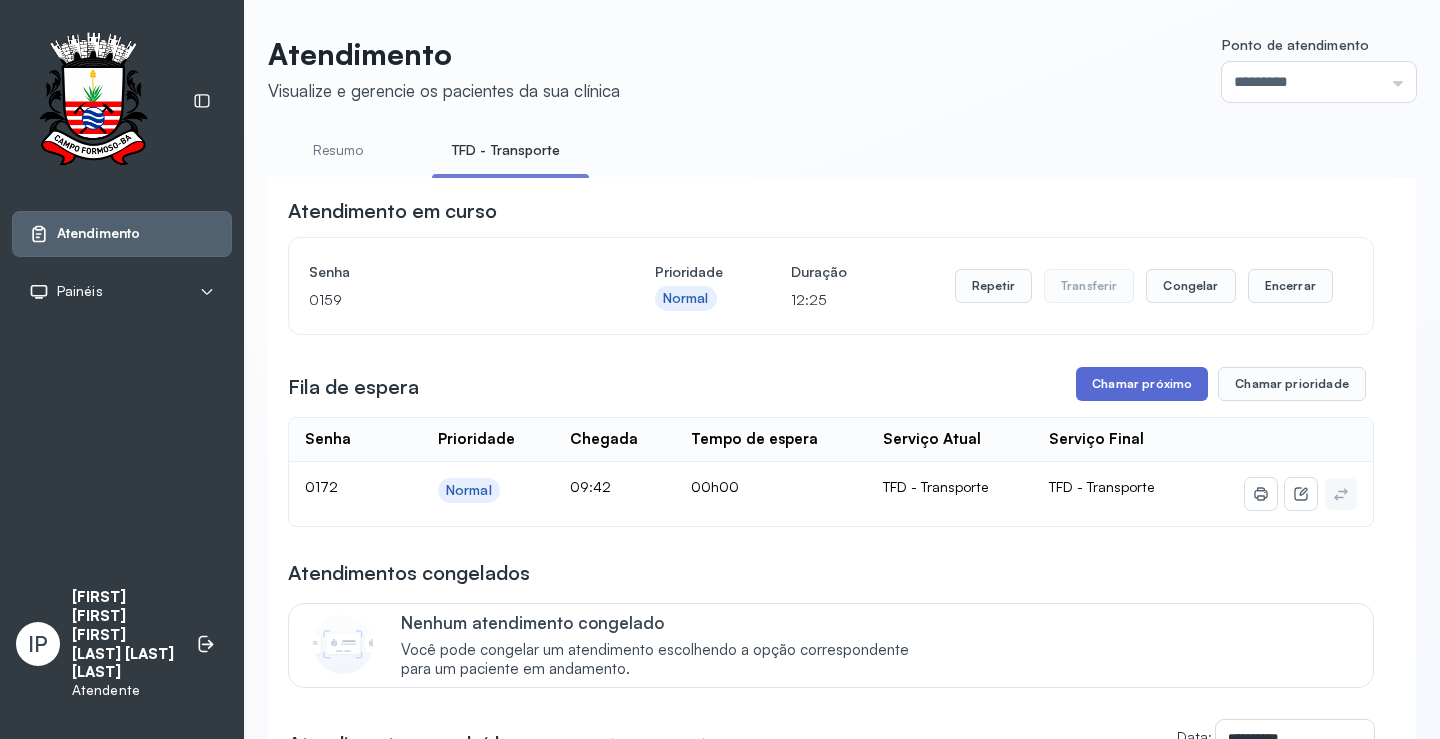 click on "Chamar próximo" at bounding box center [1142, 384] 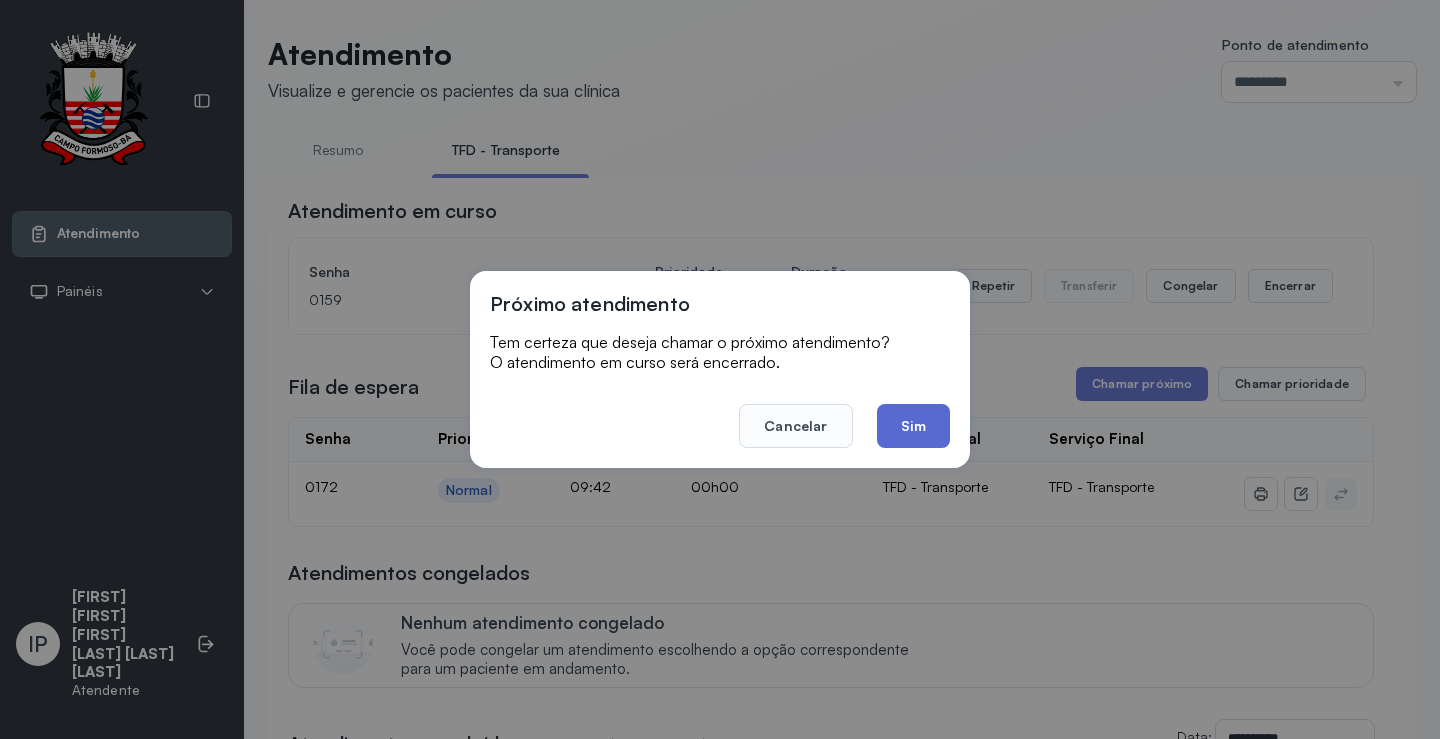 click on "Sim" 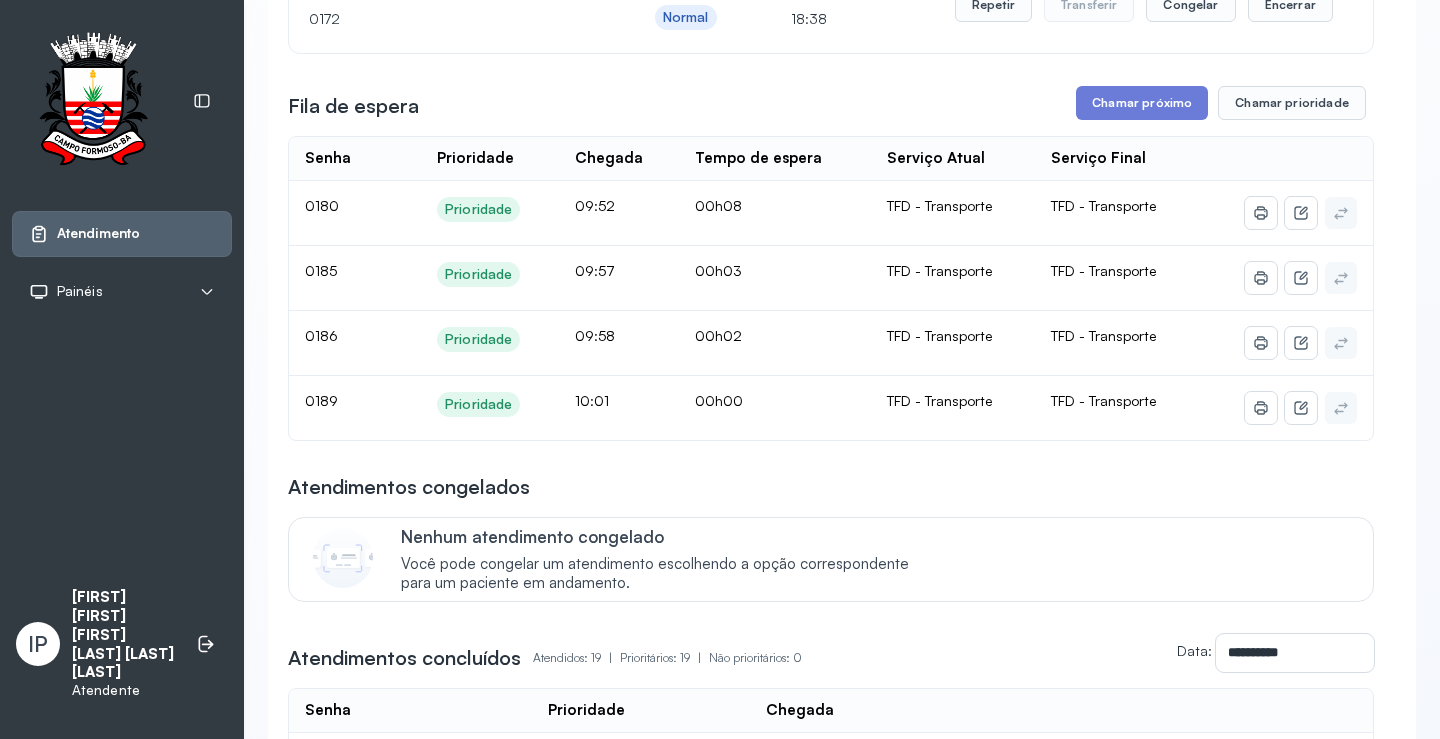 scroll, scrollTop: 301, scrollLeft: 0, axis: vertical 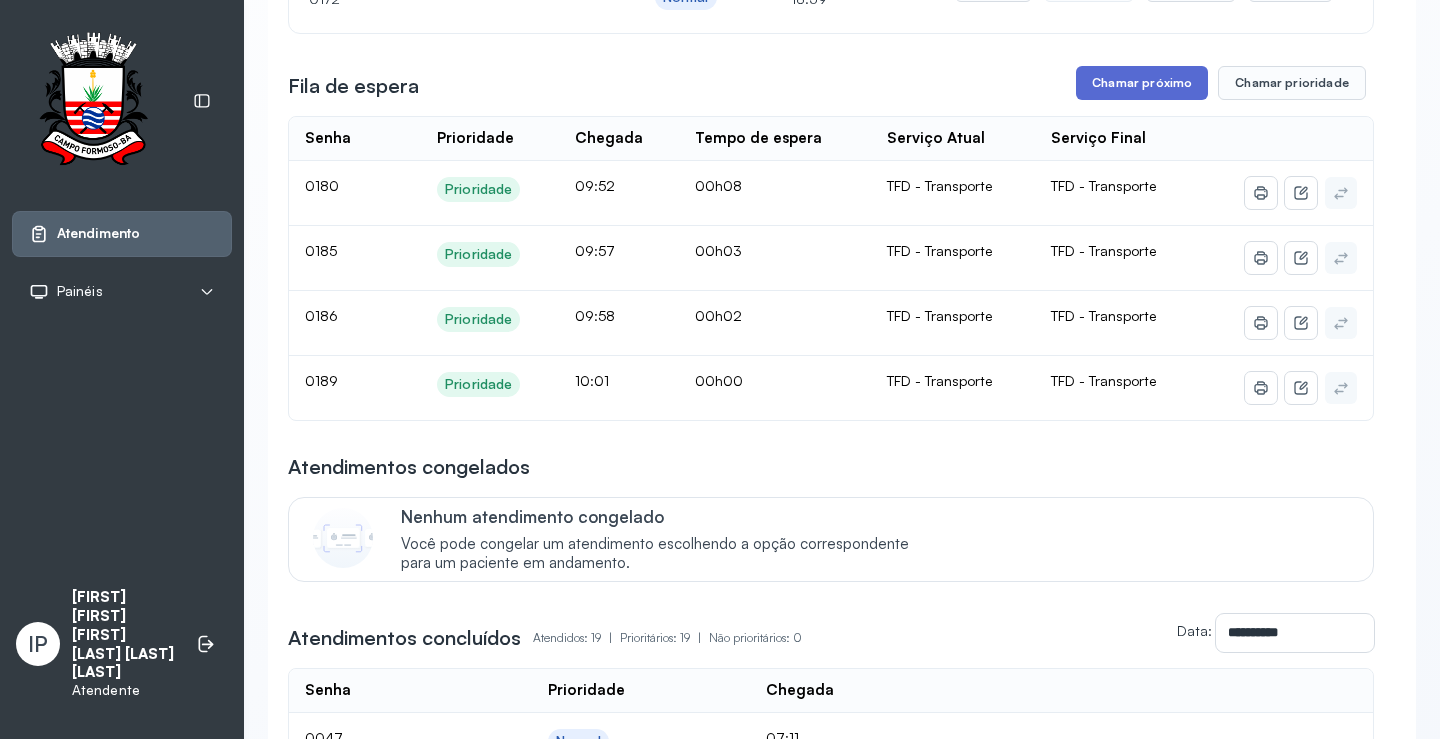 click on "Chamar próximo" at bounding box center [1142, 83] 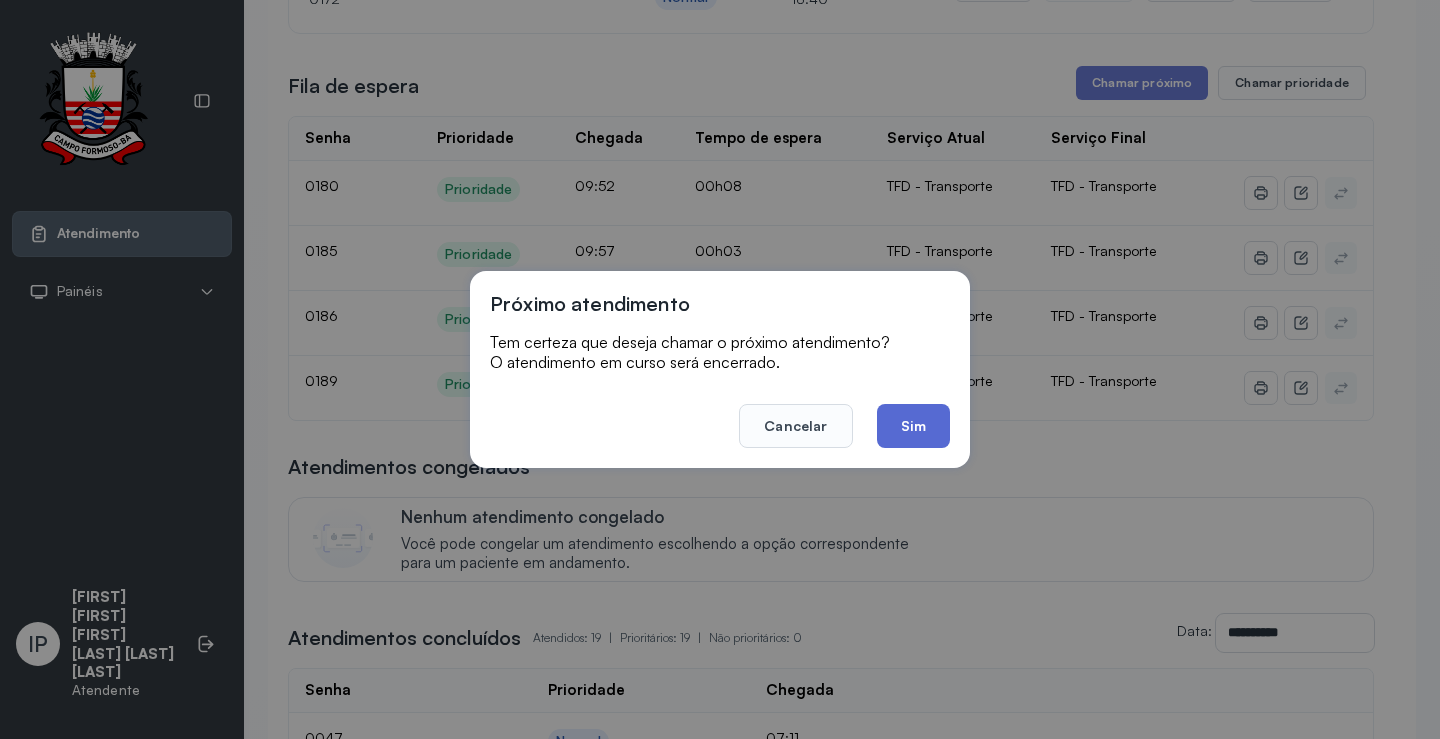 click on "Sim" 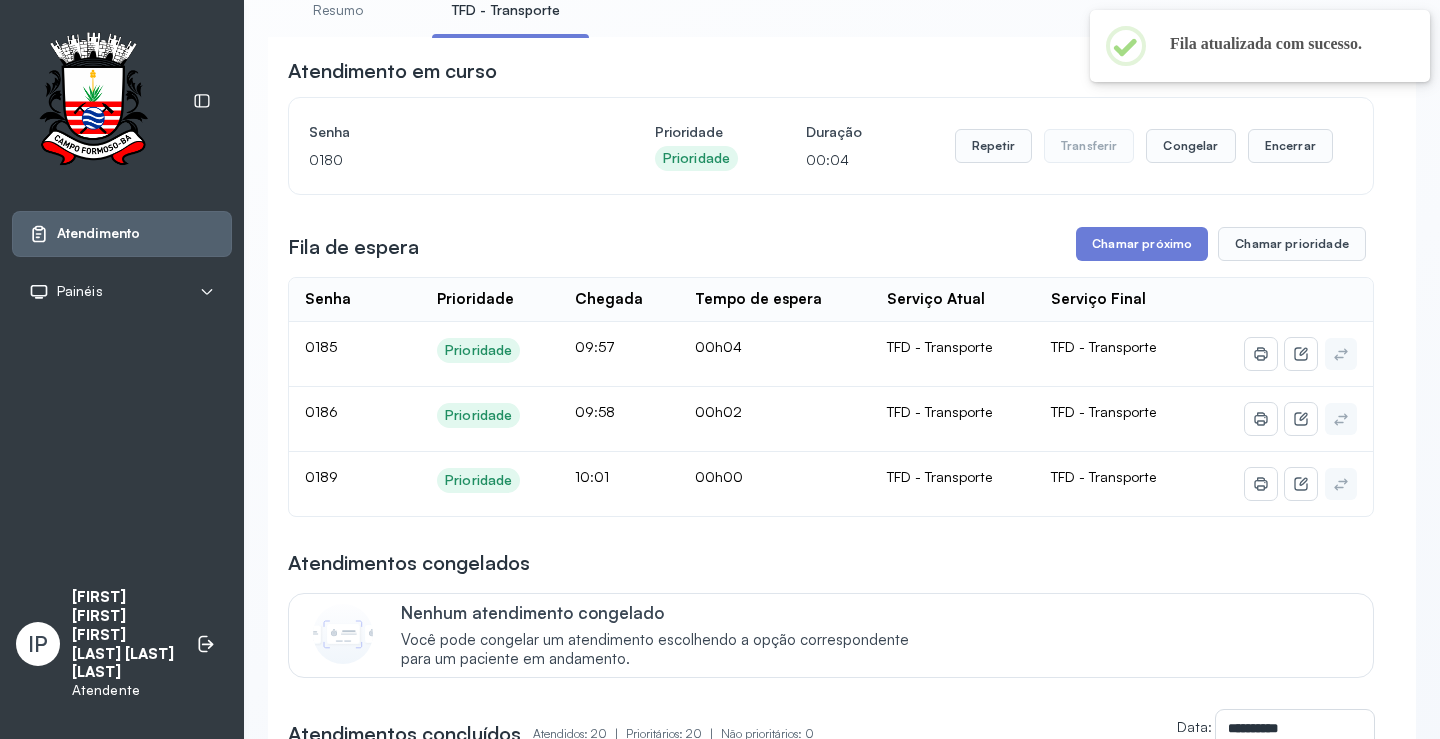 scroll, scrollTop: 1, scrollLeft: 0, axis: vertical 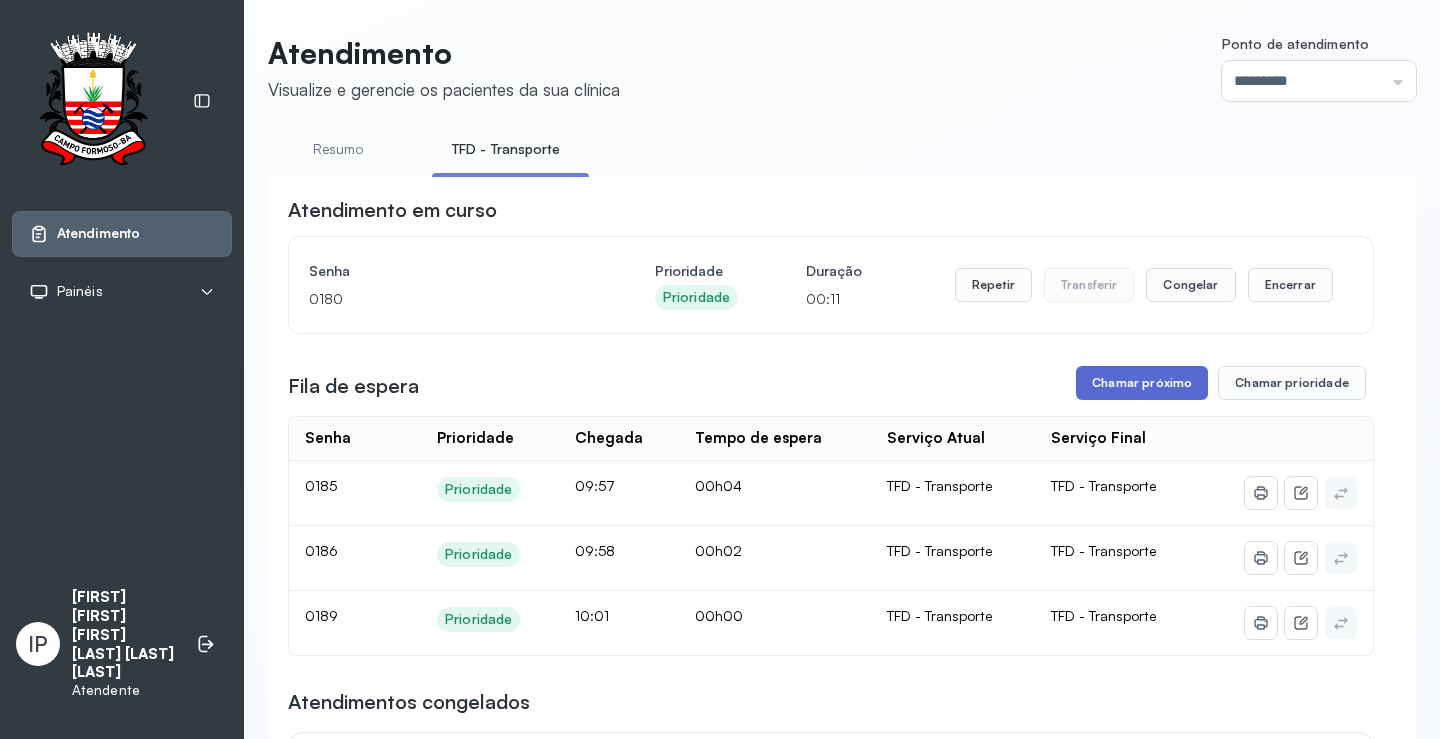 click on "Chamar próximo" at bounding box center [1142, 383] 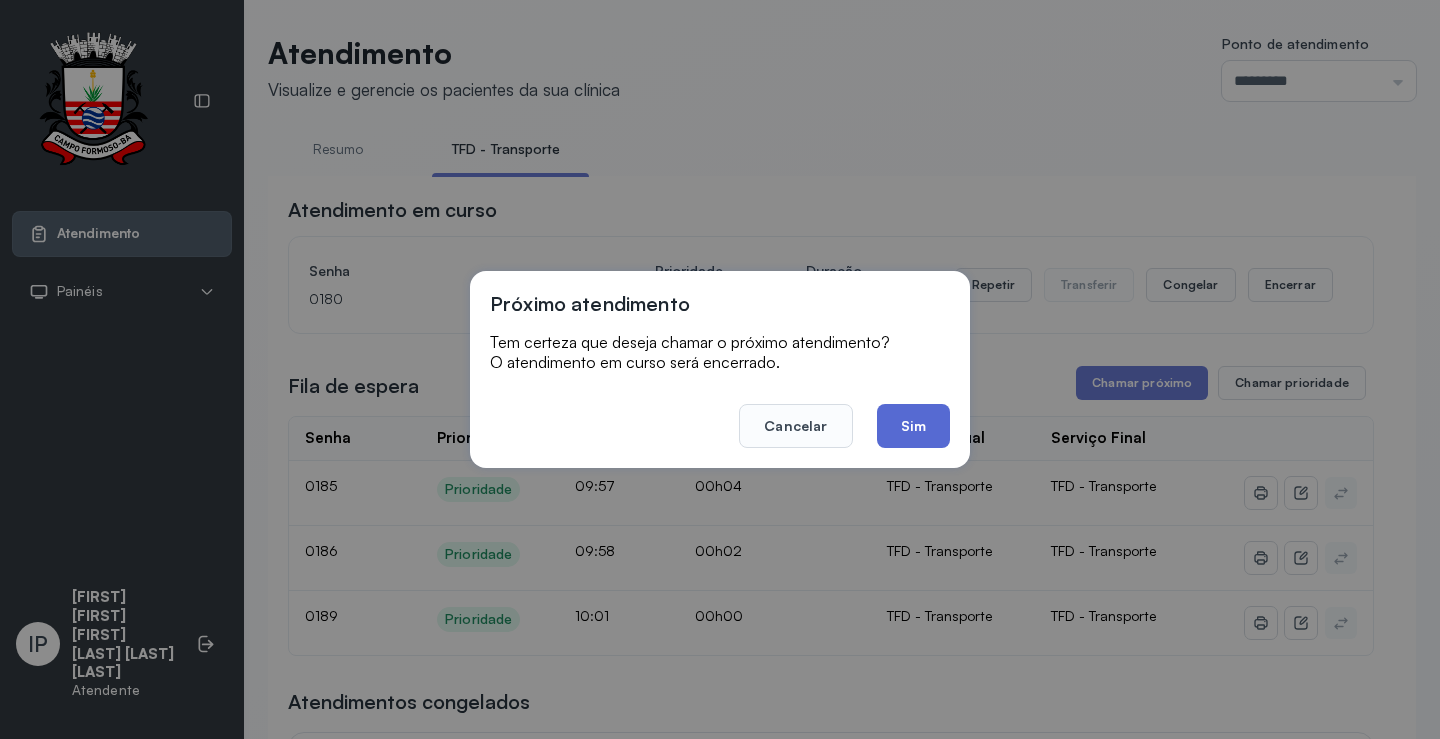 click on "Sim" 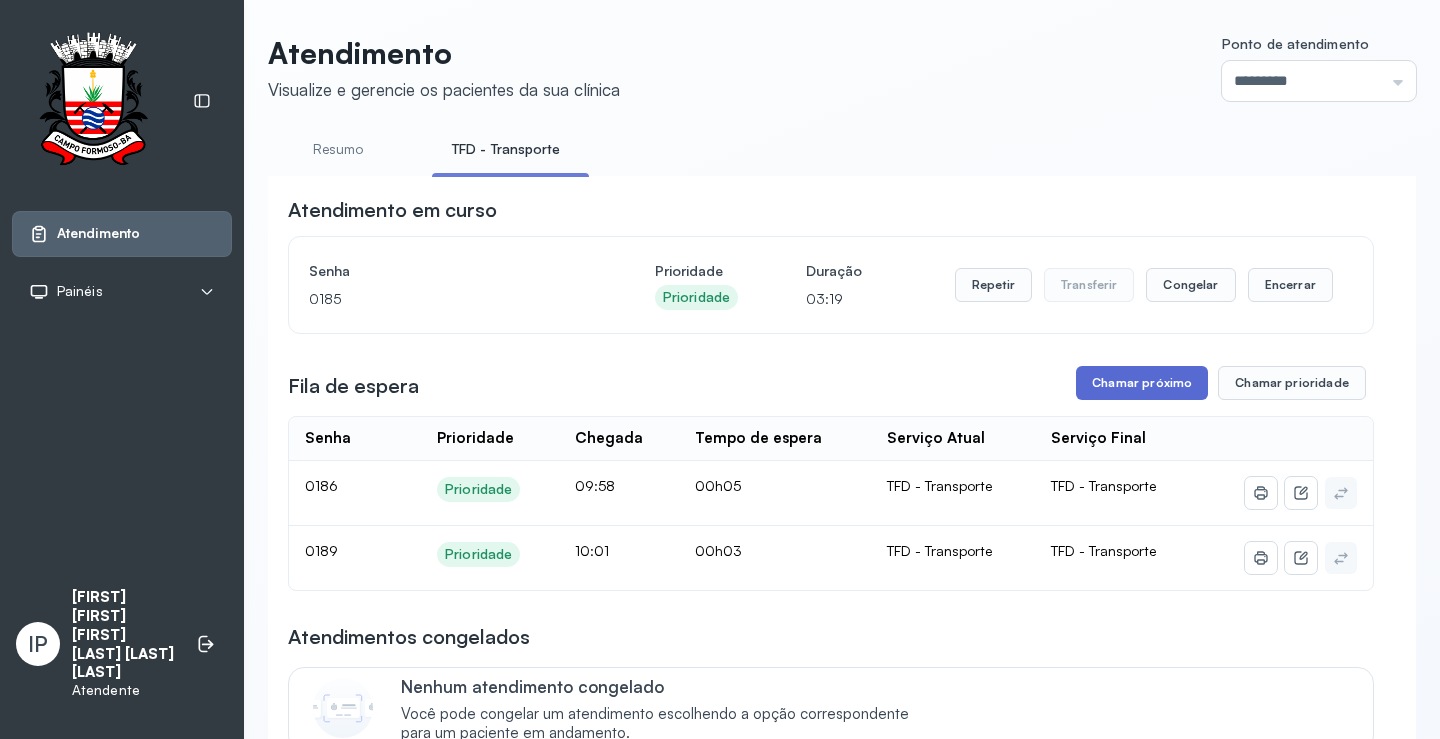 click on "Chamar próximo" at bounding box center [1142, 383] 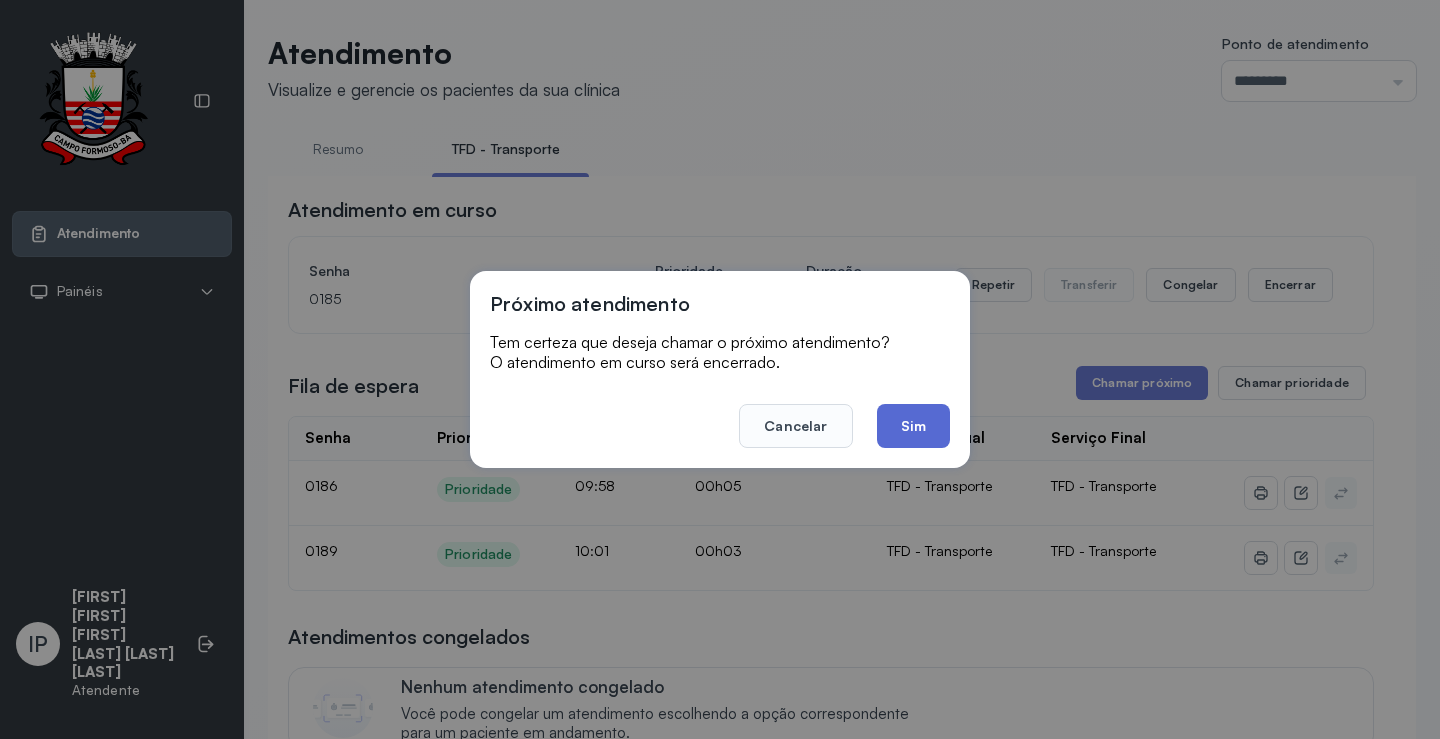 click on "Sim" 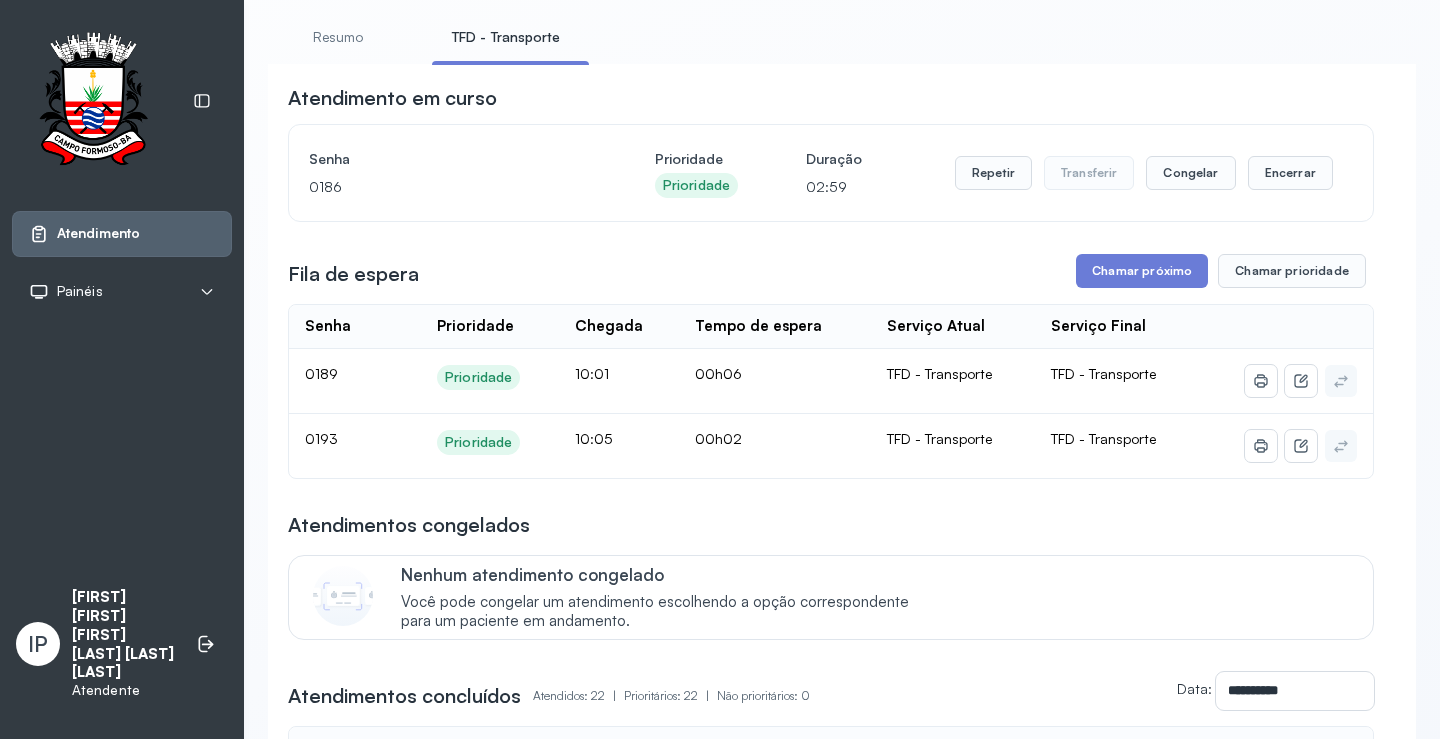 scroll, scrollTop: 300, scrollLeft: 0, axis: vertical 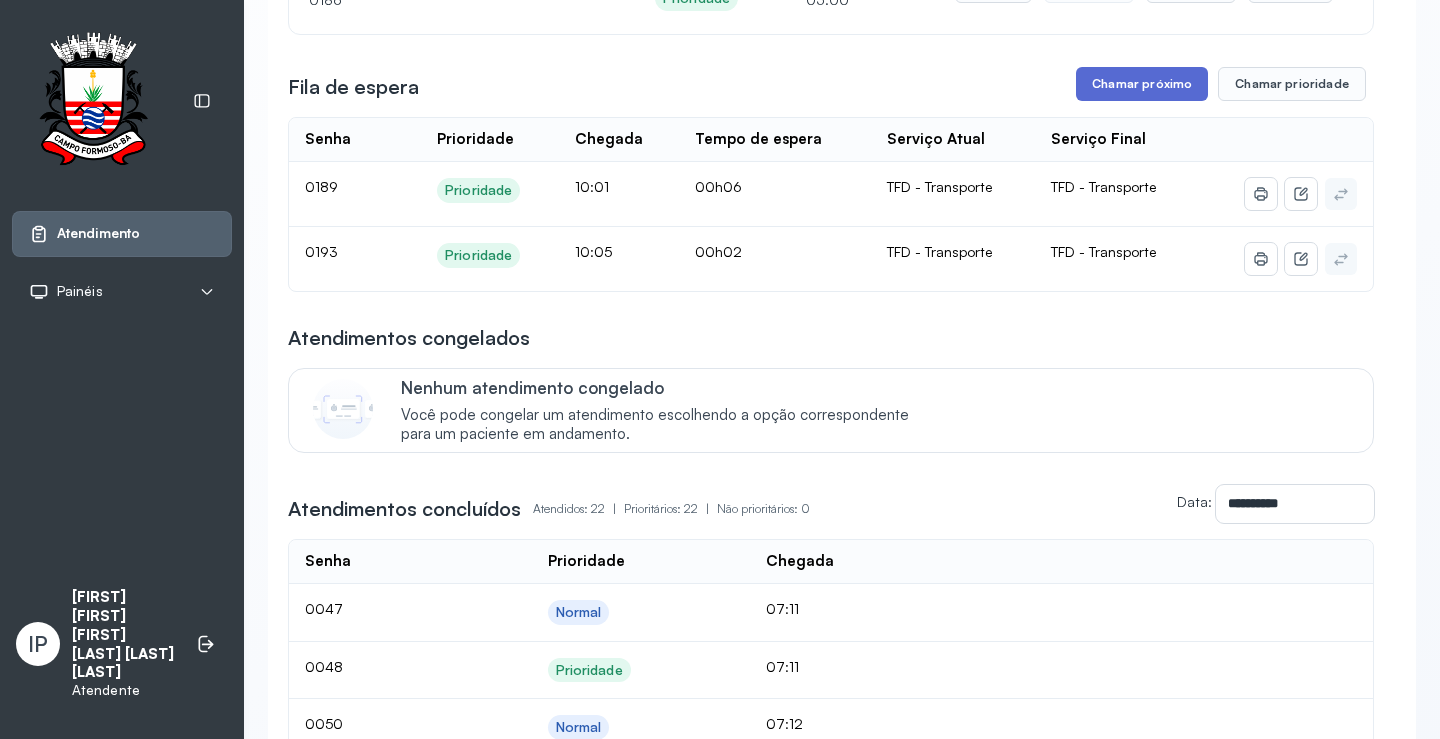 click on "Chamar próximo" at bounding box center [1142, 84] 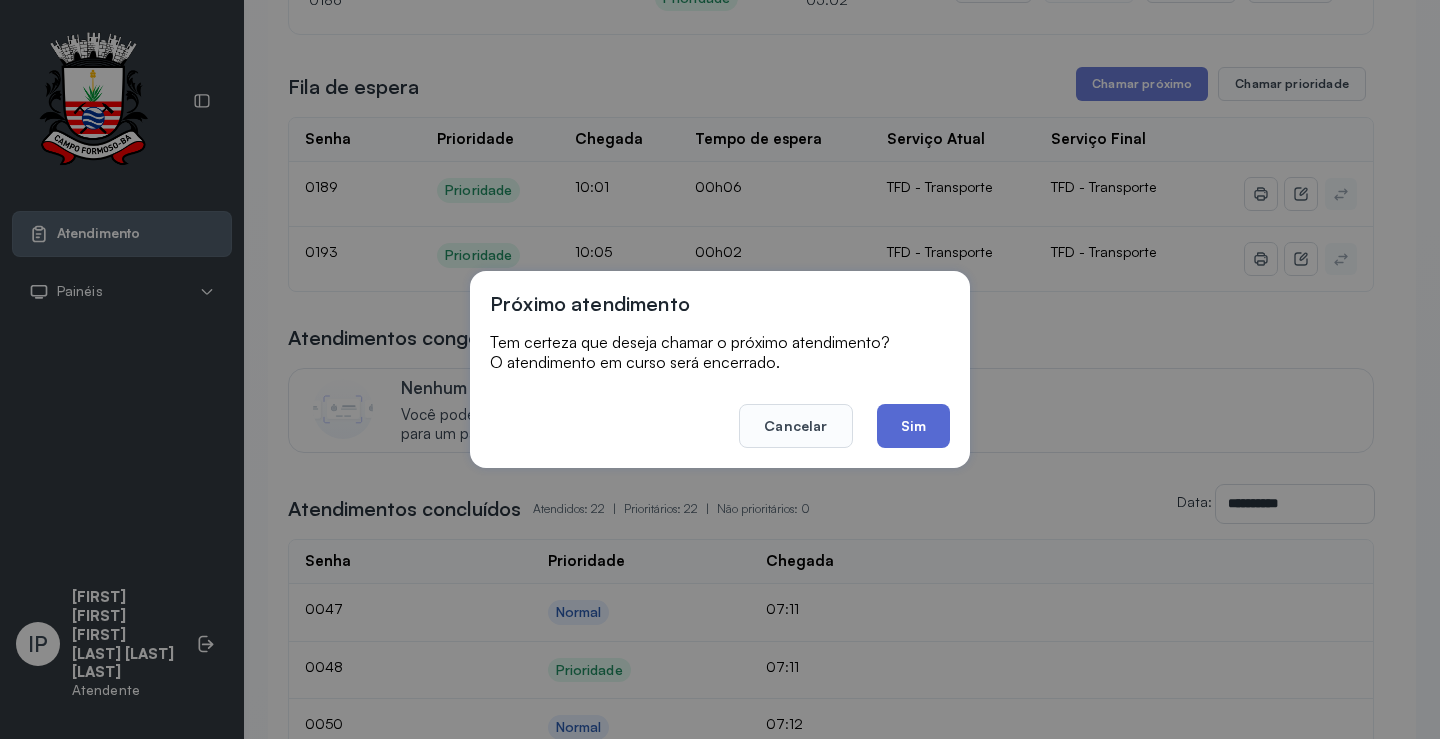 click on "Sim" 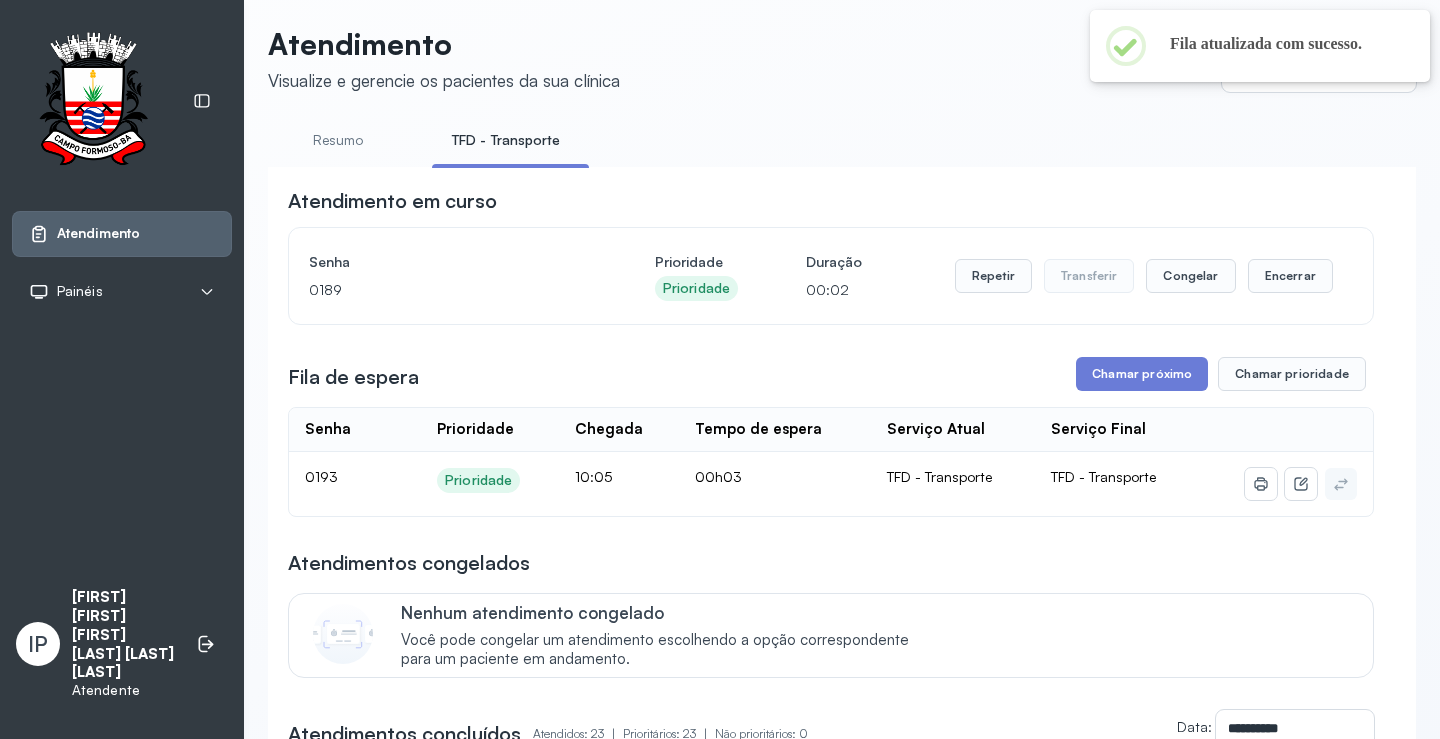 scroll, scrollTop: 0, scrollLeft: 0, axis: both 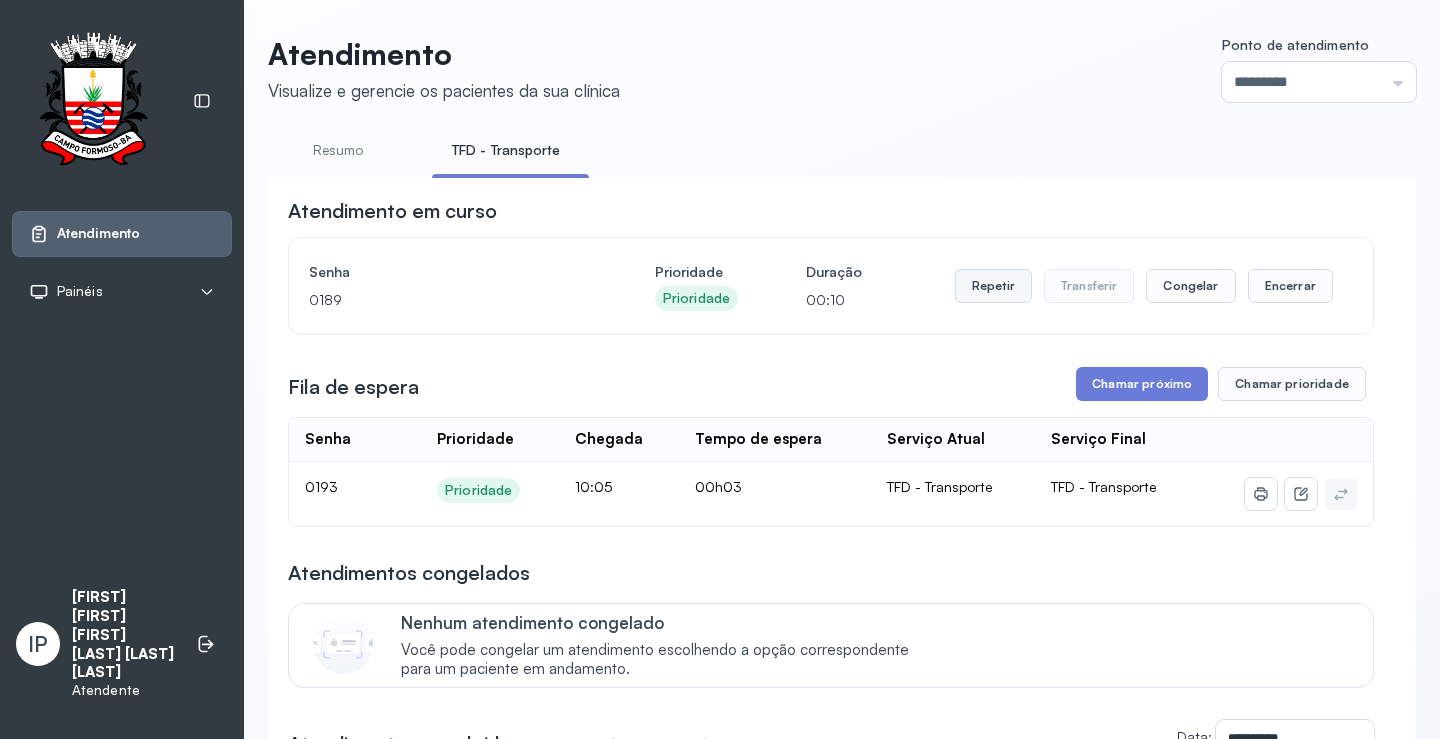 click on "Repetir" at bounding box center [993, 286] 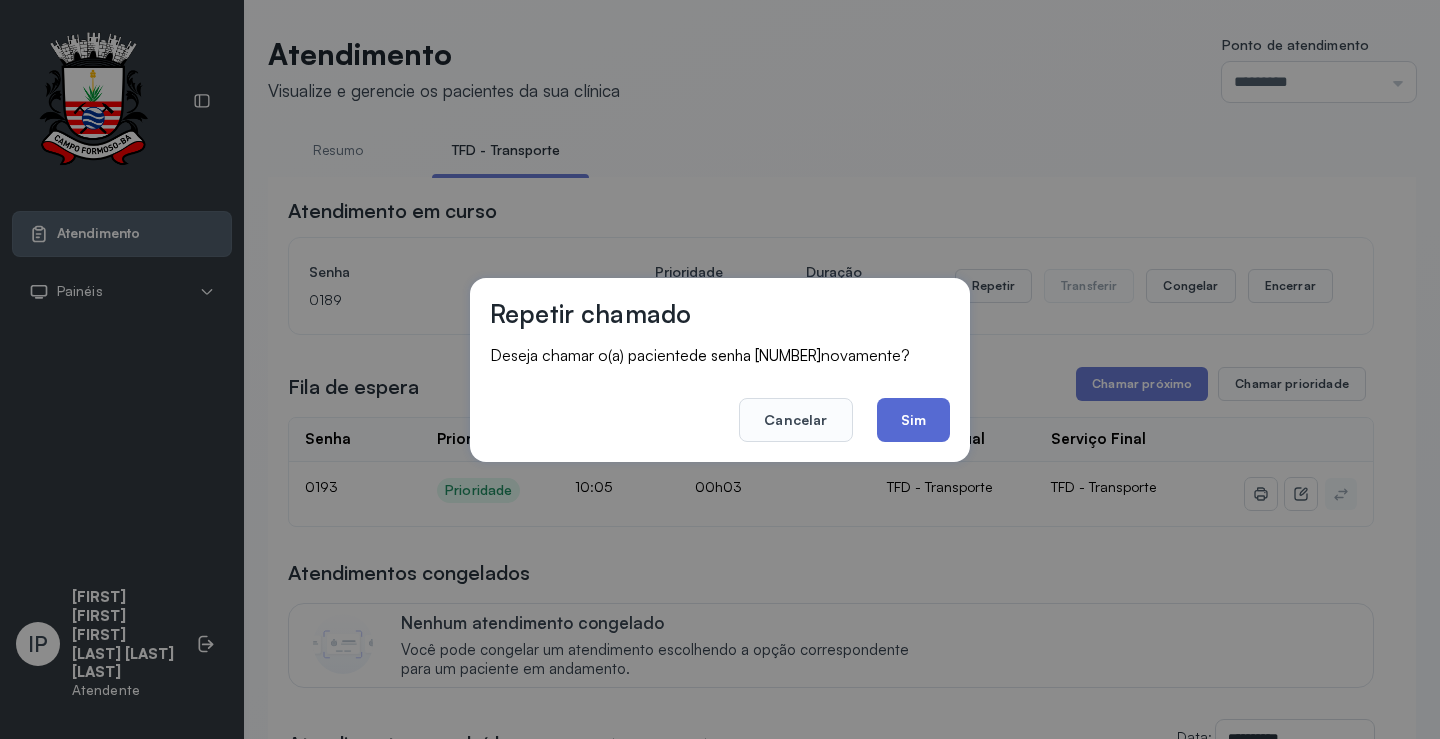click on "Sim" 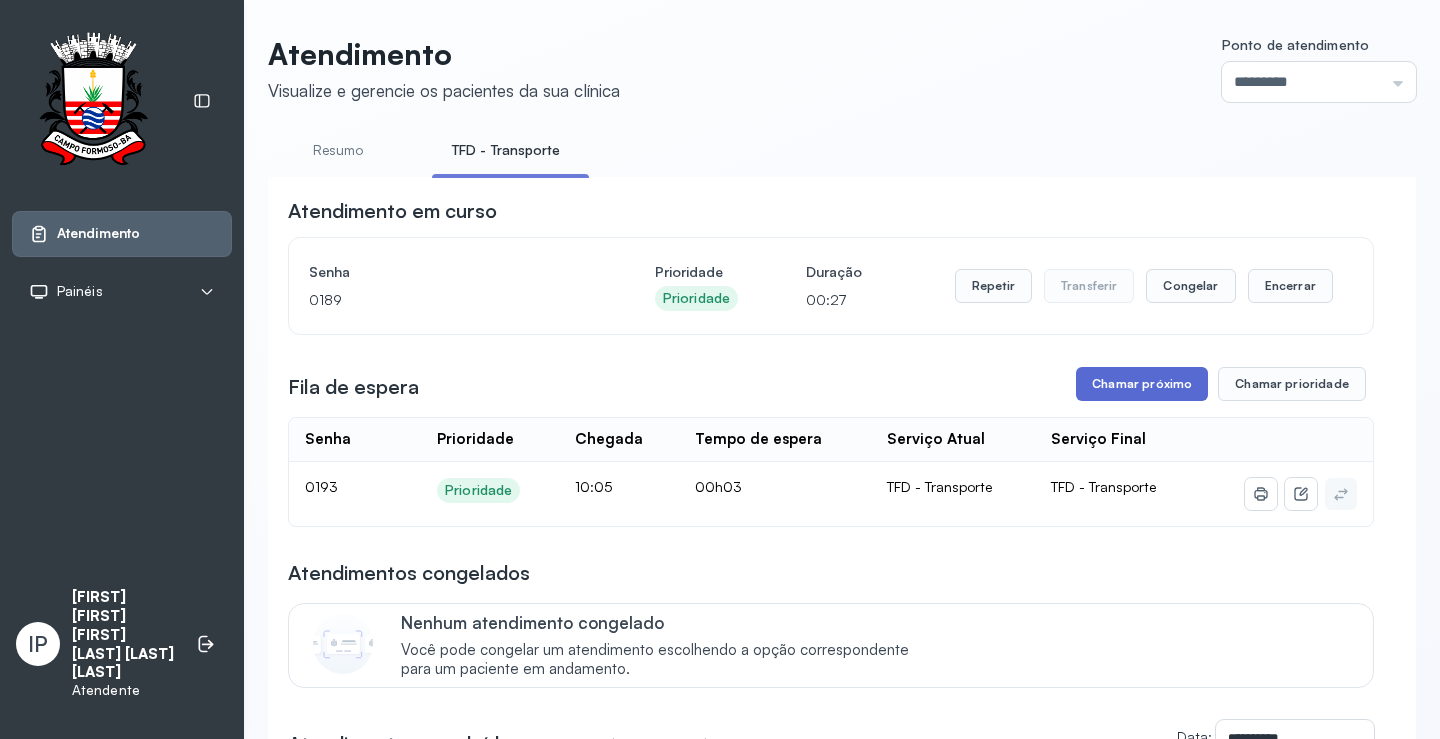 click on "Chamar próximo" at bounding box center (1142, 384) 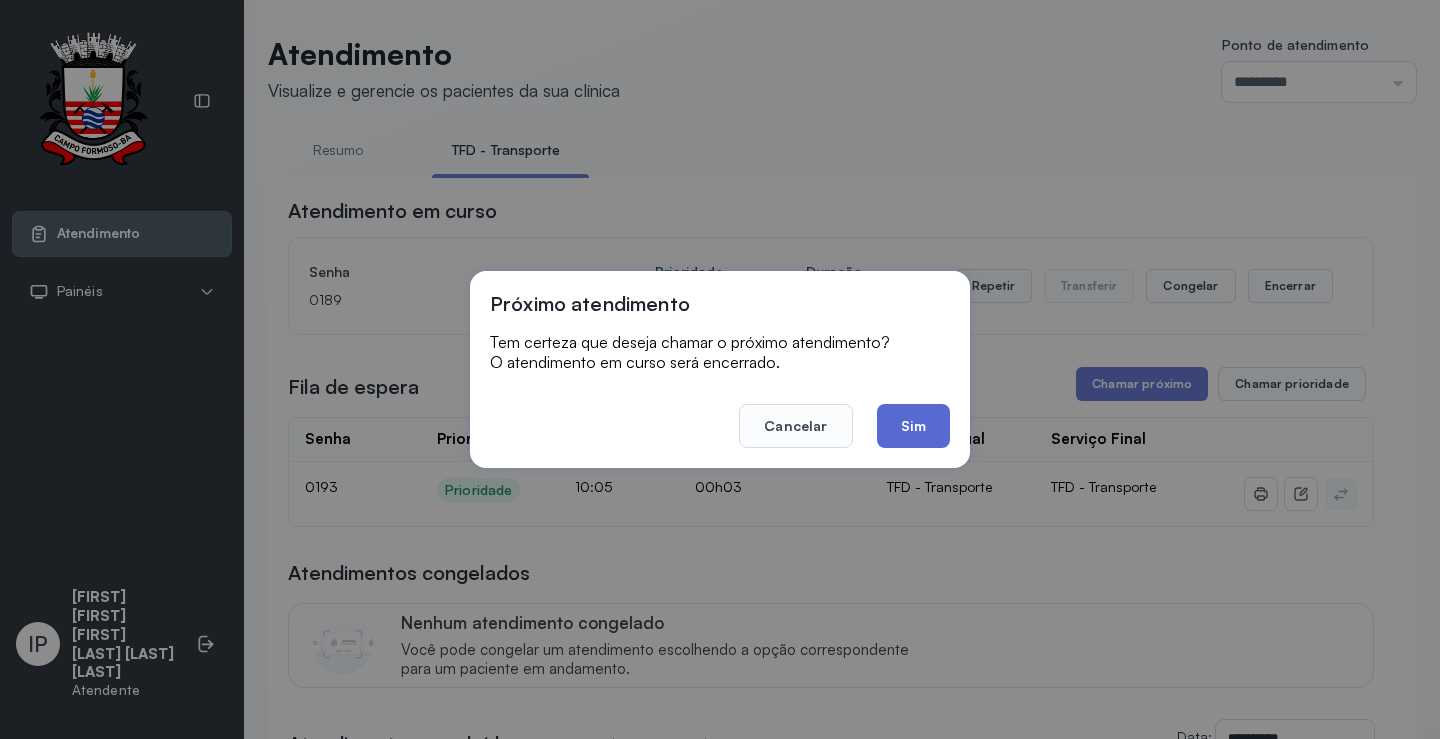 click on "Sim" 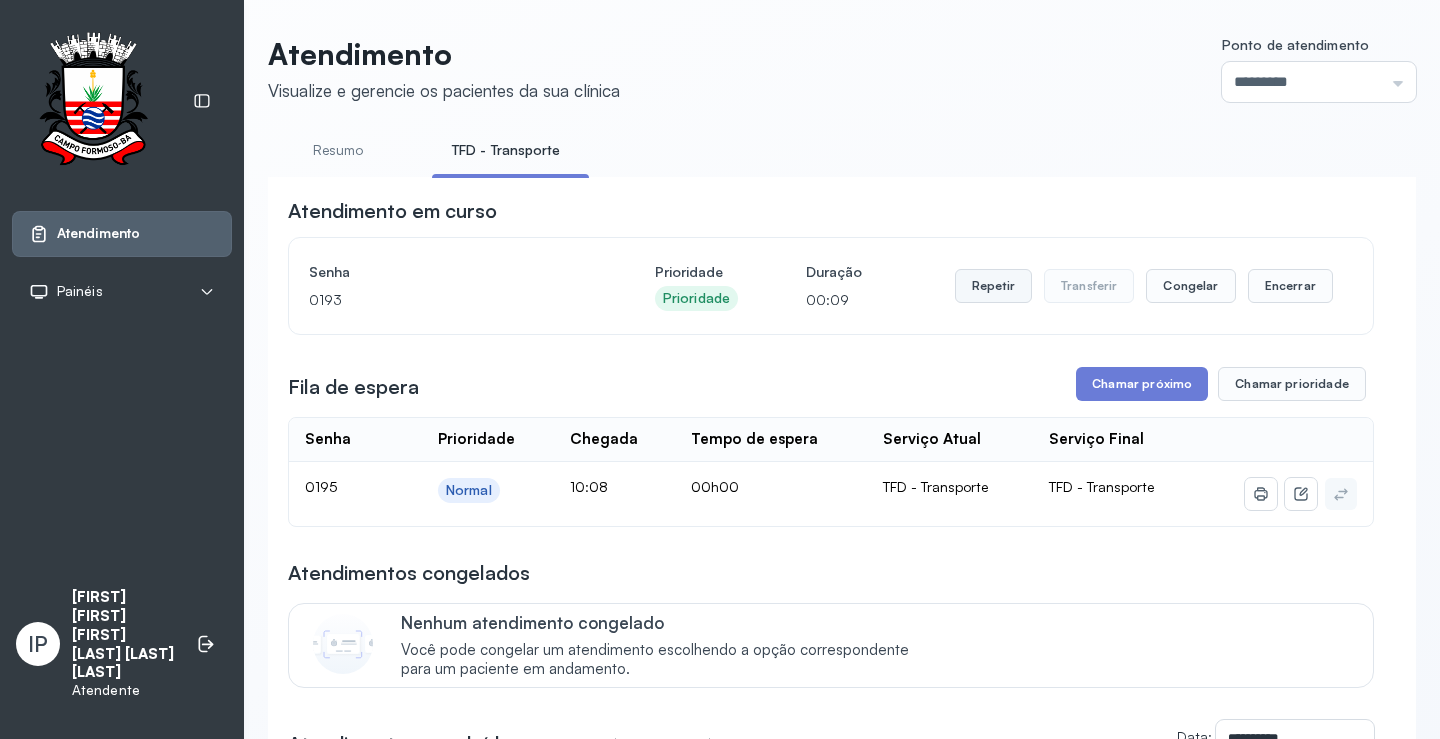 click on "Repetir" at bounding box center (993, 286) 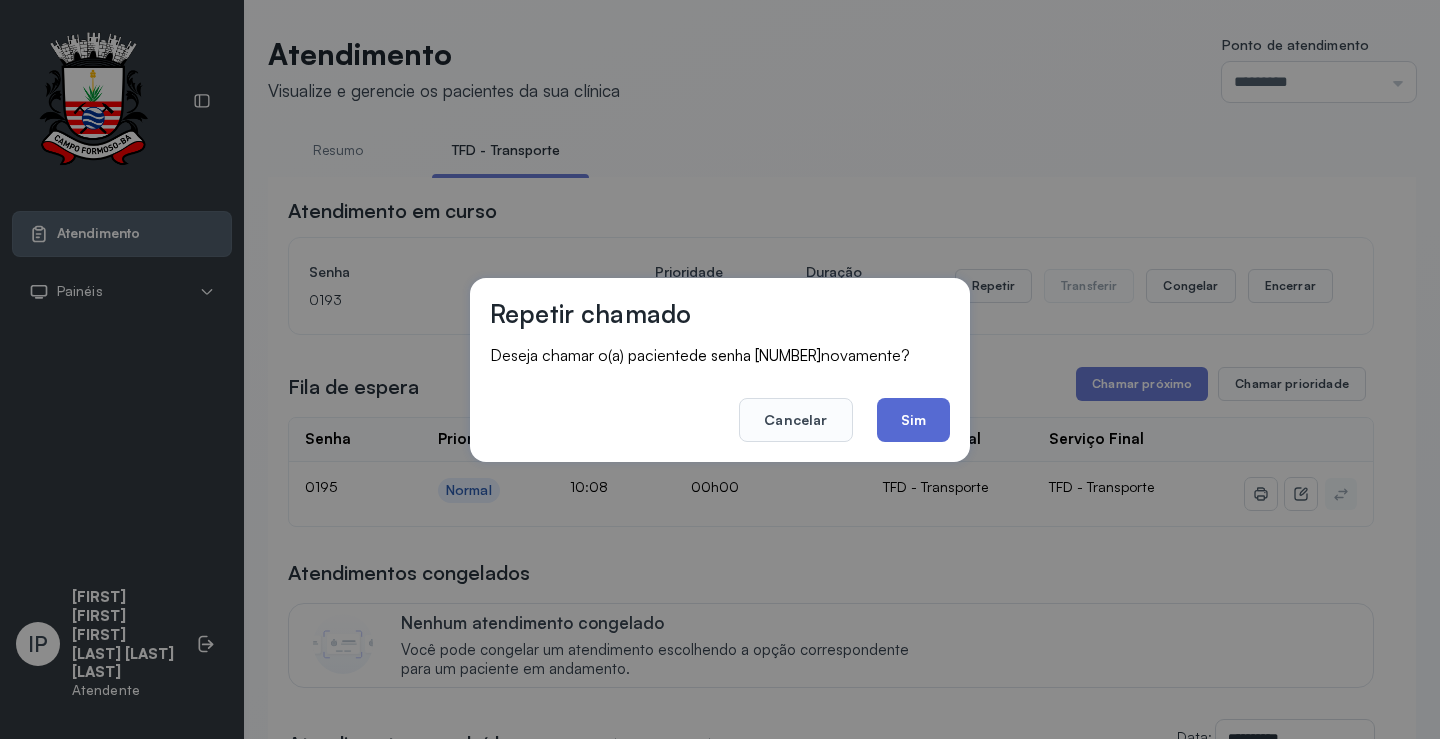 click on "Sim" 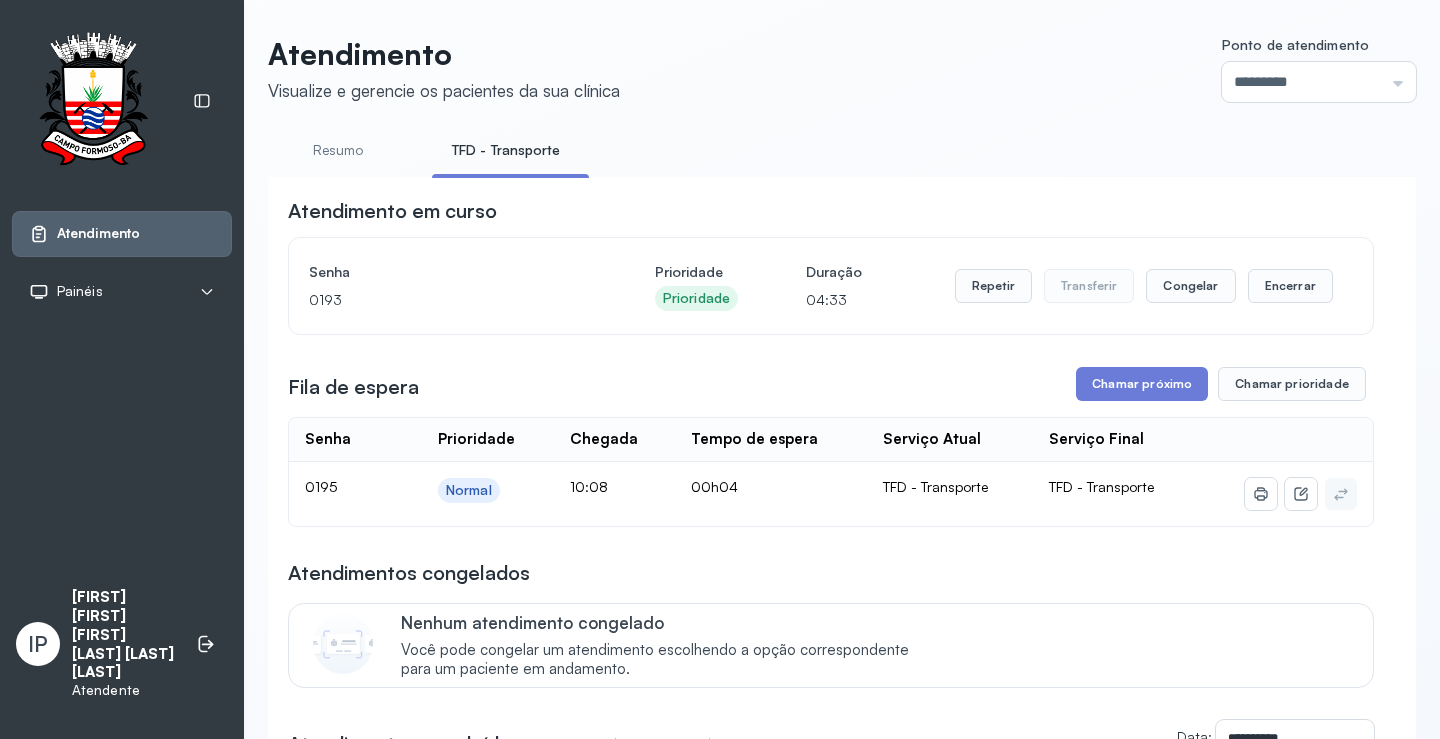 scroll, scrollTop: 100, scrollLeft: 0, axis: vertical 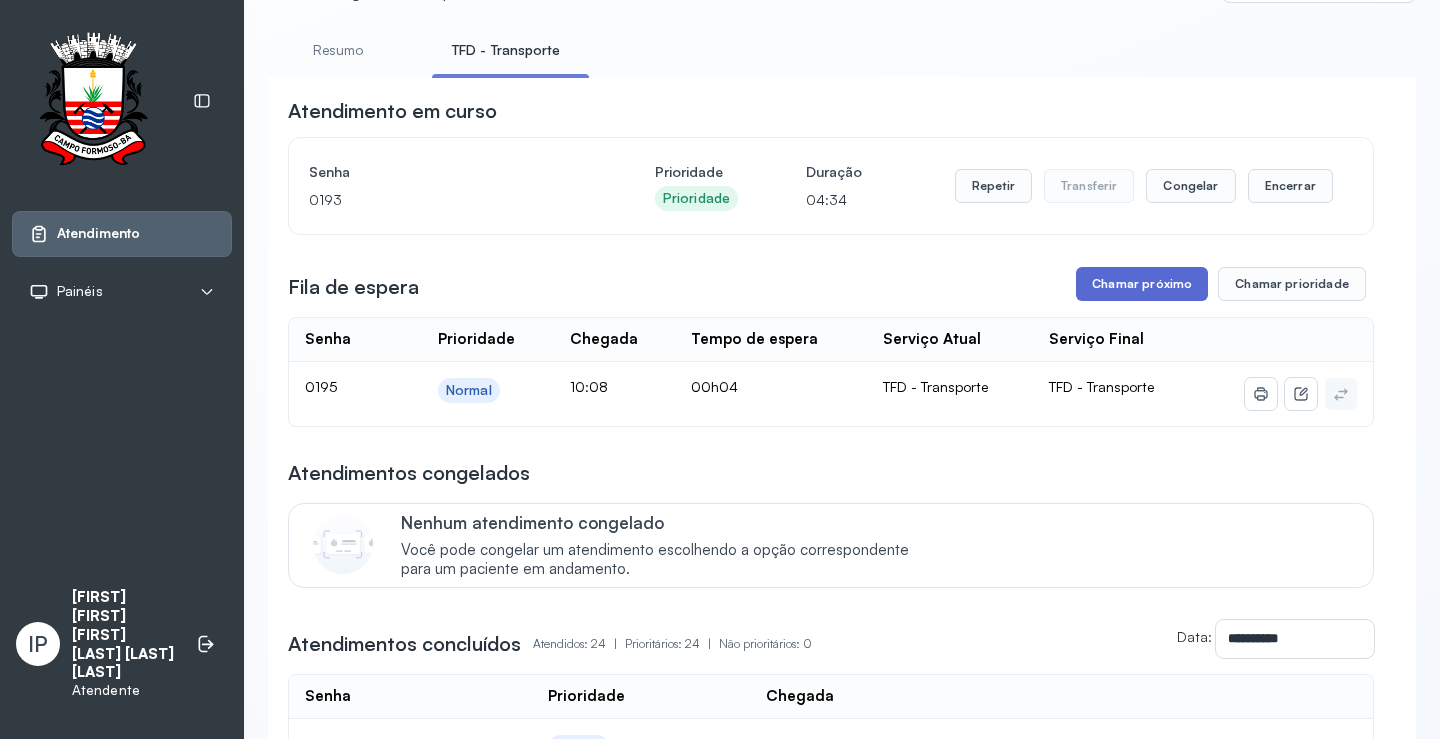 click on "Chamar próximo" at bounding box center [1142, 284] 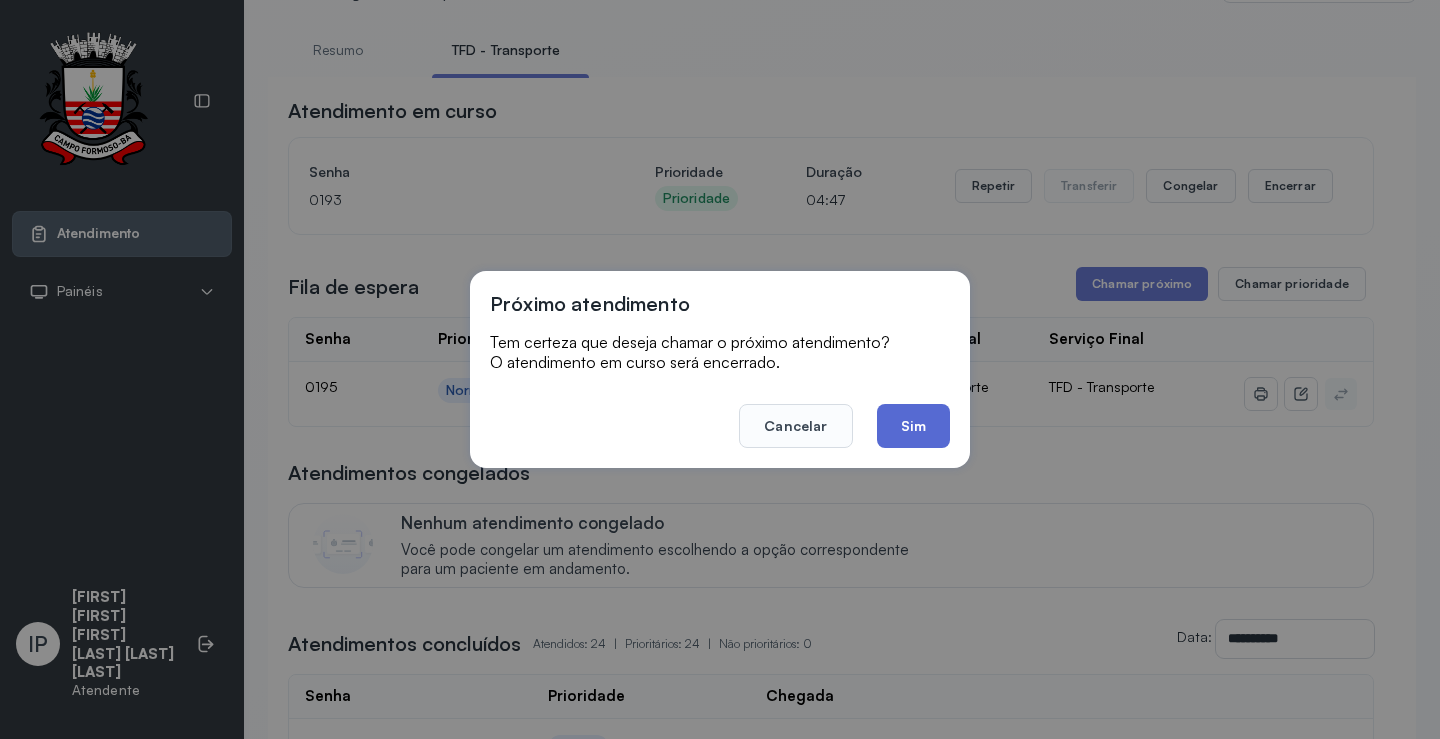click on "Sim" 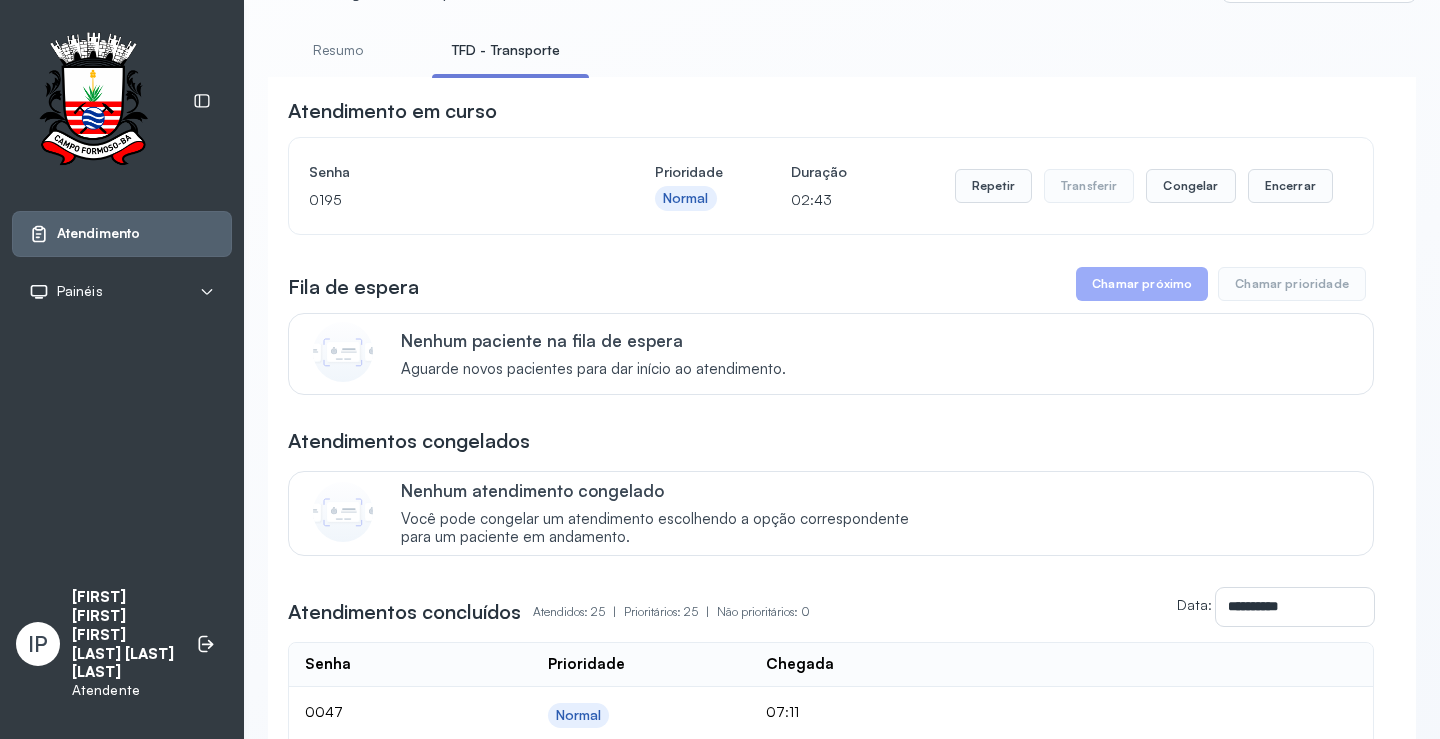 scroll, scrollTop: 0, scrollLeft: 0, axis: both 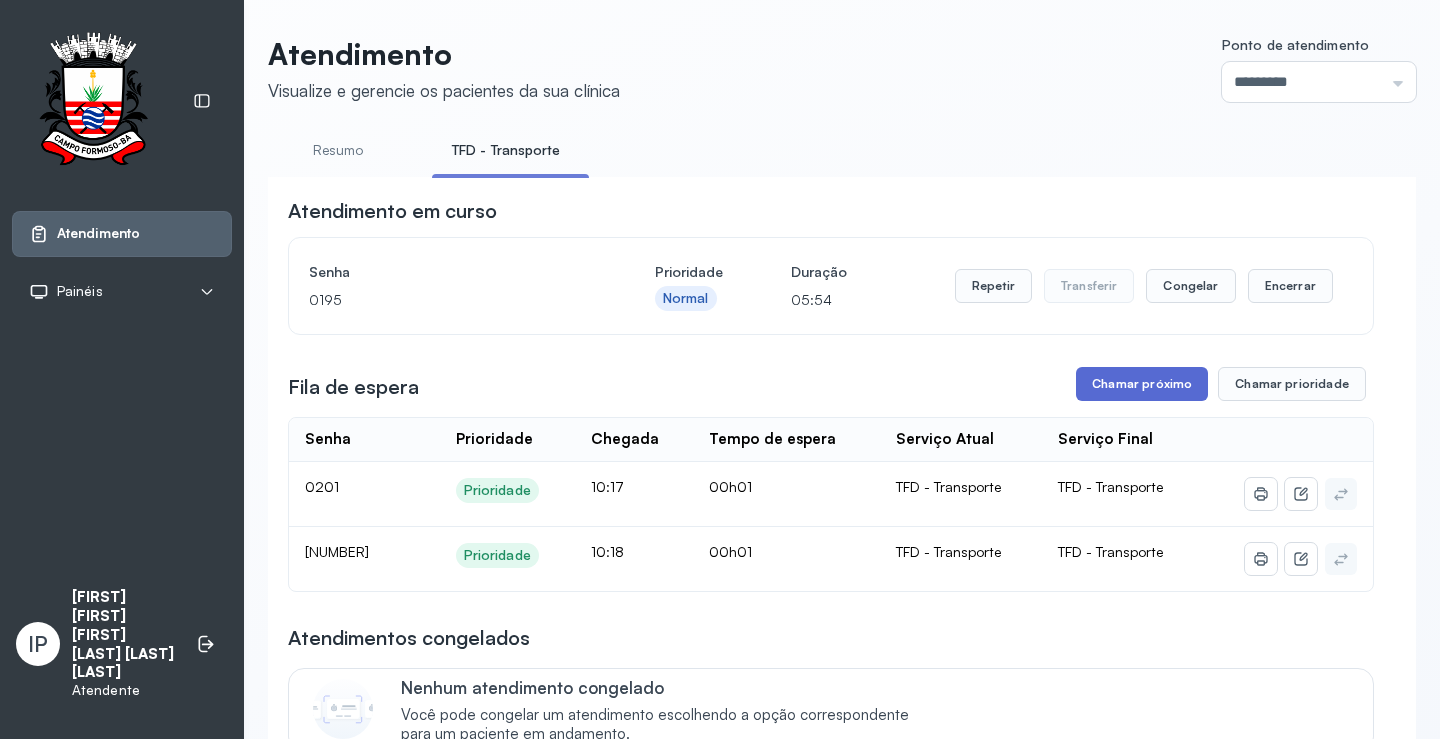 click on "Chamar próximo" at bounding box center (1142, 384) 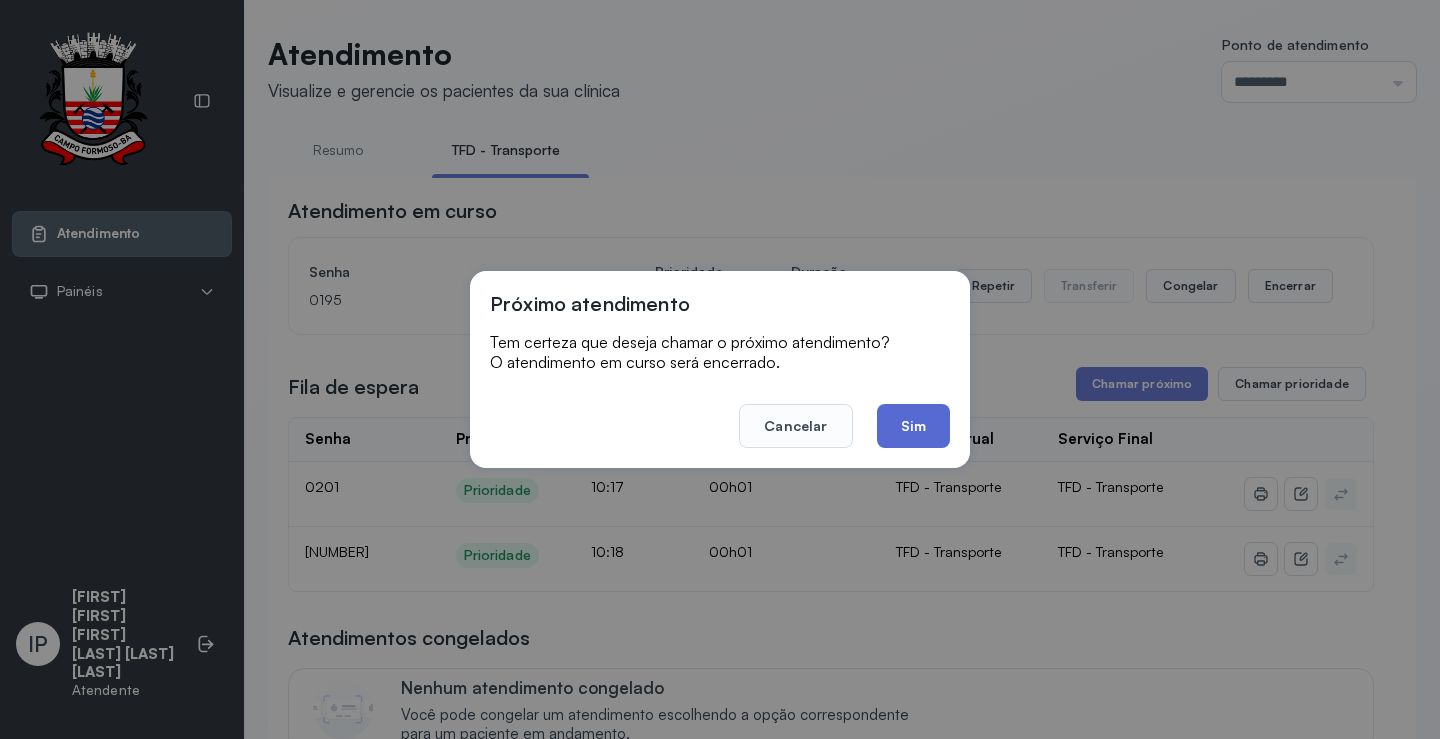 click on "Sim" 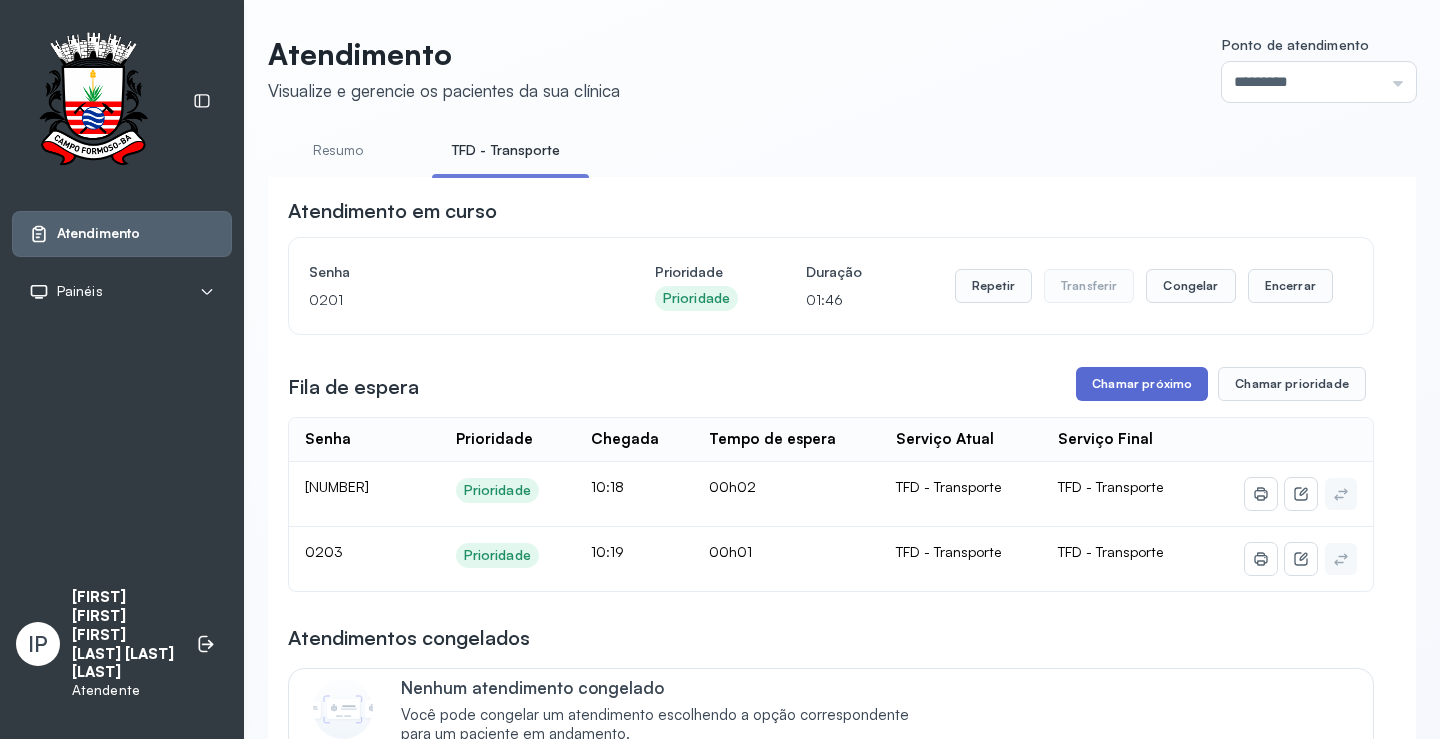 click on "Chamar próximo" at bounding box center [1142, 384] 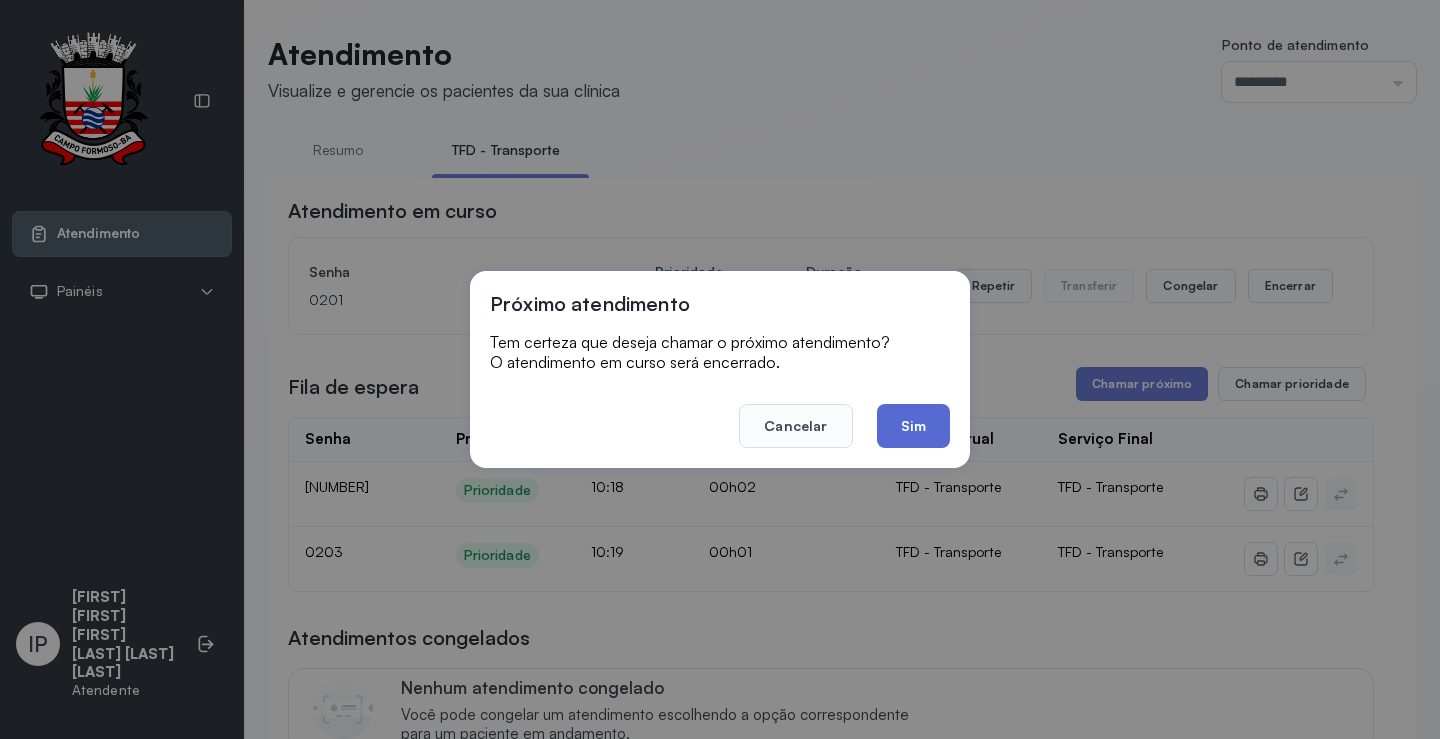 click on "Sim" 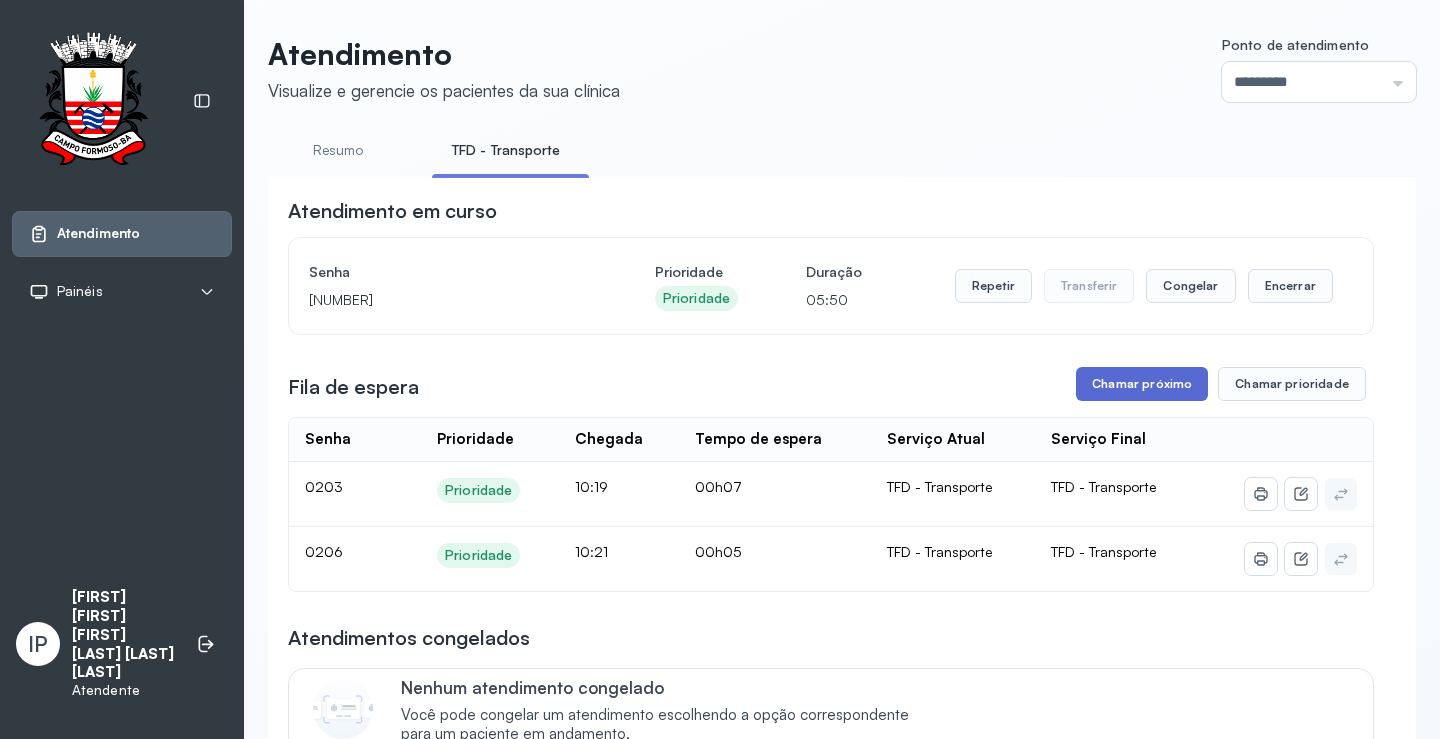 click on "Chamar próximo" at bounding box center (1142, 384) 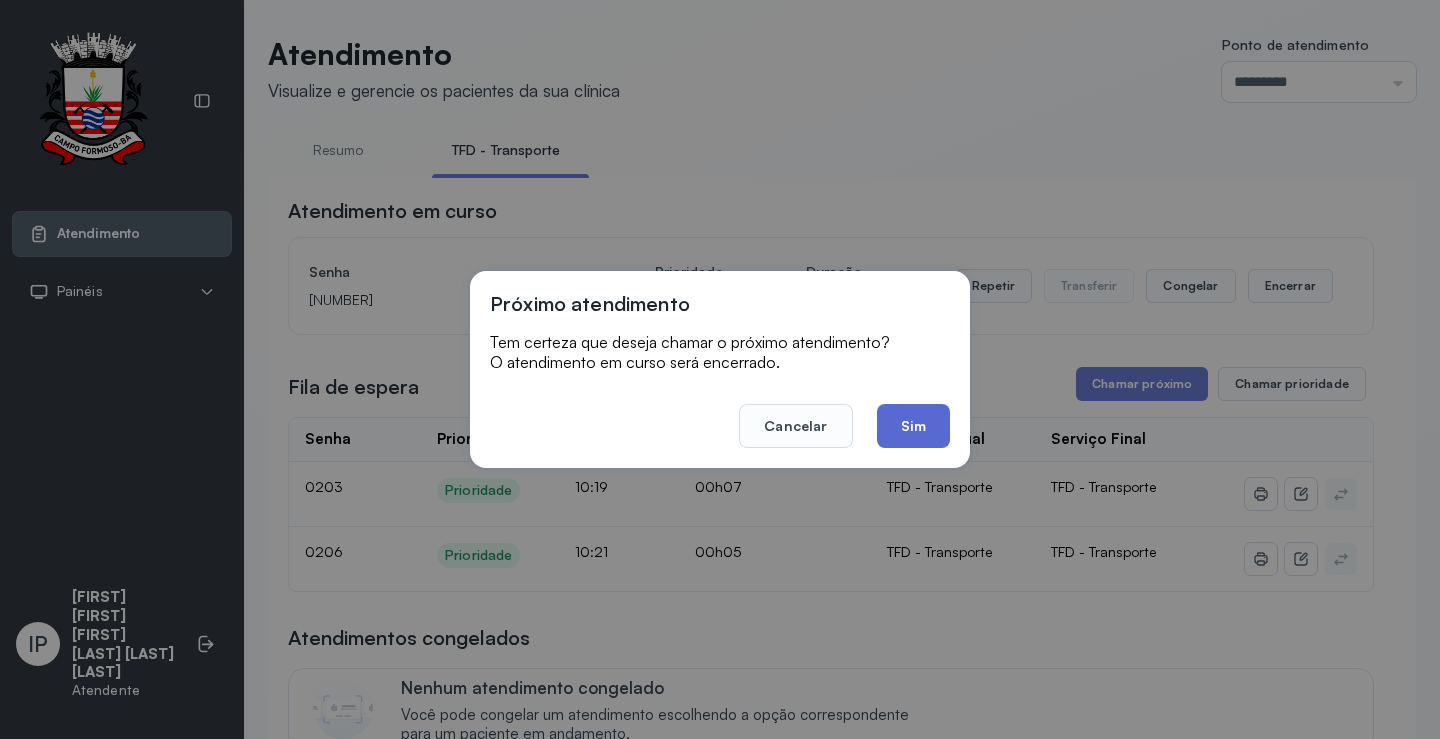 click on "Sim" 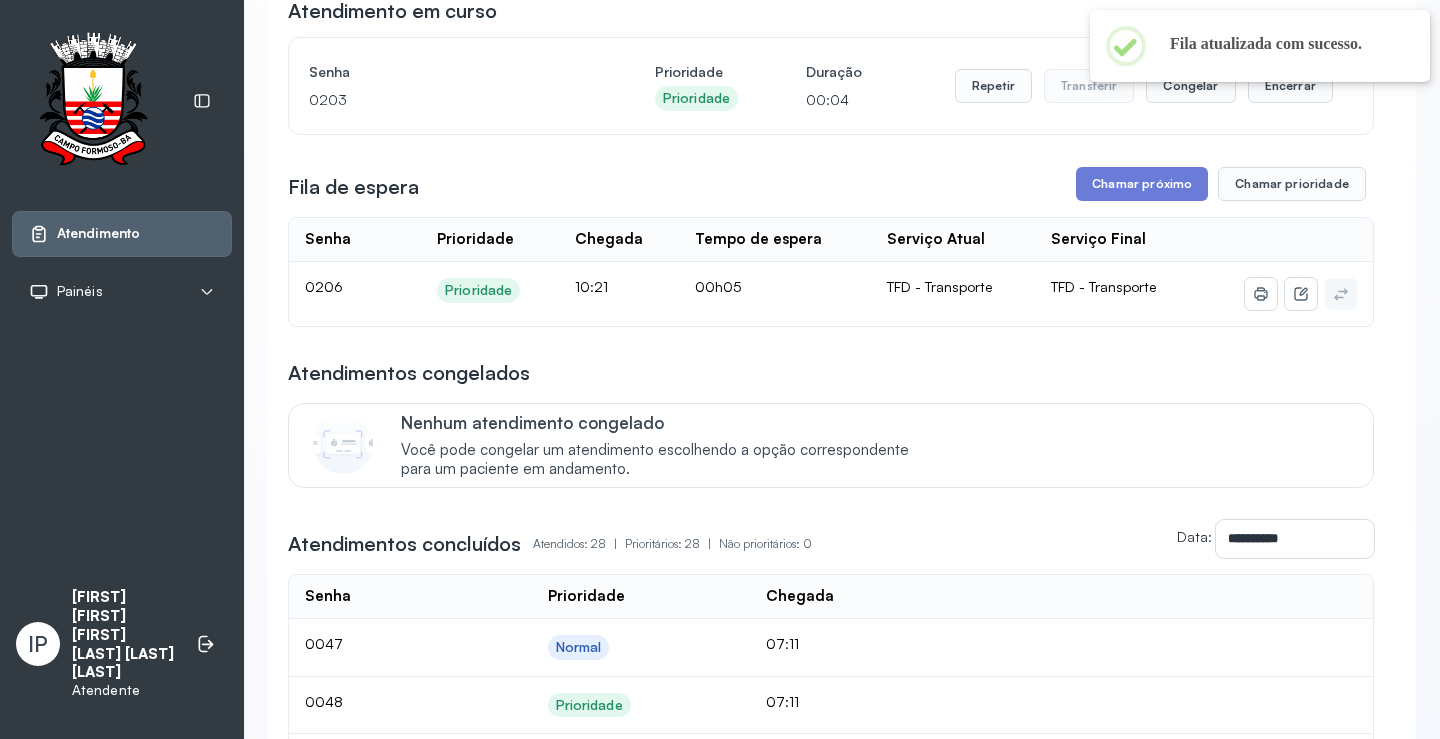 scroll, scrollTop: 0, scrollLeft: 0, axis: both 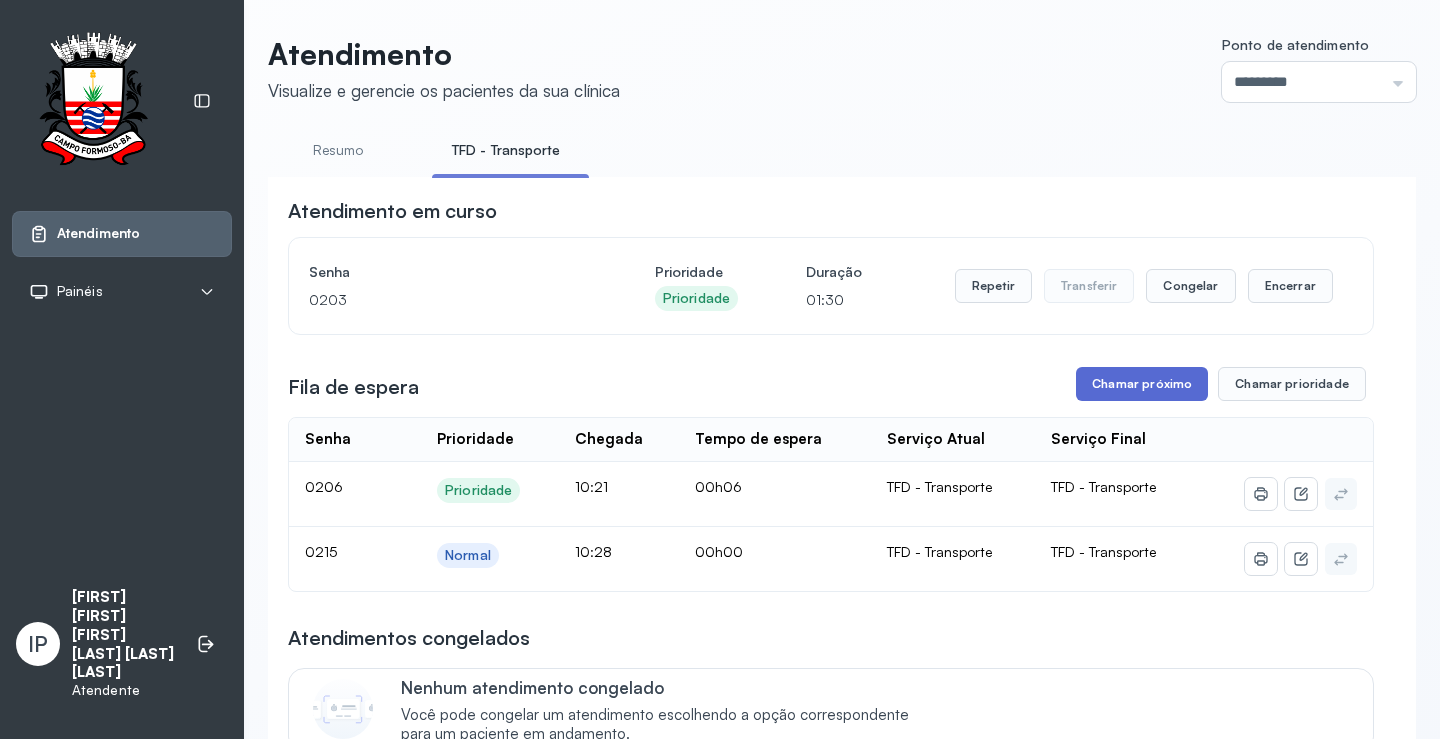 click on "Chamar próximo" at bounding box center [1142, 384] 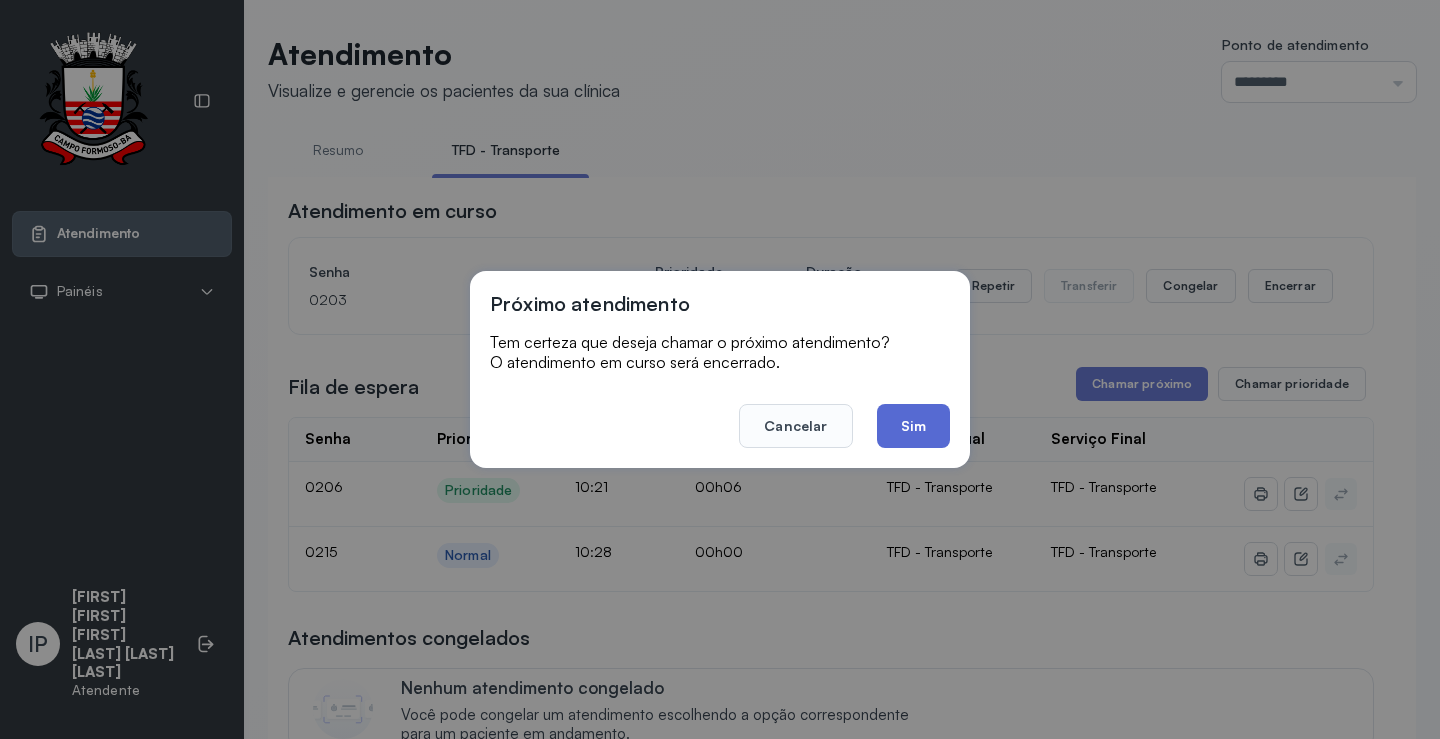 click on "Sim" 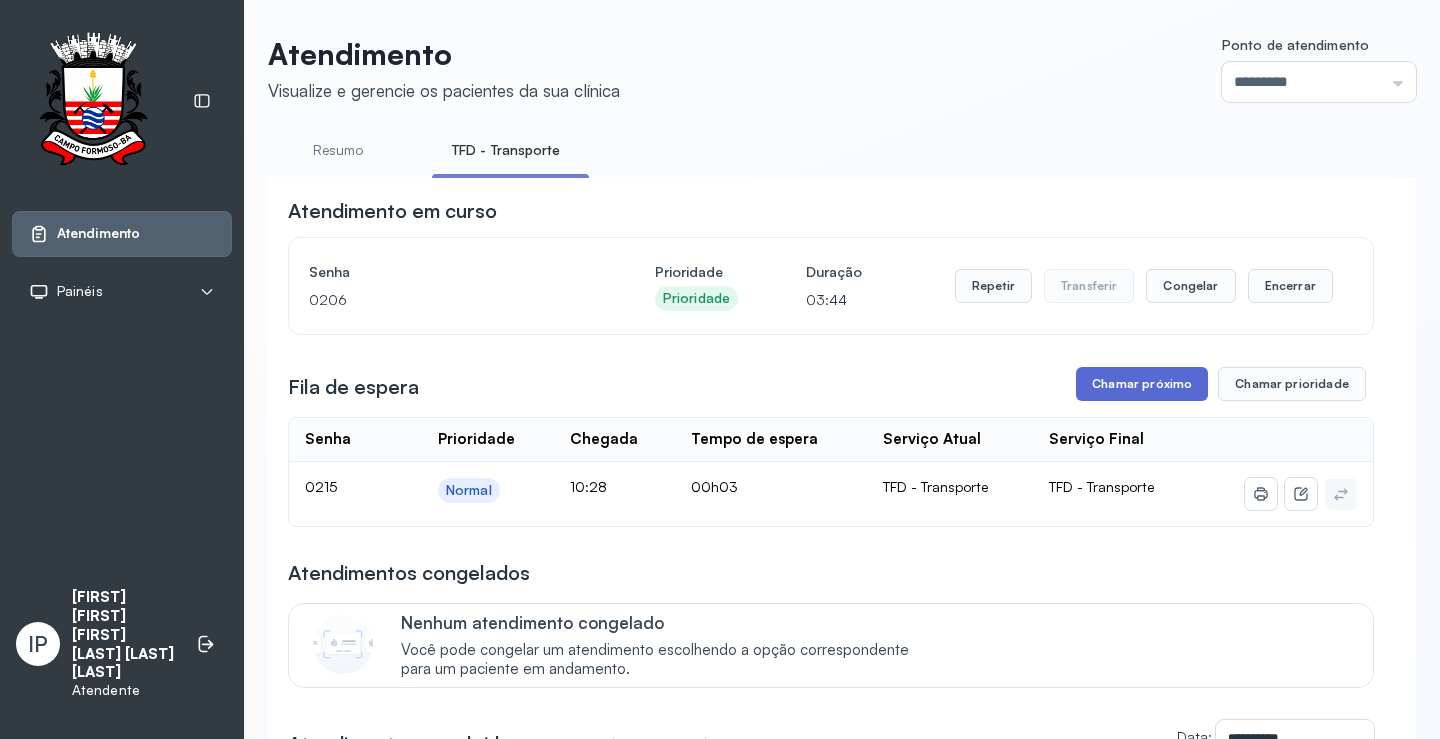 click on "Chamar próximo" at bounding box center (1142, 384) 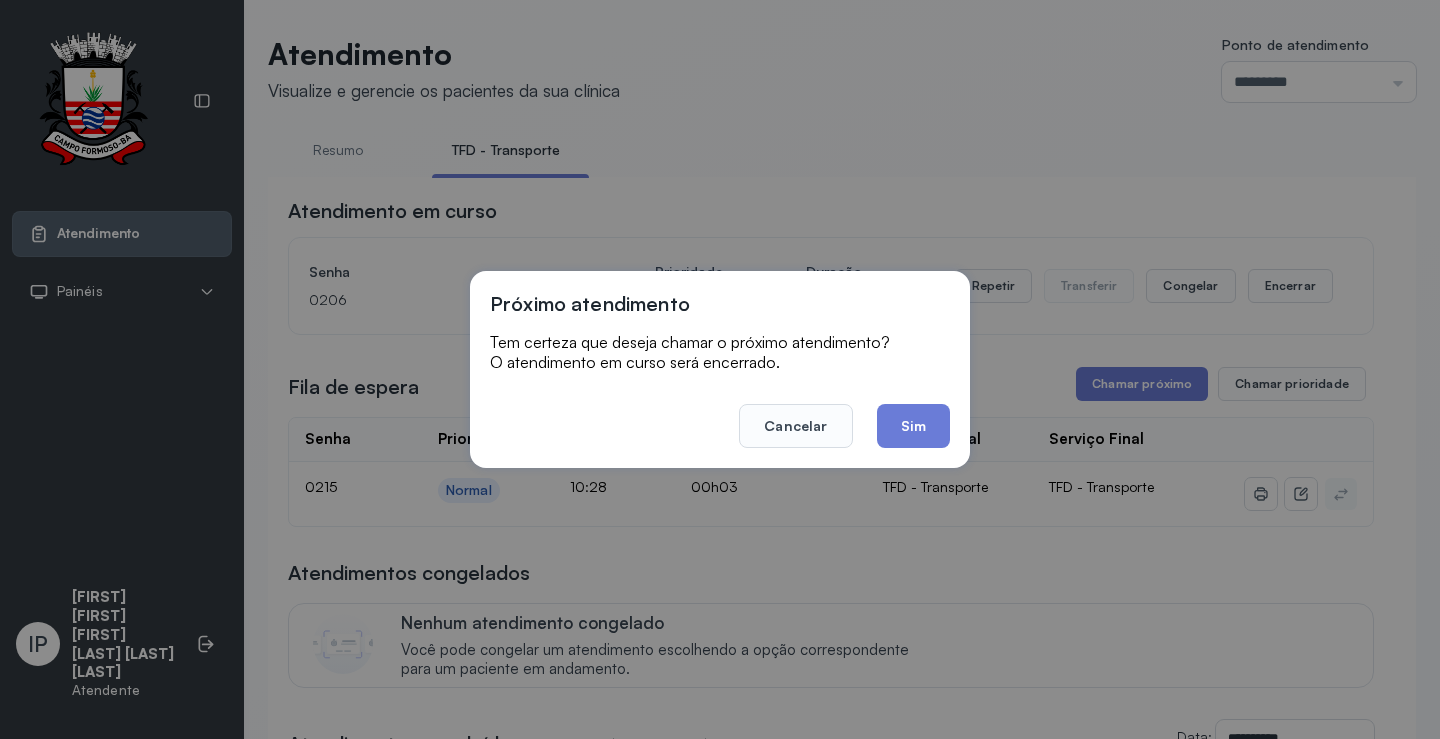 click on "Cancelar Sim" at bounding box center [720, 412] 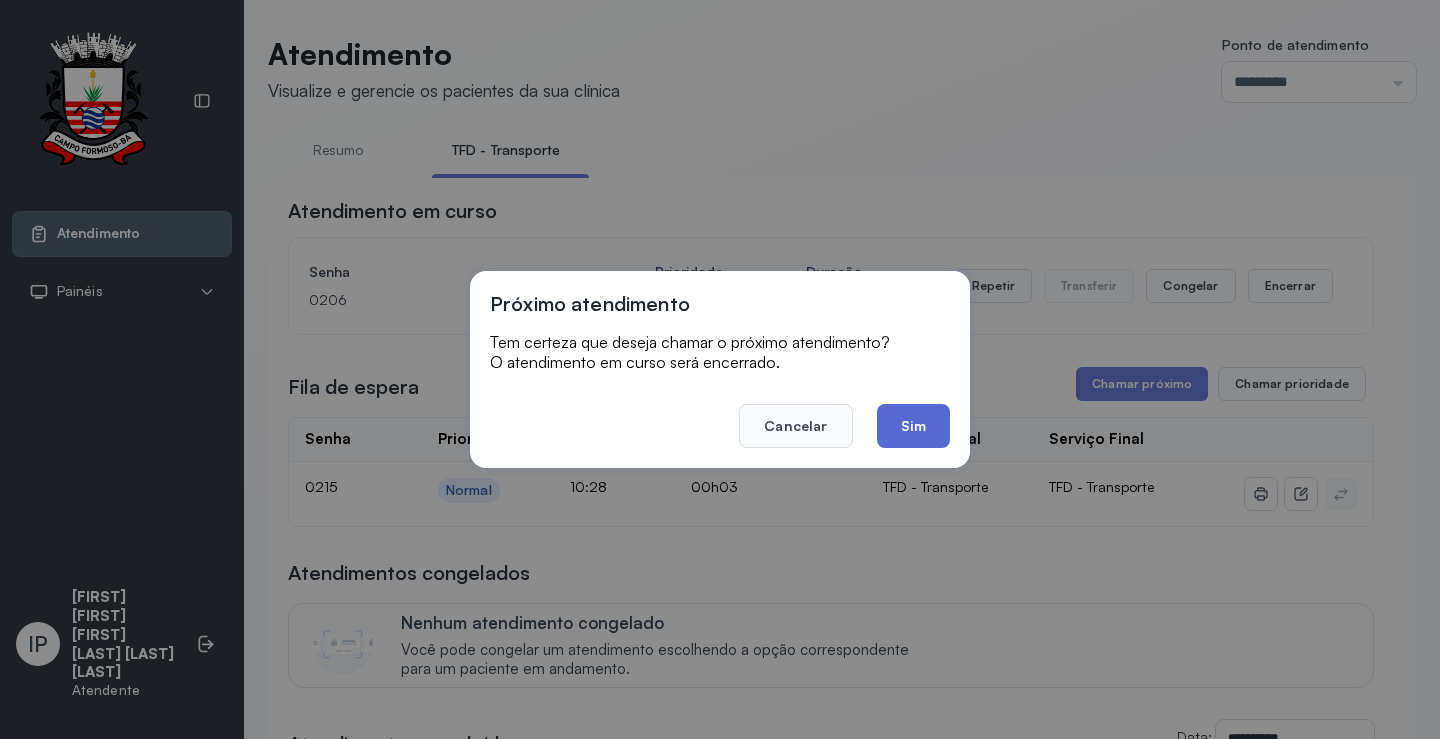 click on "Sim" 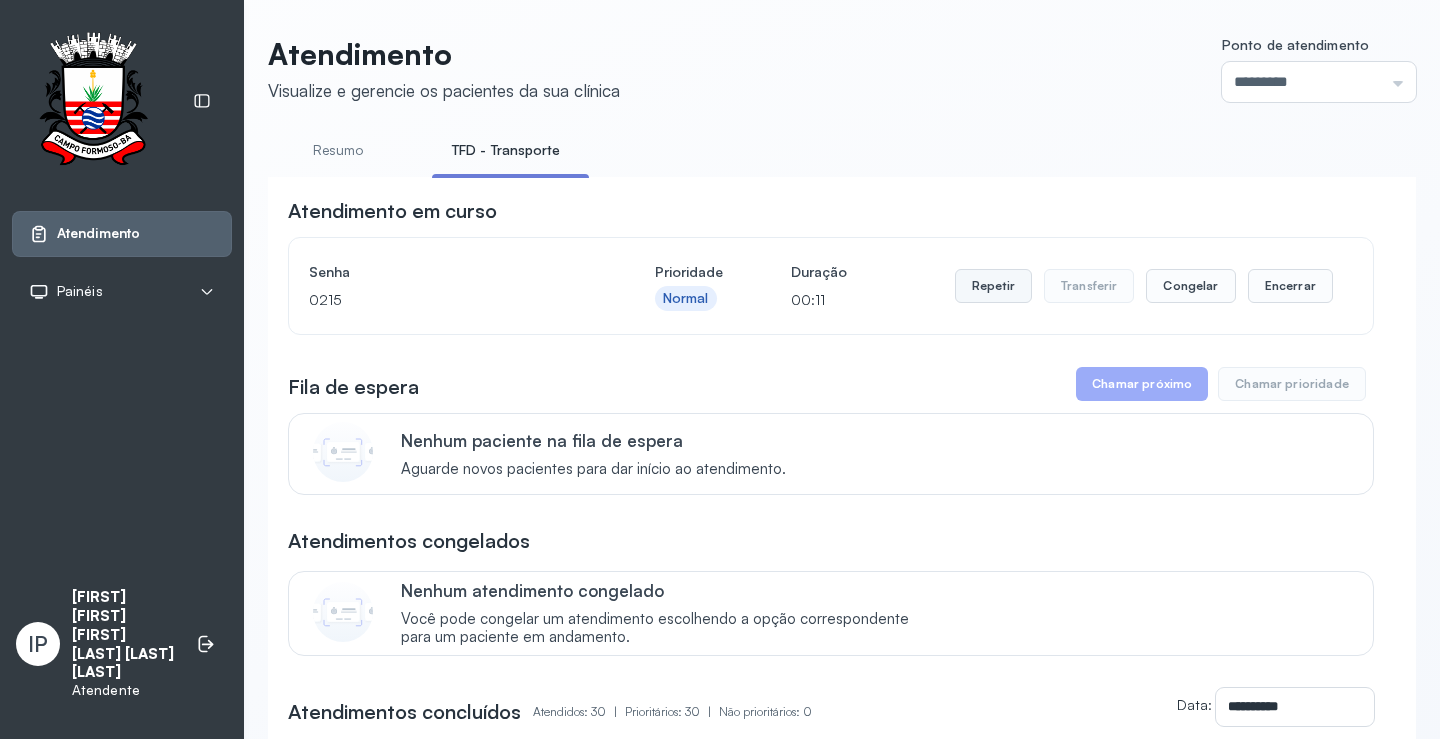 click on "Repetir" at bounding box center [993, 286] 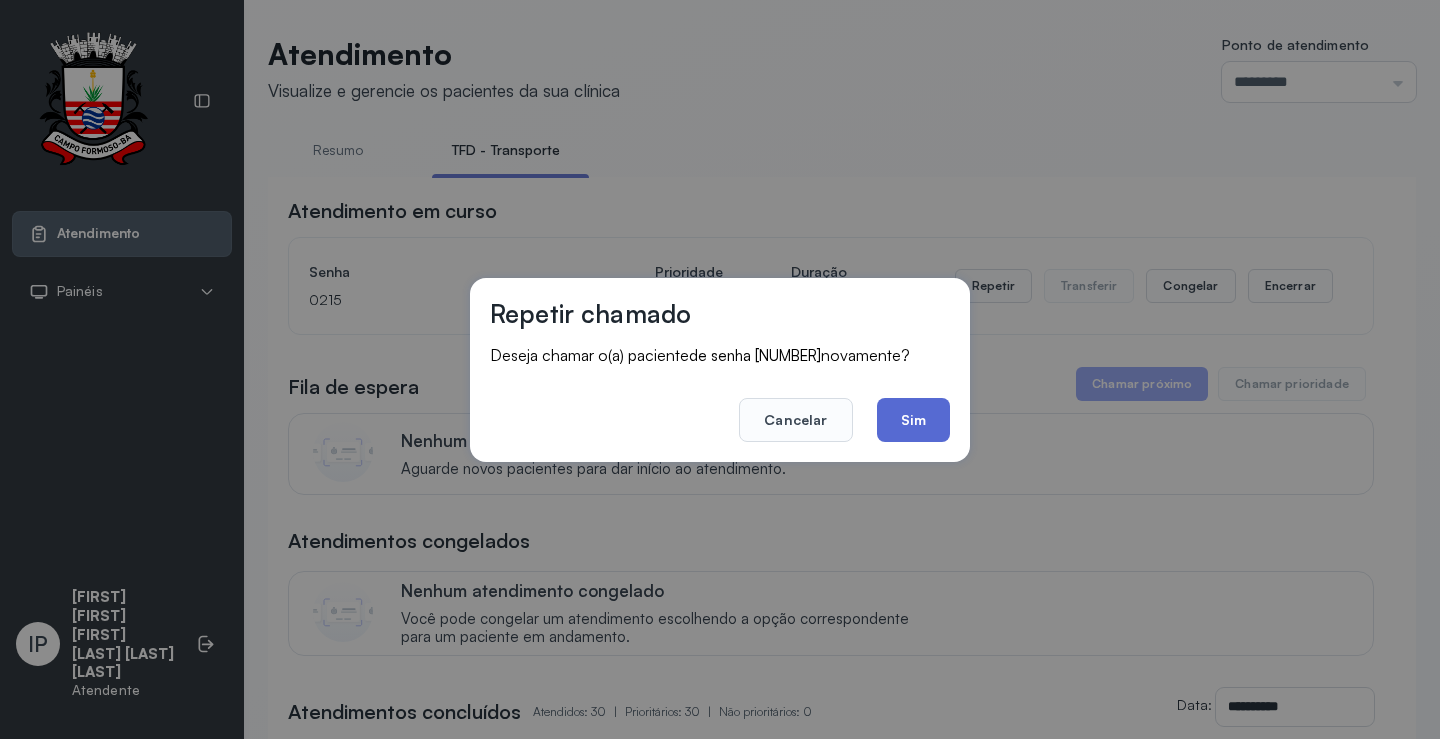 click on "Sim" 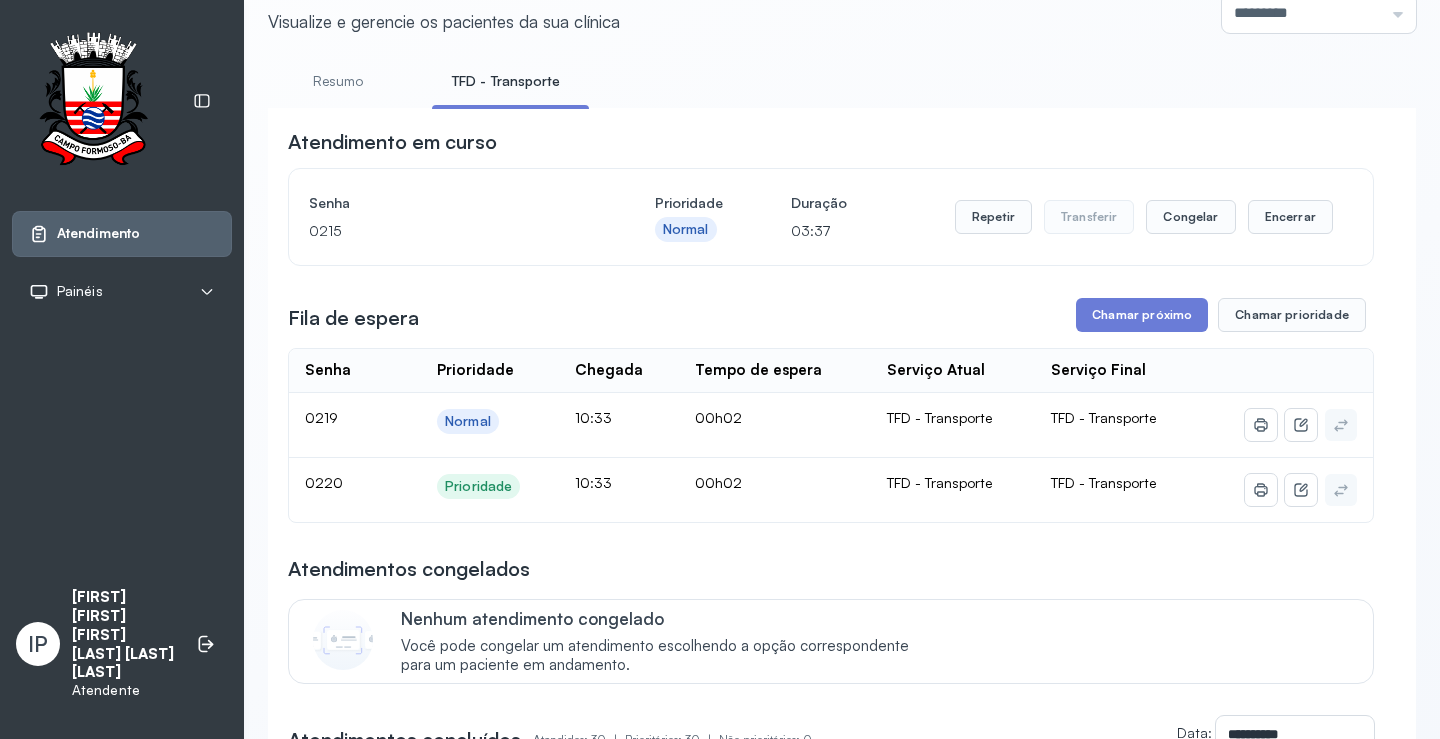 scroll, scrollTop: 100, scrollLeft: 0, axis: vertical 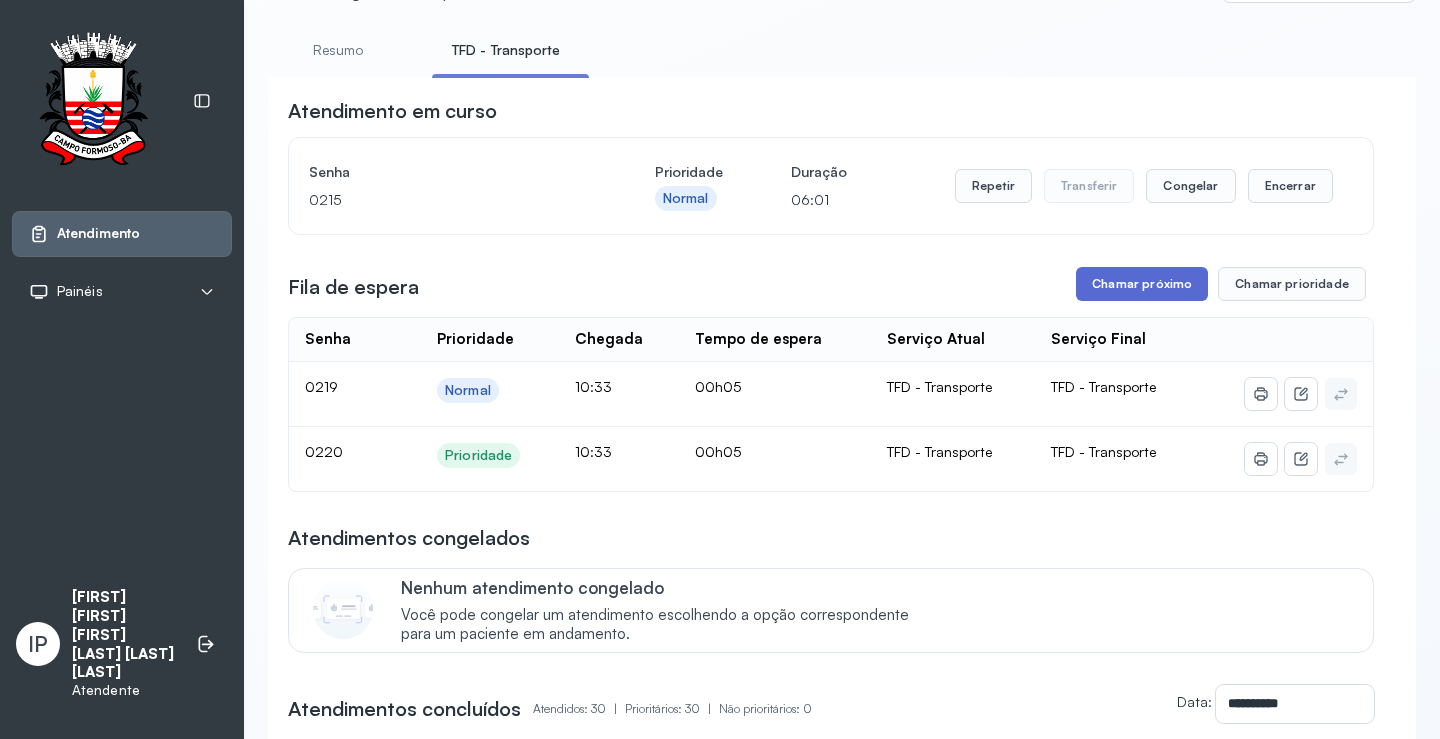 click on "Chamar próximo" at bounding box center (1142, 284) 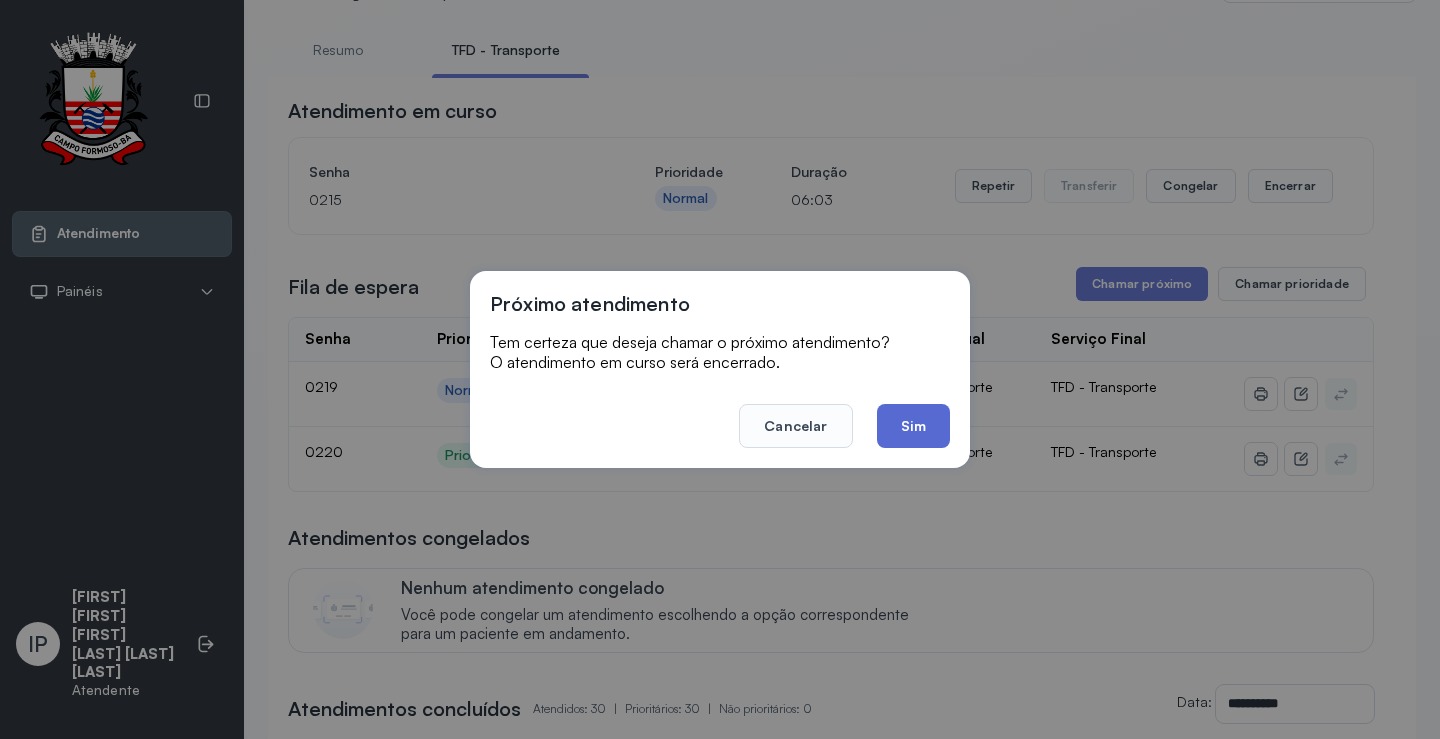 click on "Sim" 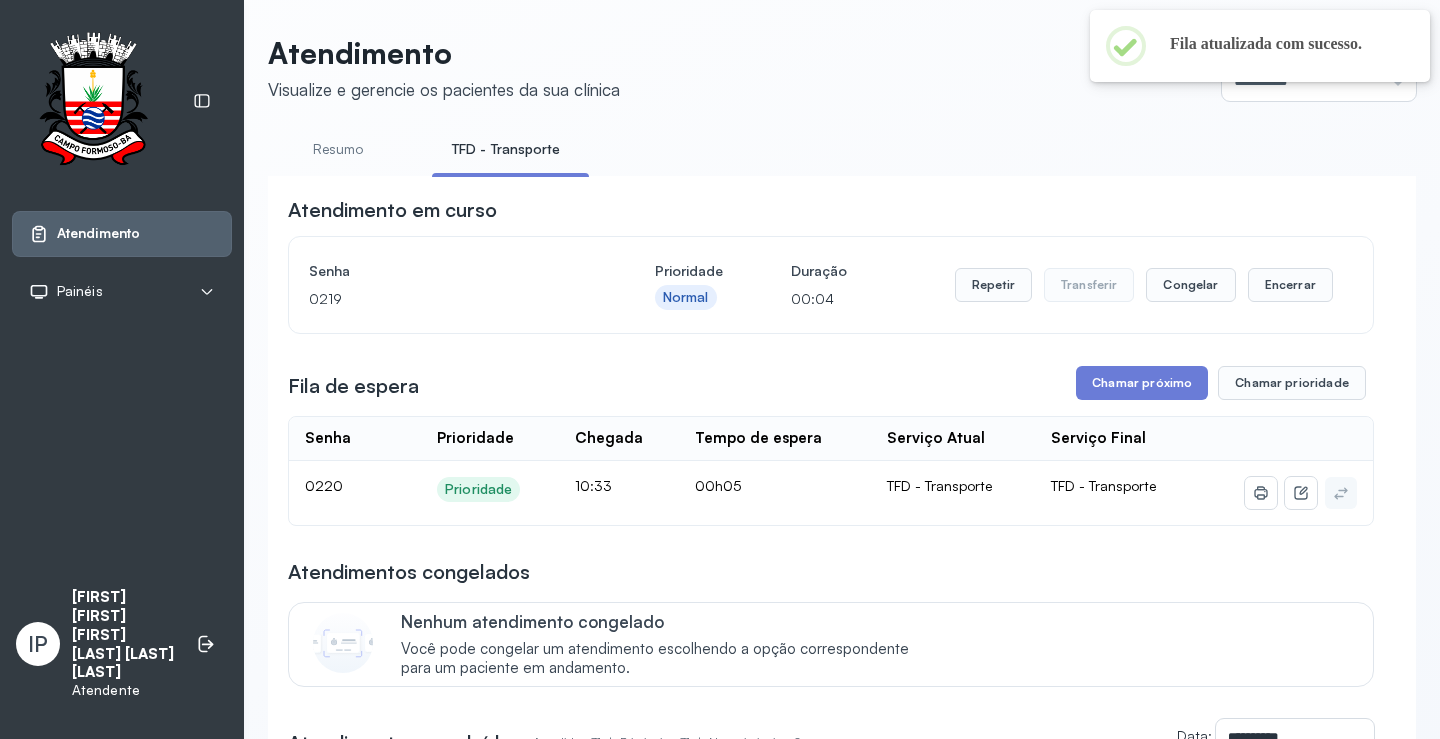 scroll, scrollTop: 100, scrollLeft: 0, axis: vertical 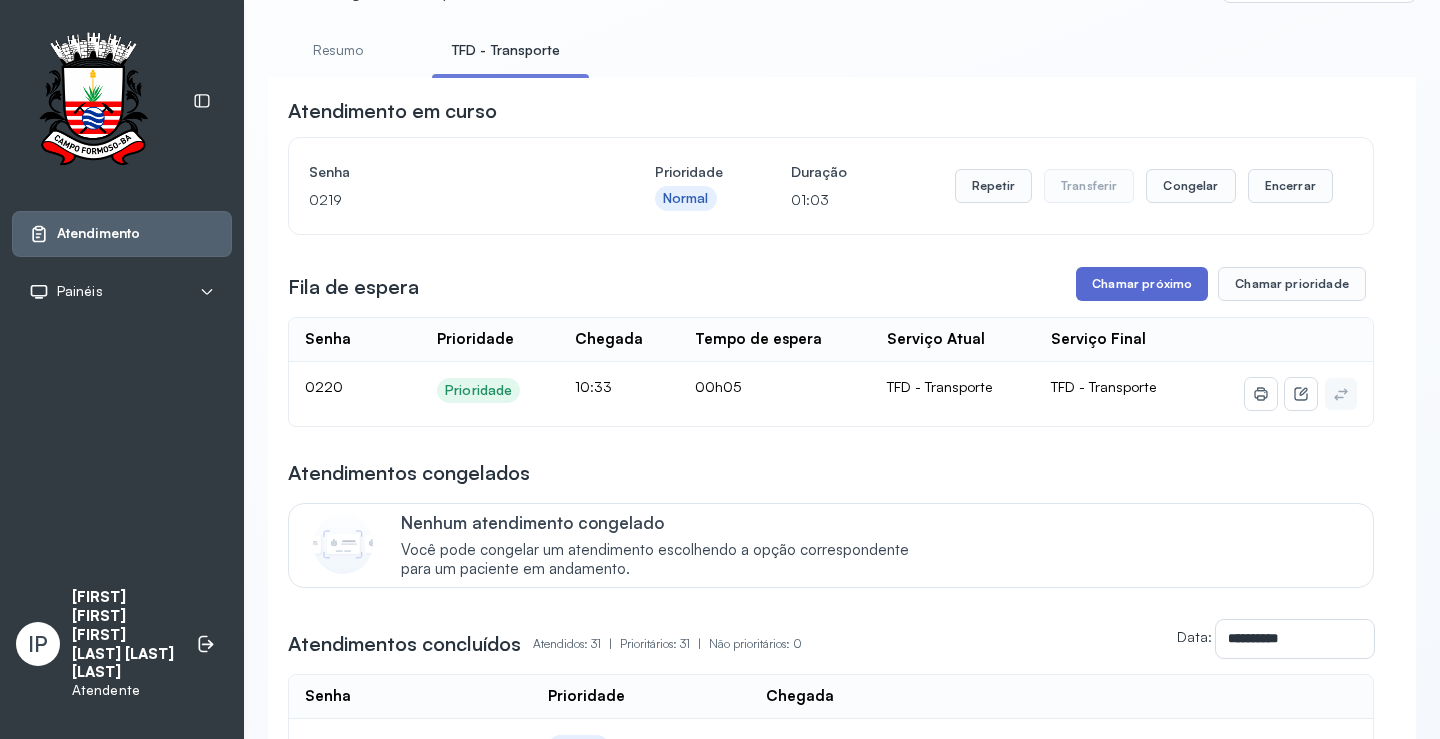 click on "Chamar próximo" at bounding box center (1142, 284) 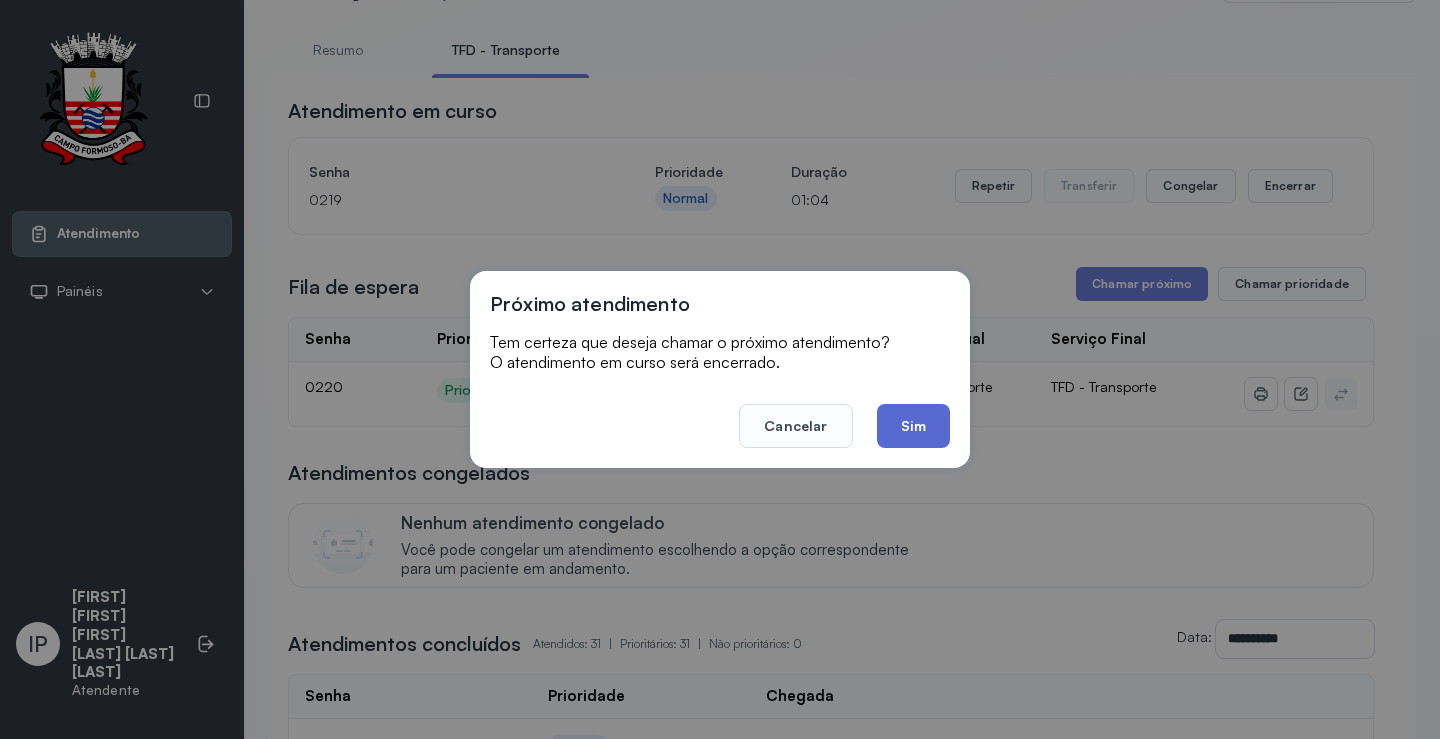 click on "Sim" 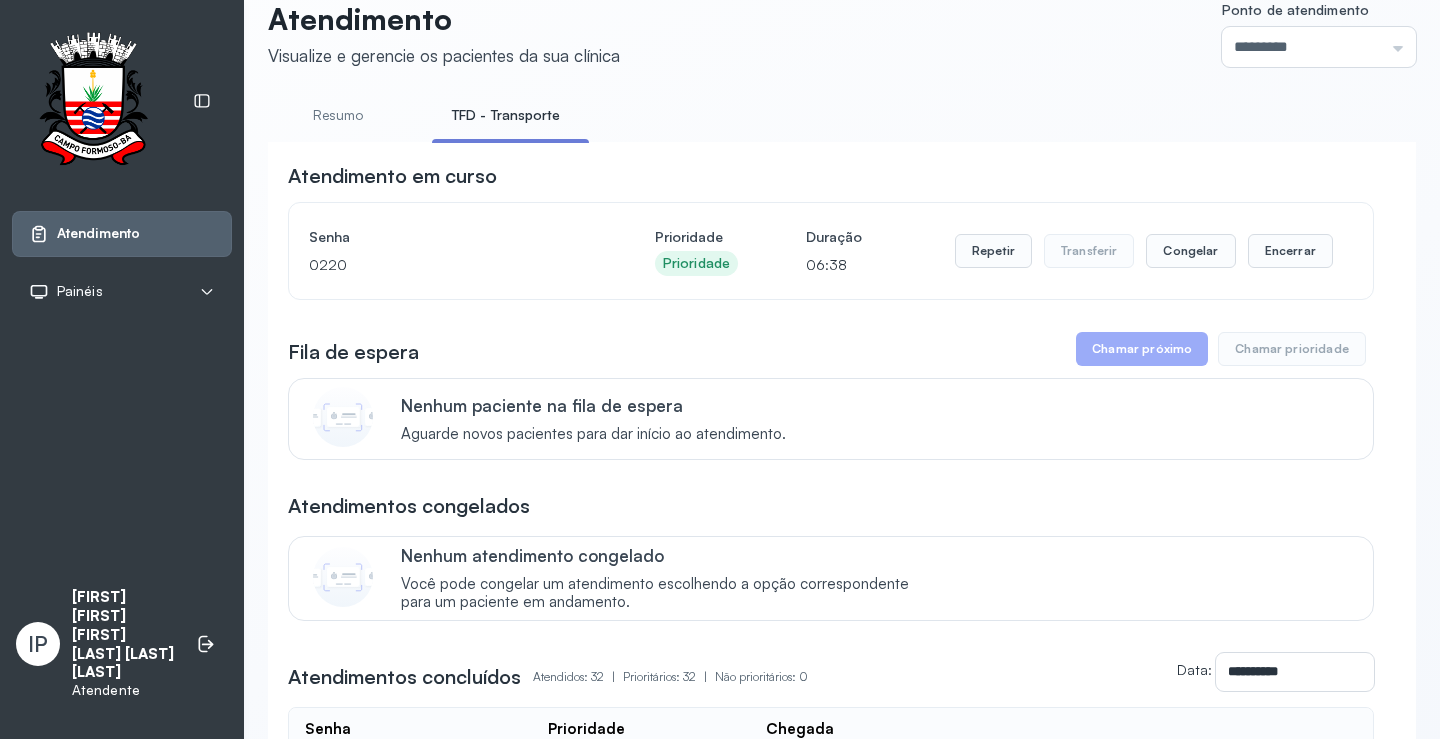 scroll, scrollTop: 0, scrollLeft: 0, axis: both 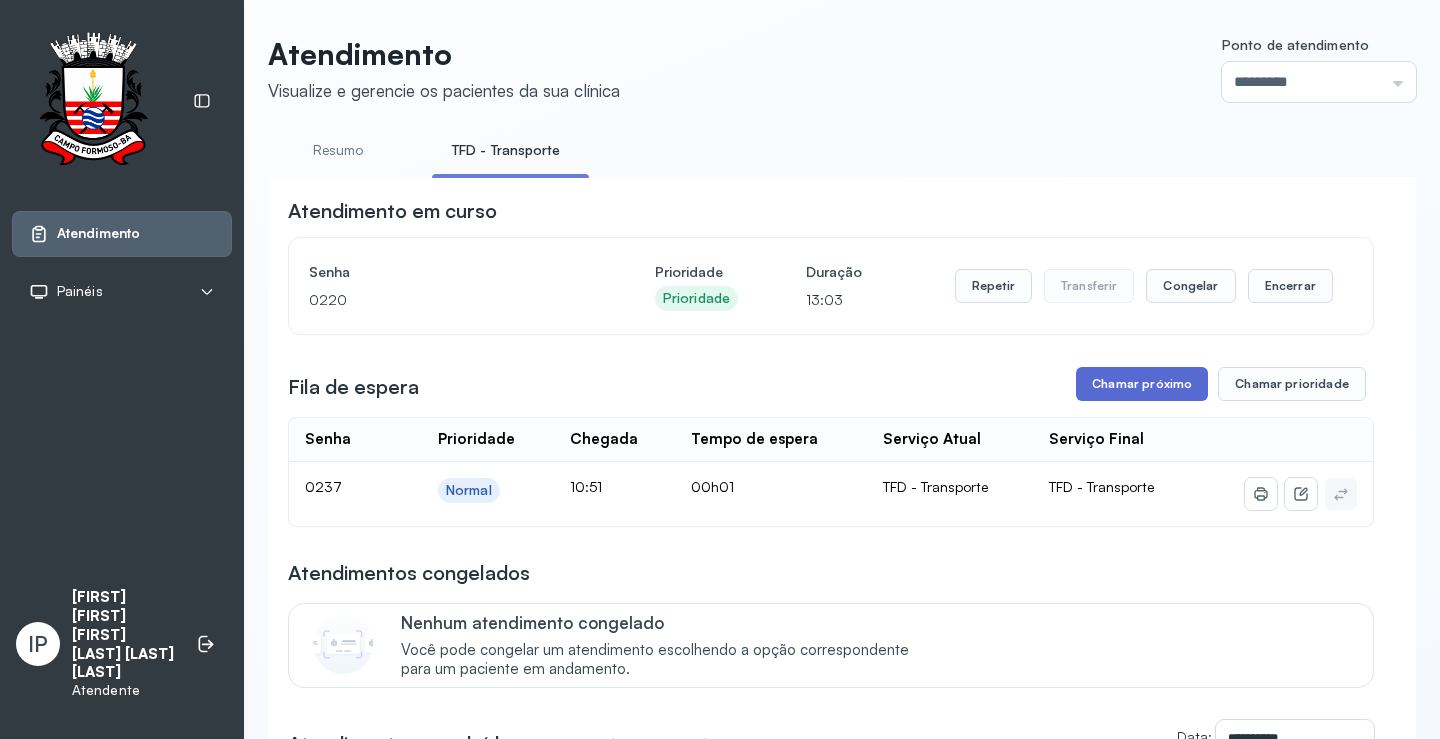 click on "Chamar próximo" at bounding box center [1142, 384] 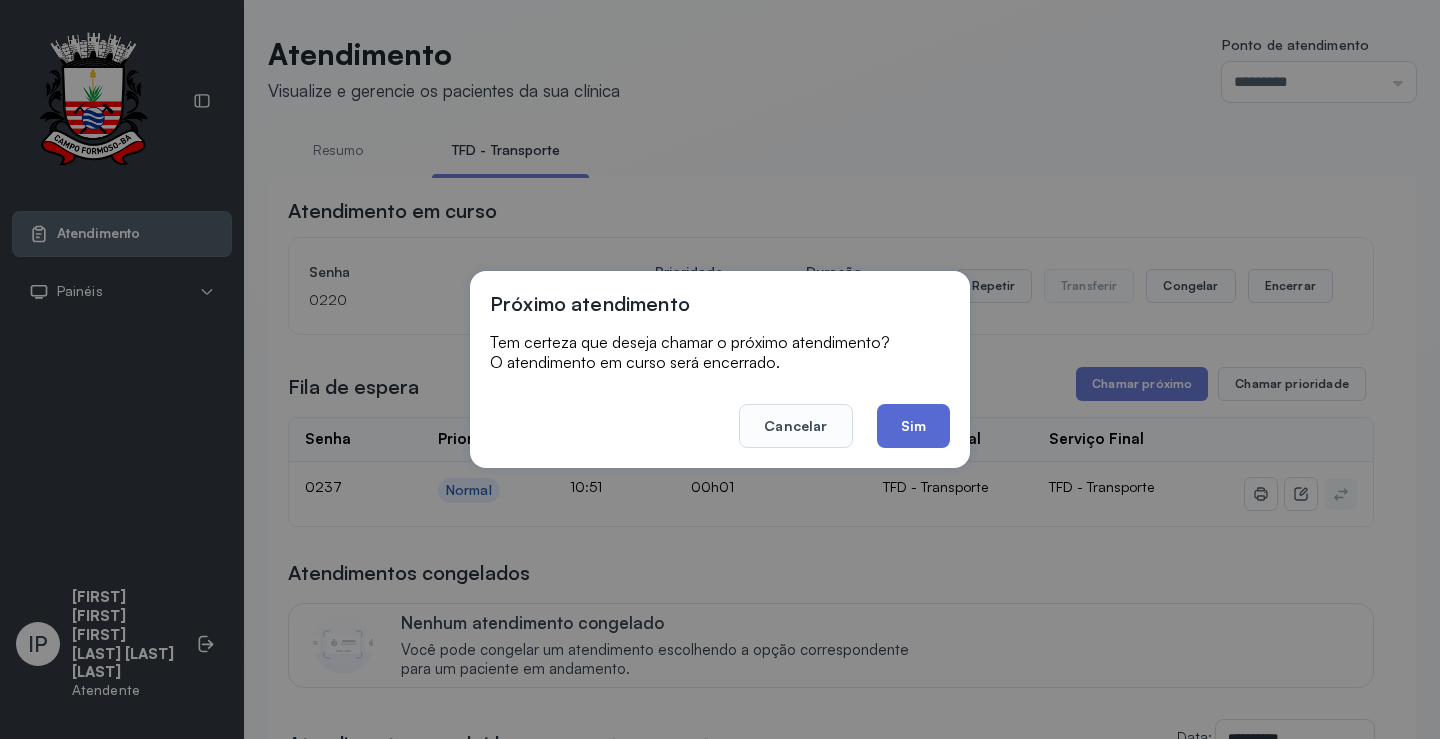 click on "Sim" 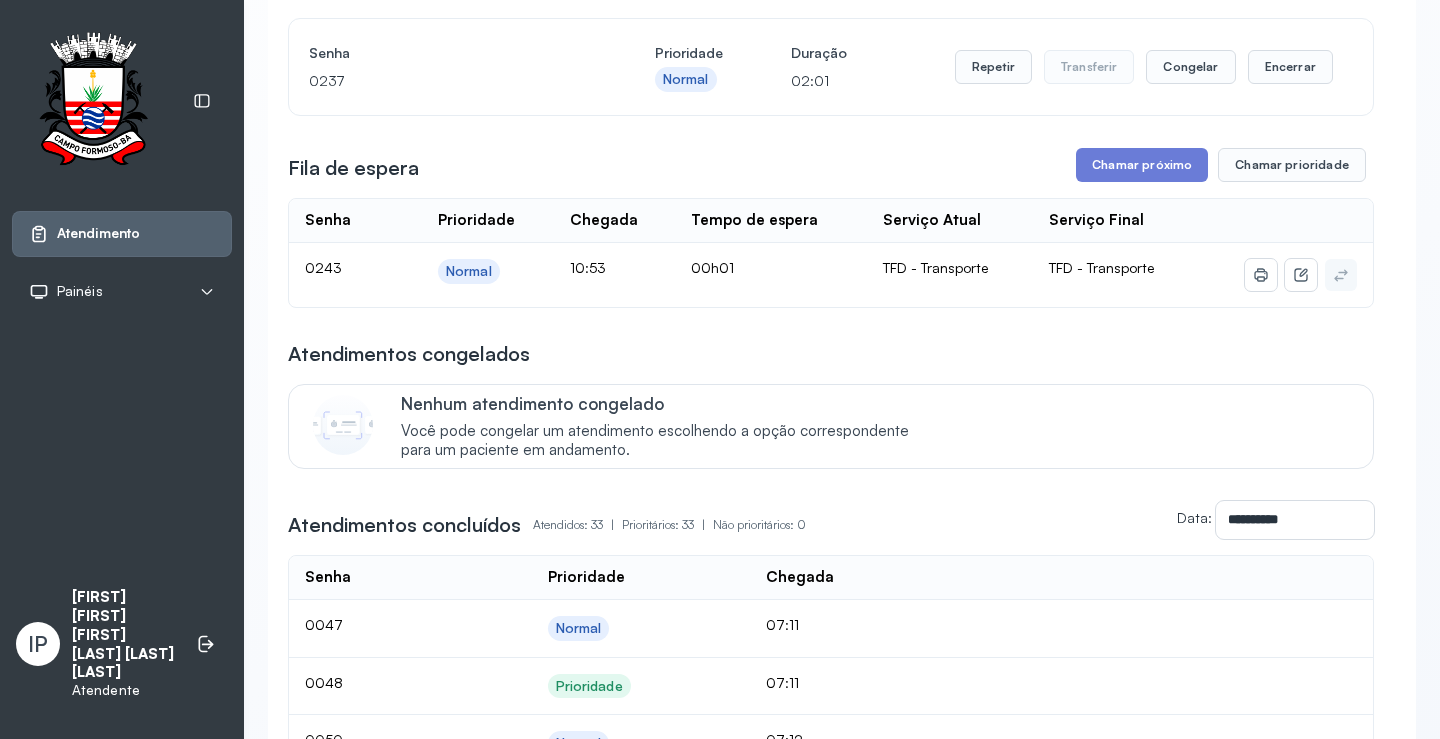 scroll, scrollTop: 200, scrollLeft: 0, axis: vertical 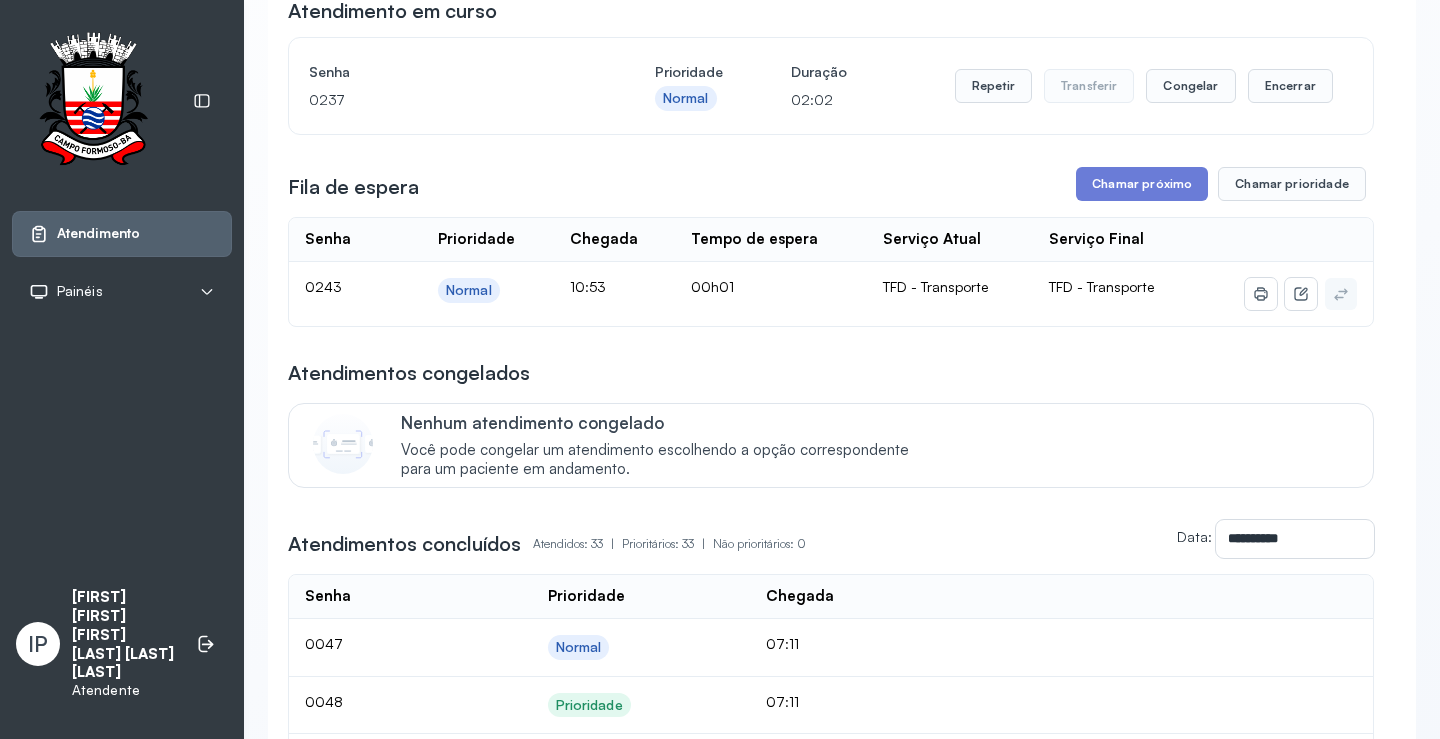 click on "**********" at bounding box center [831, 1262] 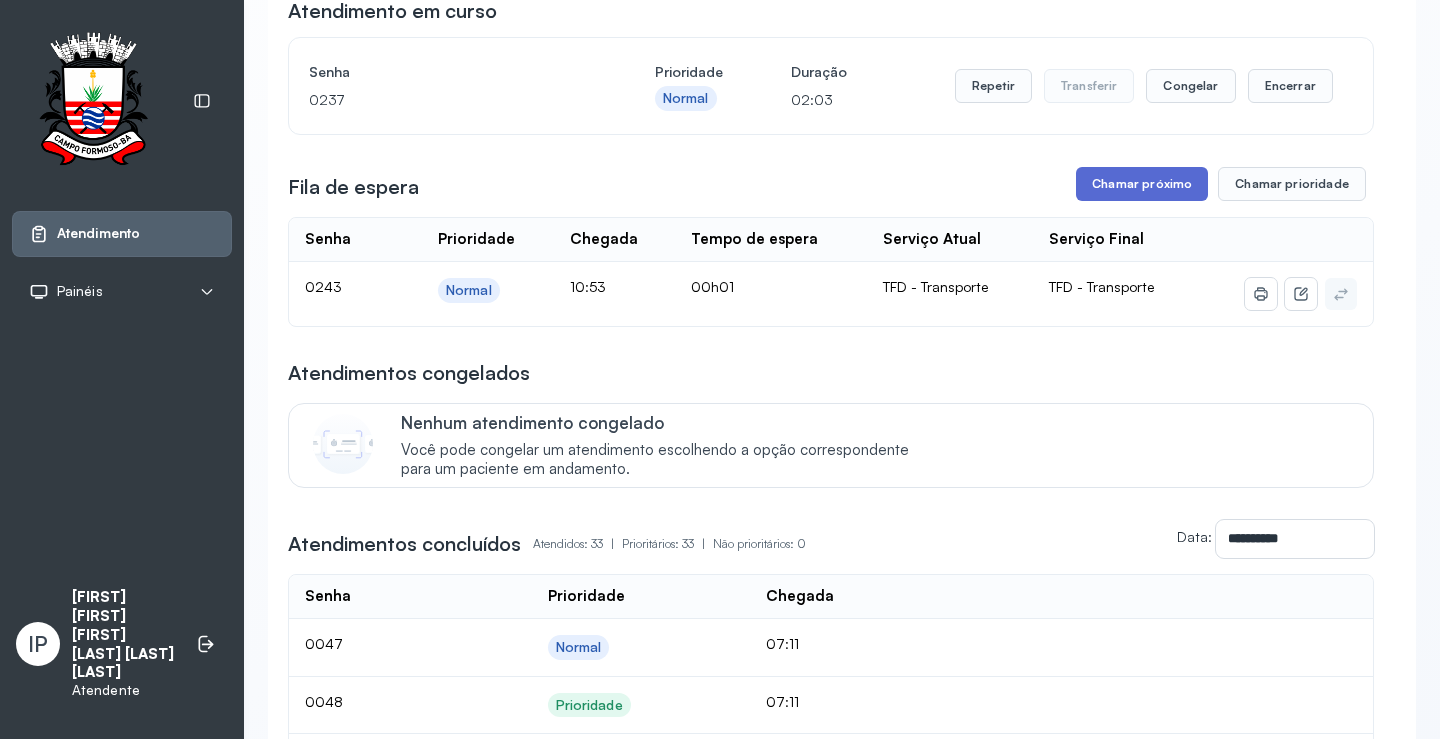 click on "Chamar próximo" at bounding box center (1142, 184) 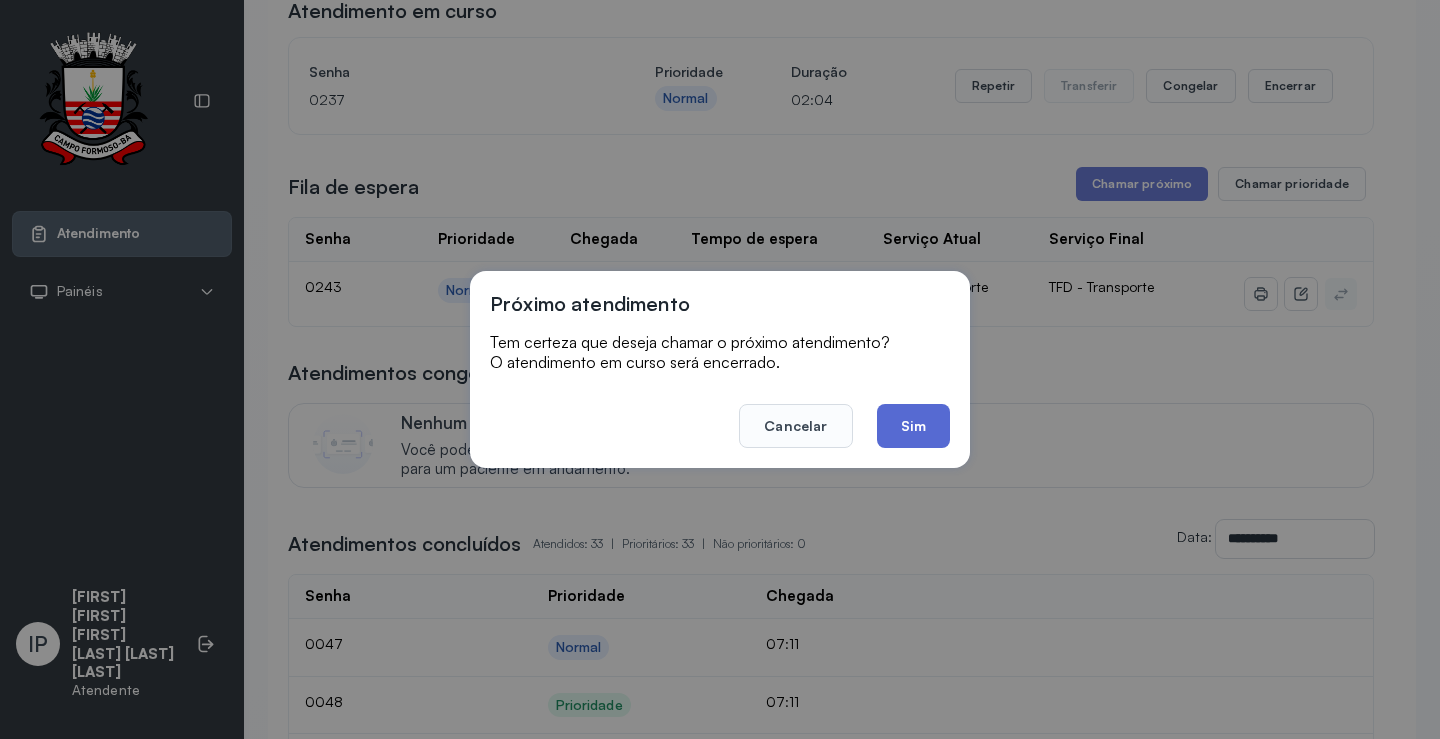 click on "Sim" 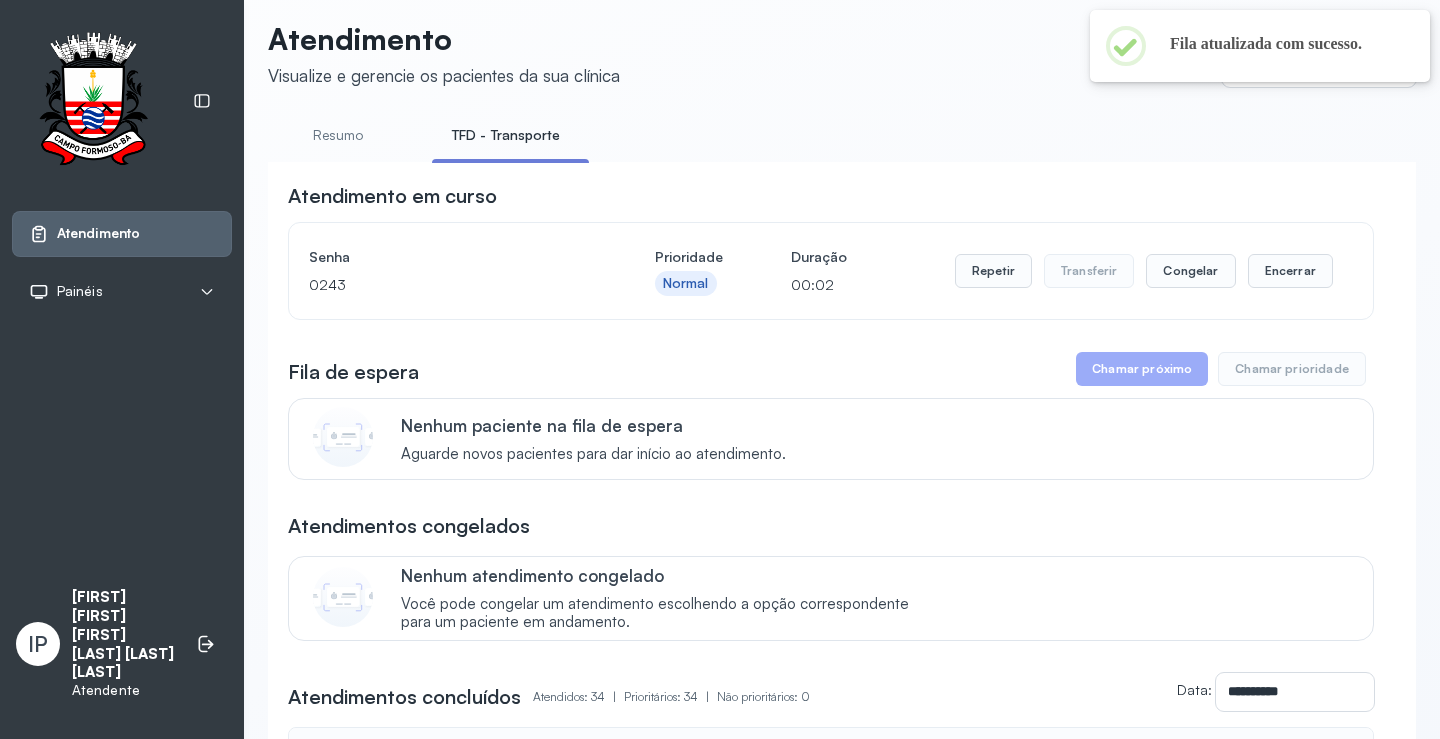 scroll, scrollTop: 0, scrollLeft: 0, axis: both 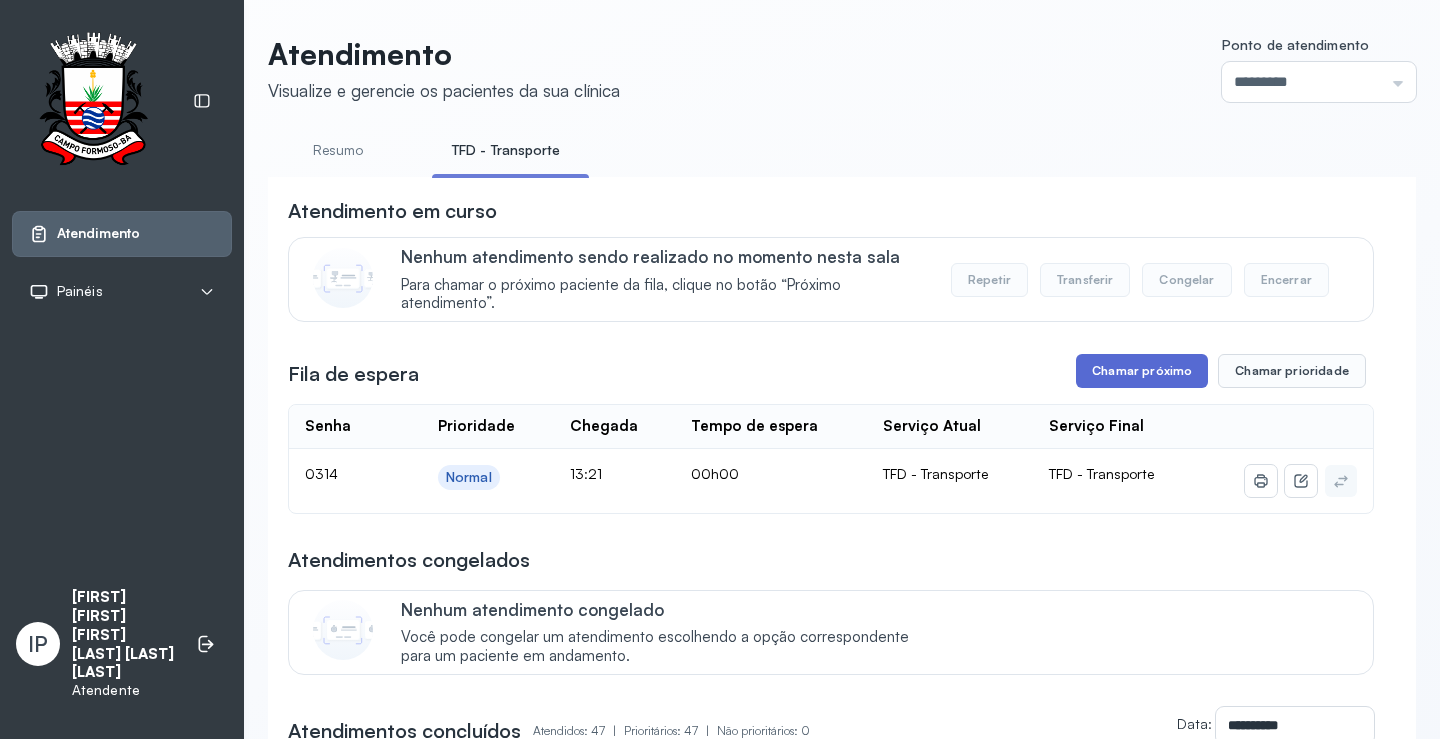 click on "Chamar próximo" at bounding box center (1142, 371) 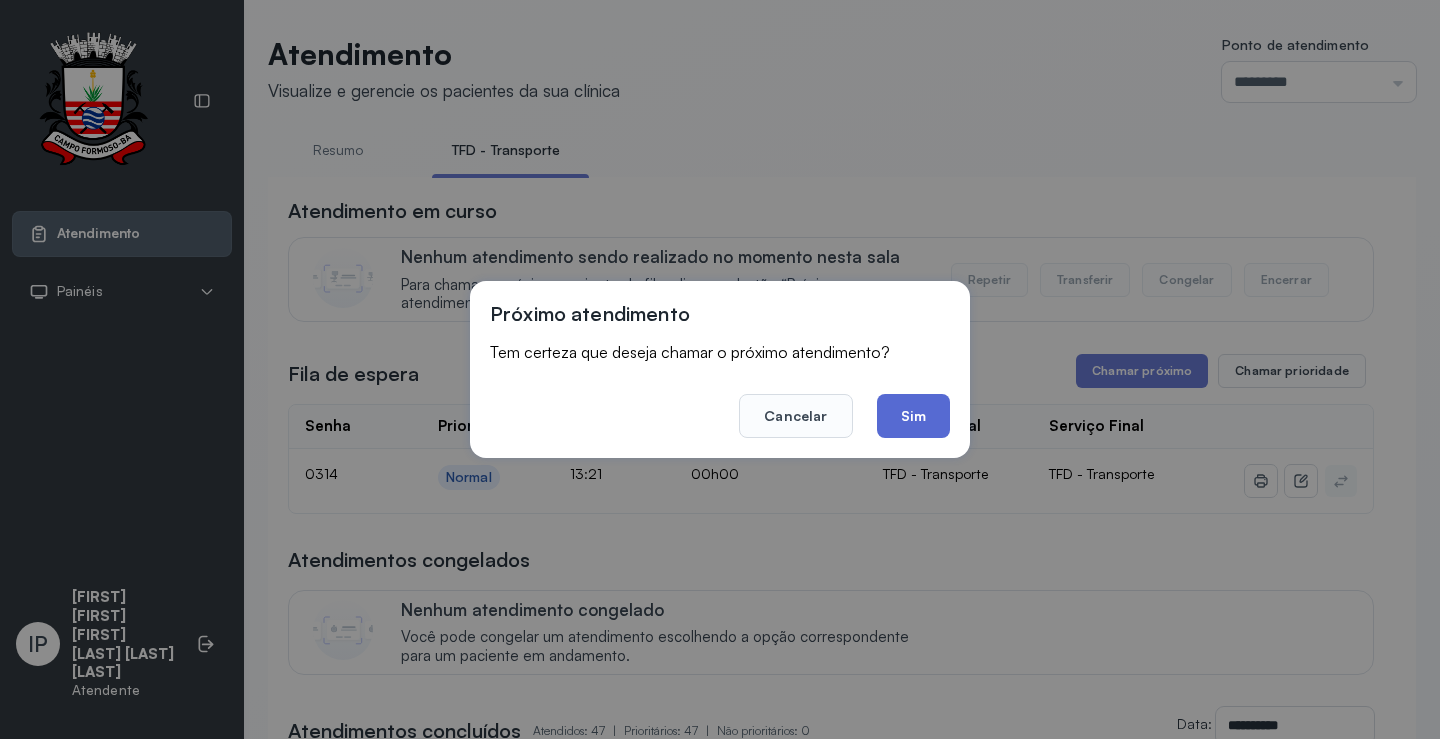 click on "Sim" 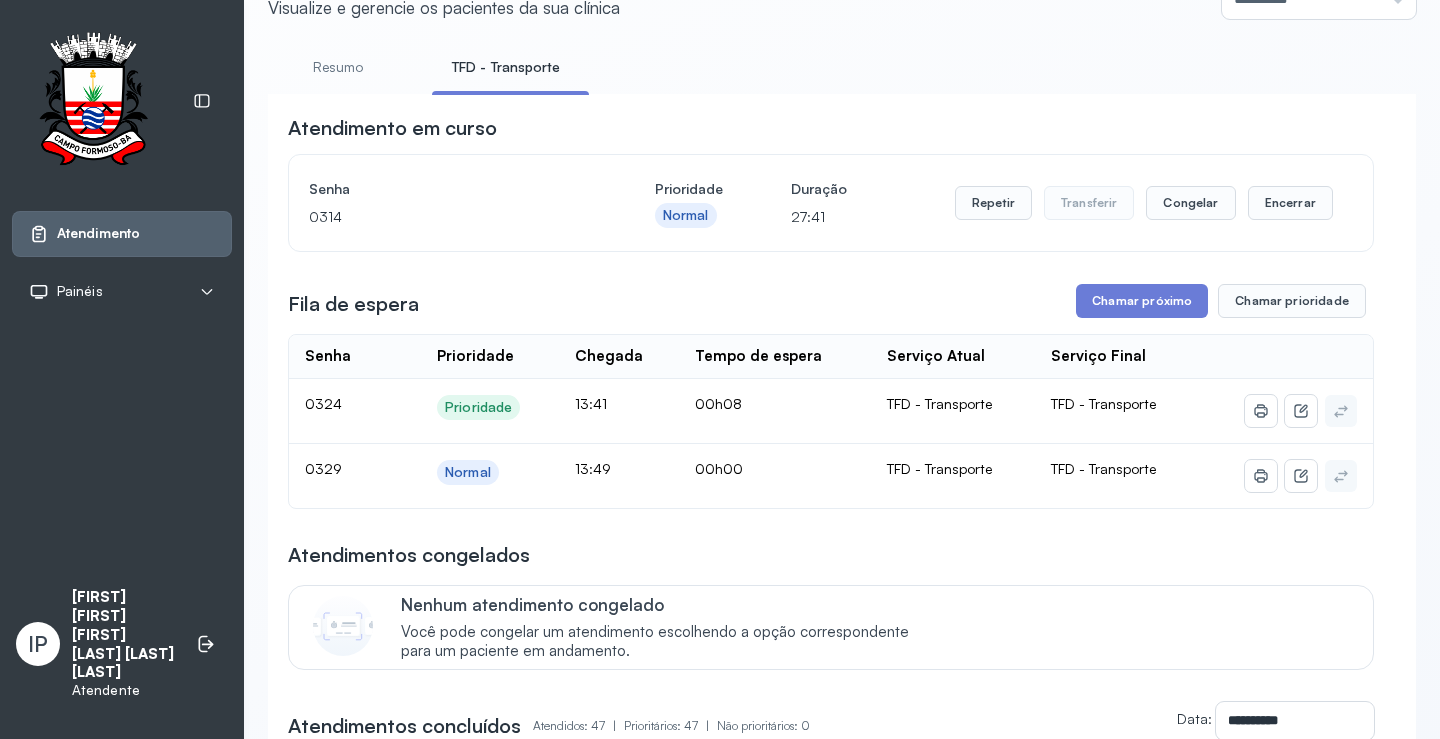 scroll, scrollTop: 0, scrollLeft: 0, axis: both 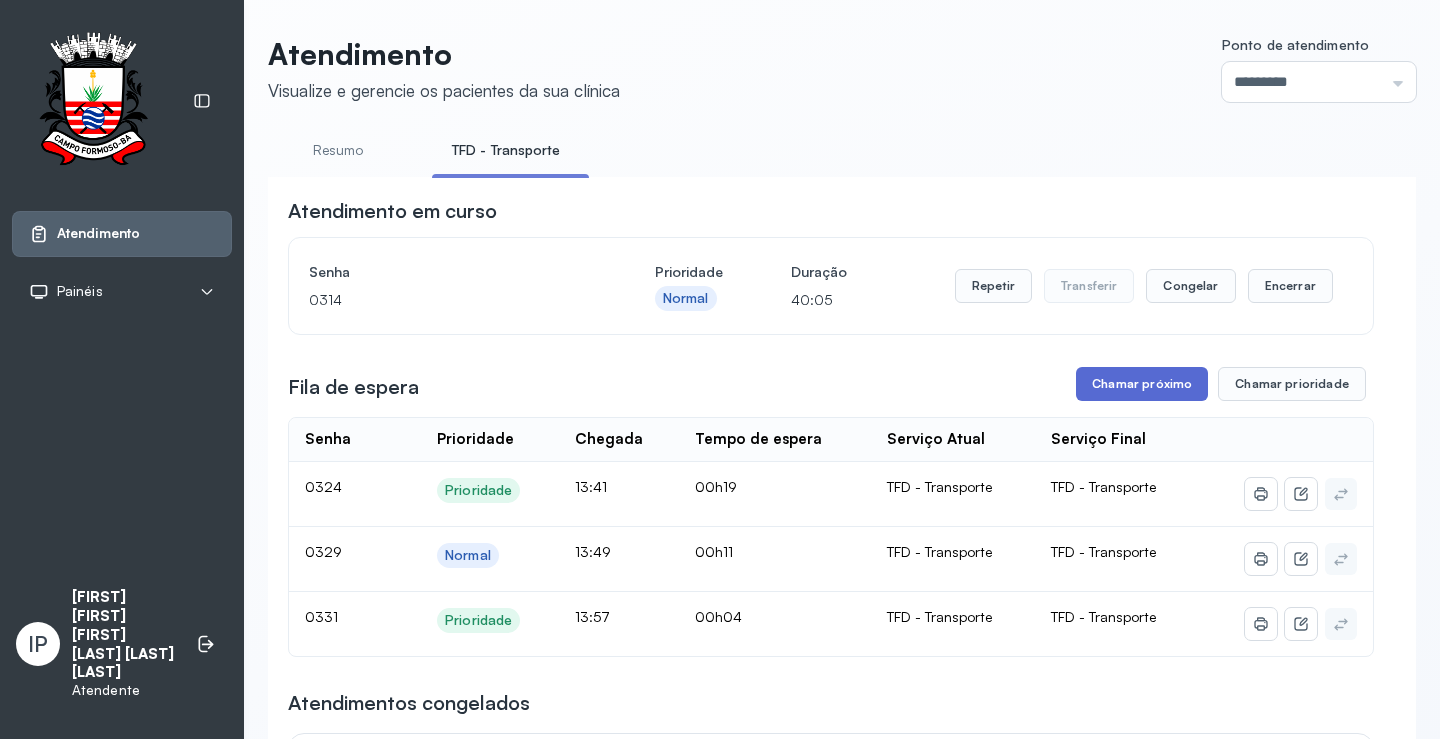 click on "Chamar próximo" at bounding box center (1142, 384) 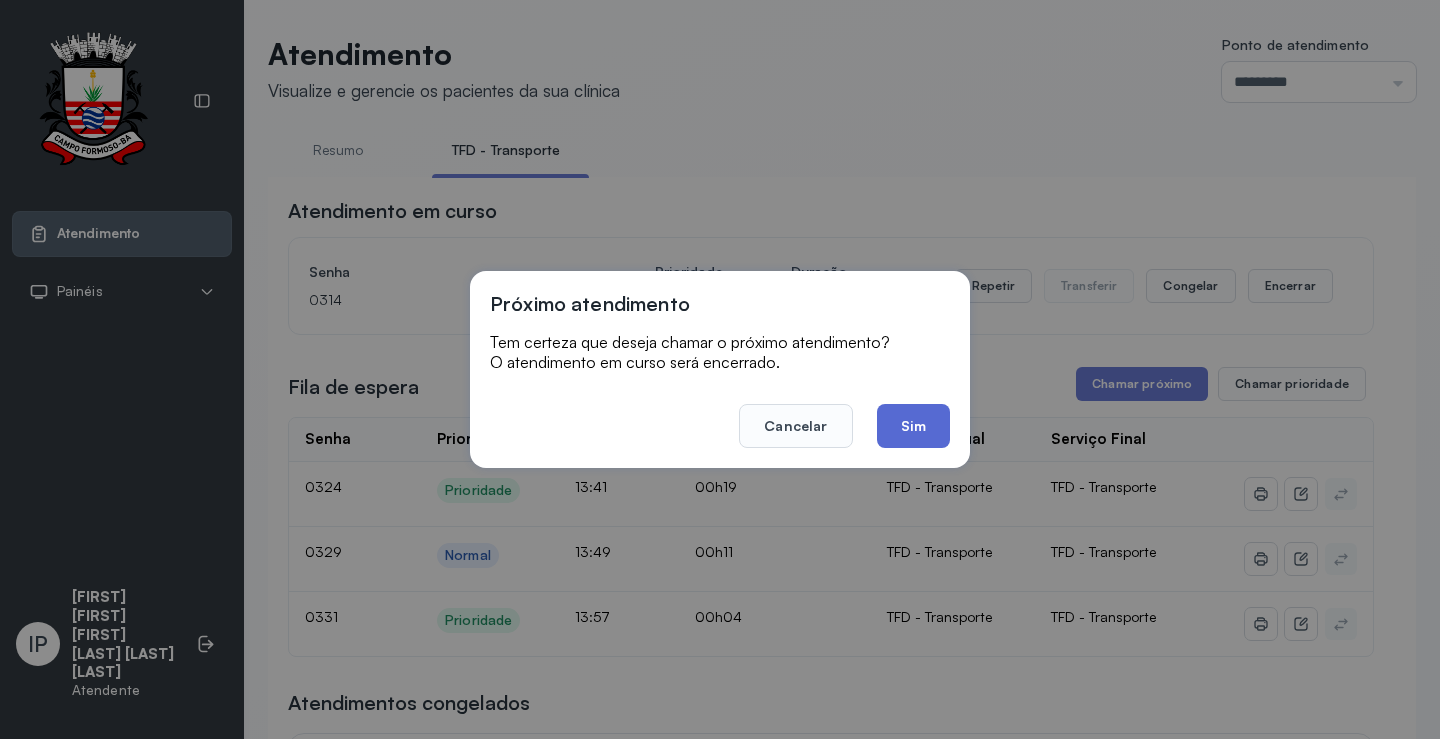 click on "Sim" 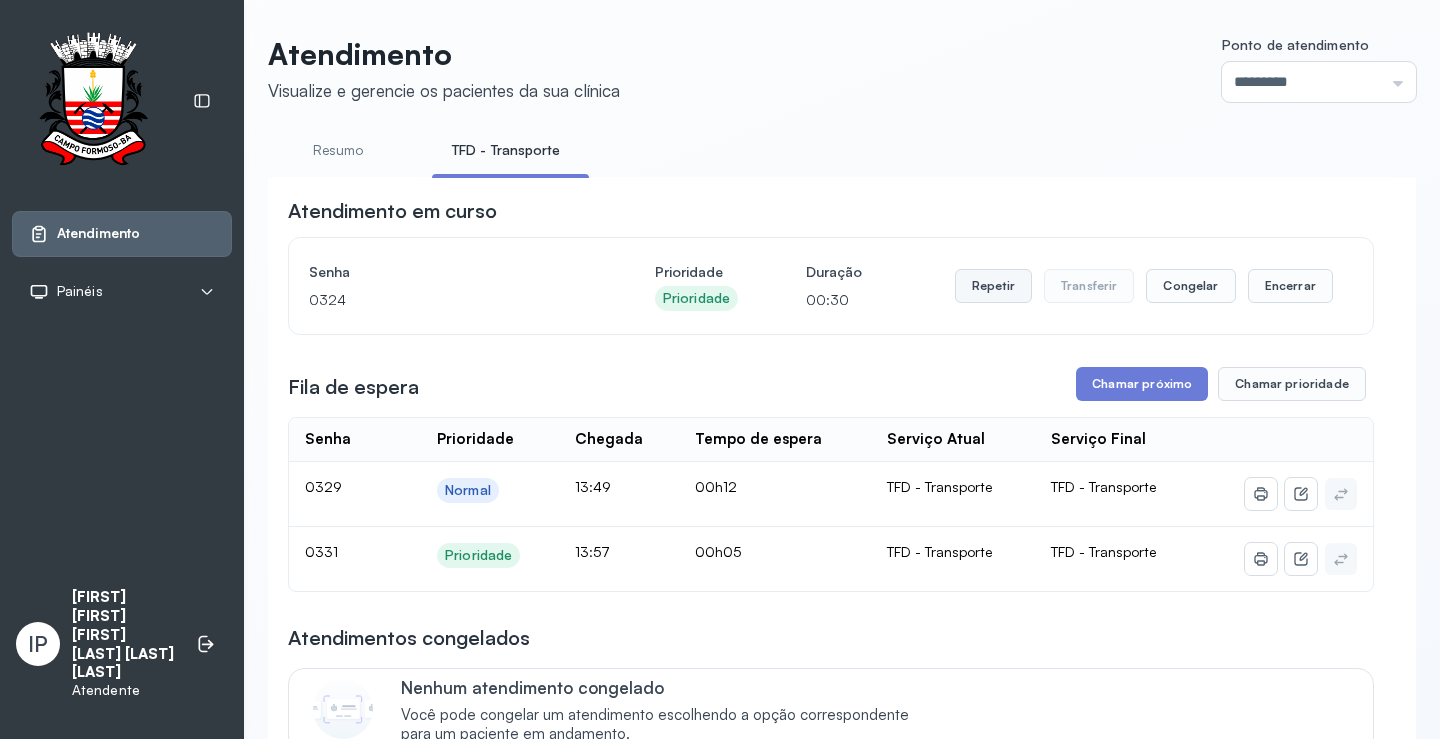 click on "Repetir" at bounding box center (993, 286) 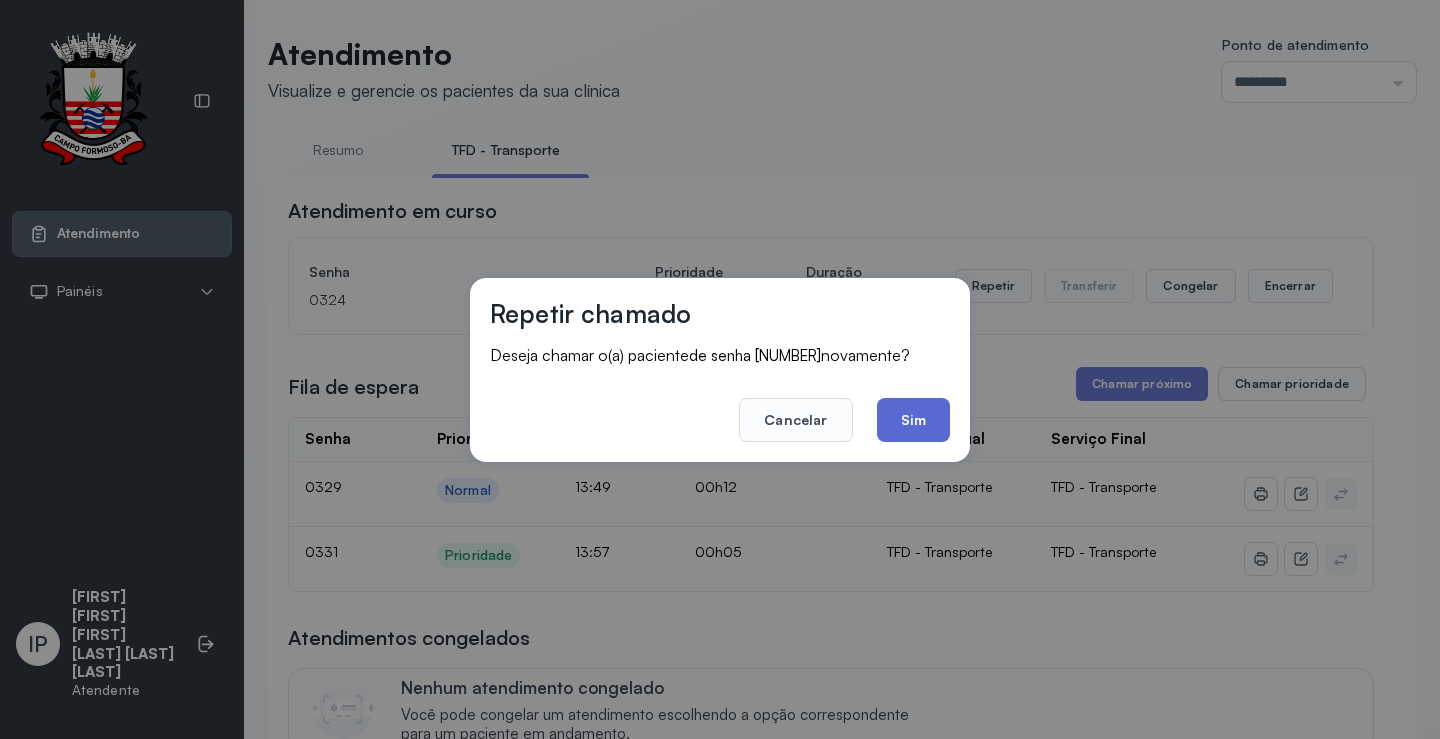 click on "Sim" 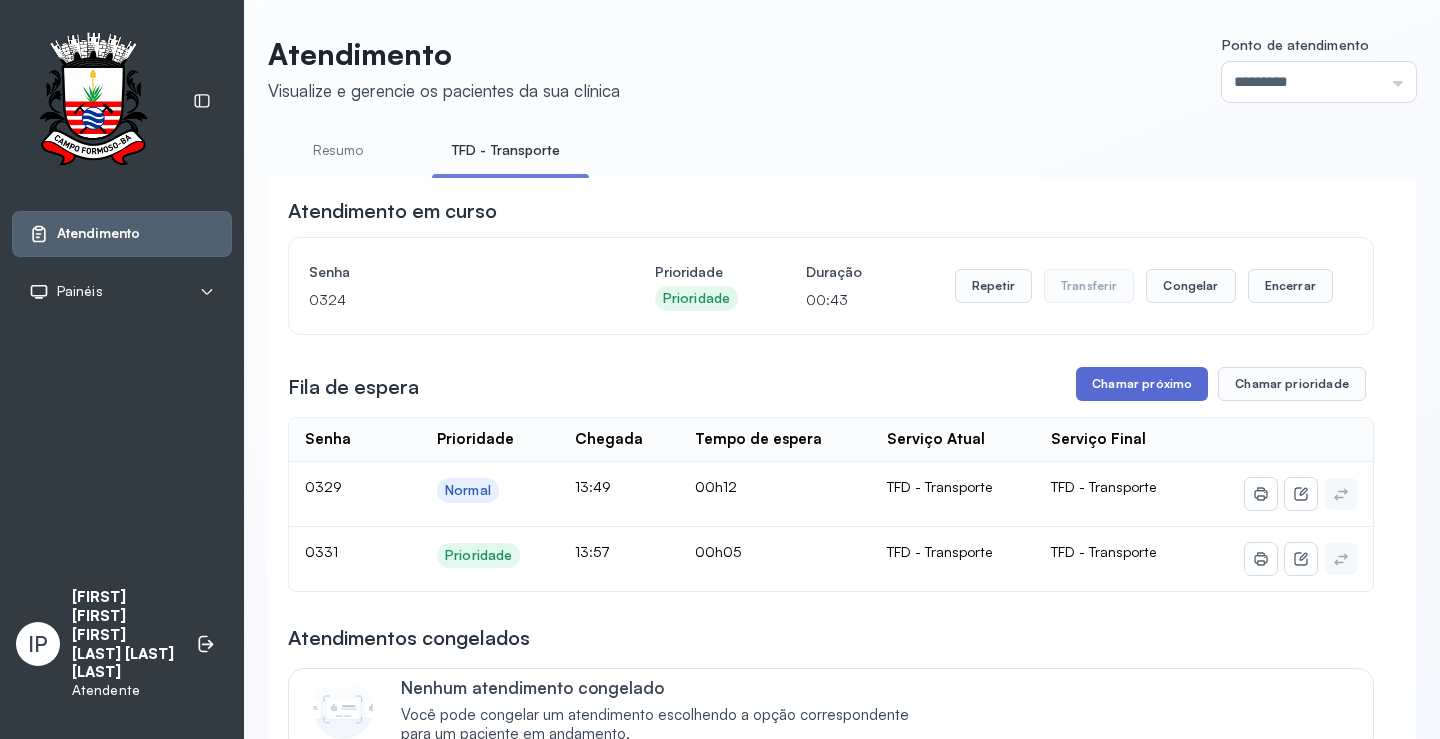 click on "Chamar próximo" at bounding box center [1142, 384] 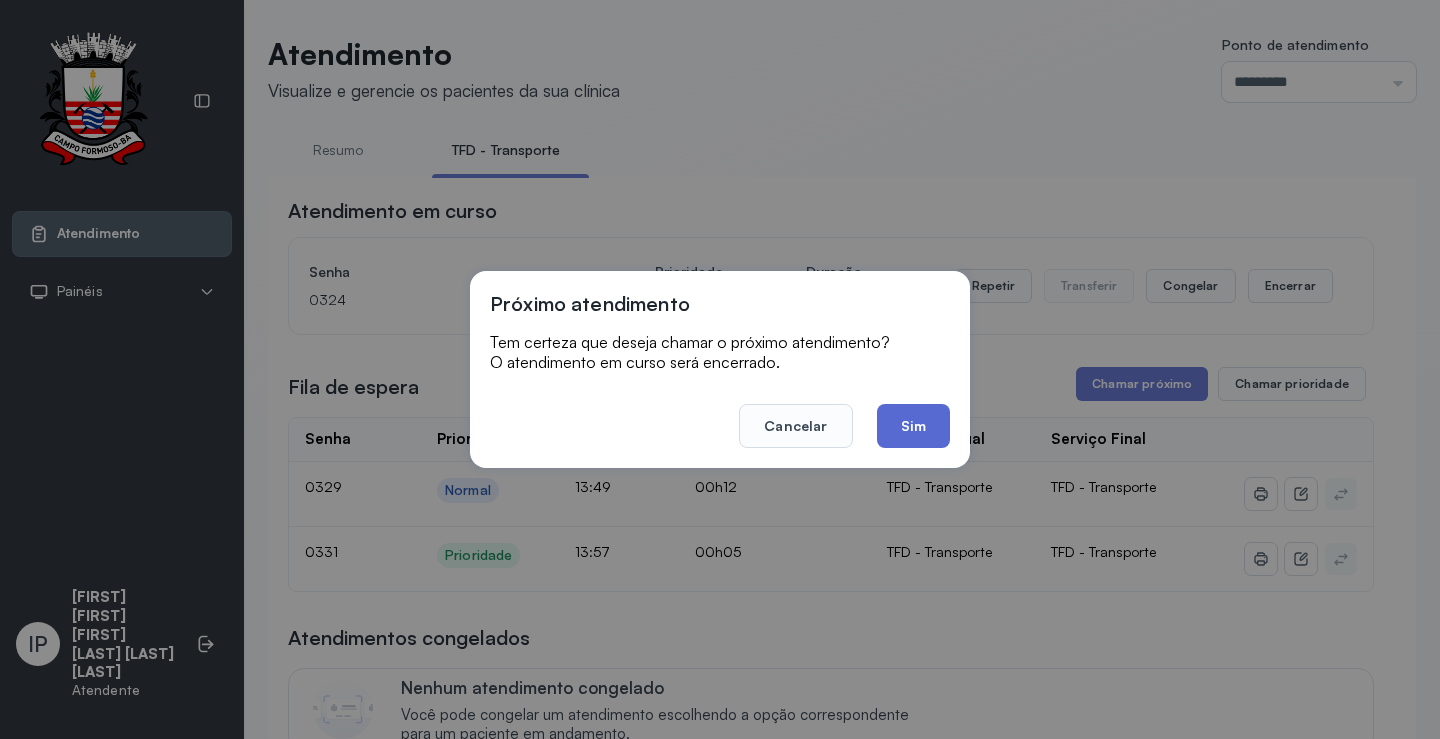 click on "Sim" 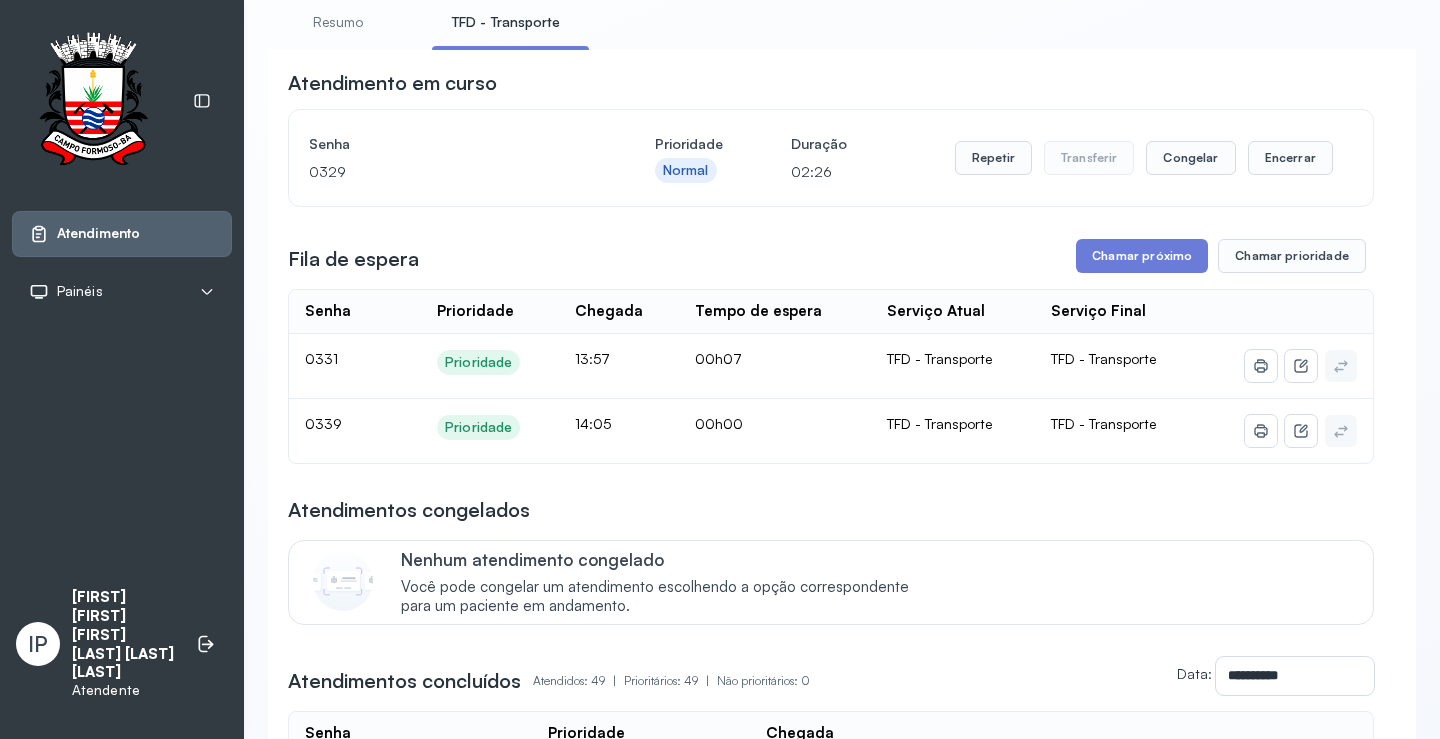 scroll, scrollTop: 300, scrollLeft: 0, axis: vertical 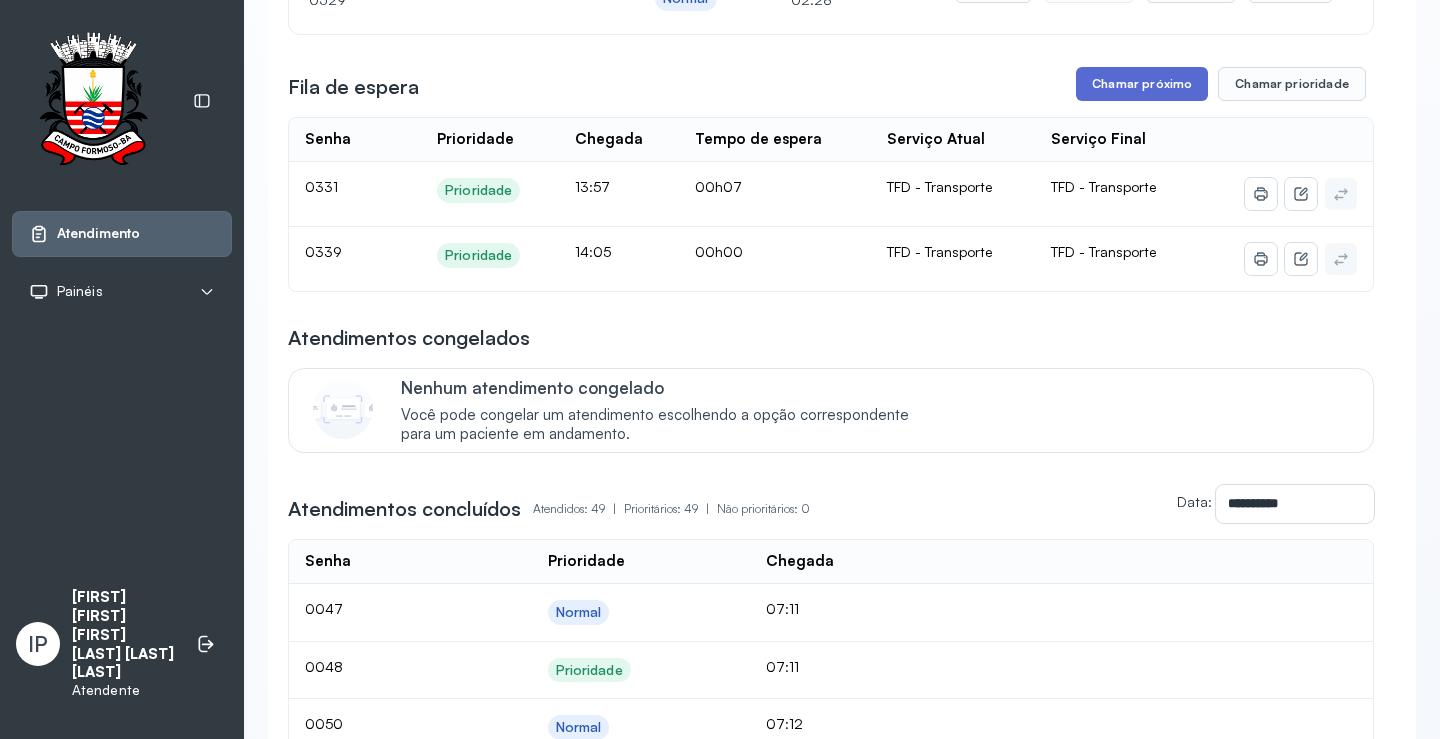 click on "Chamar próximo" at bounding box center [1142, 84] 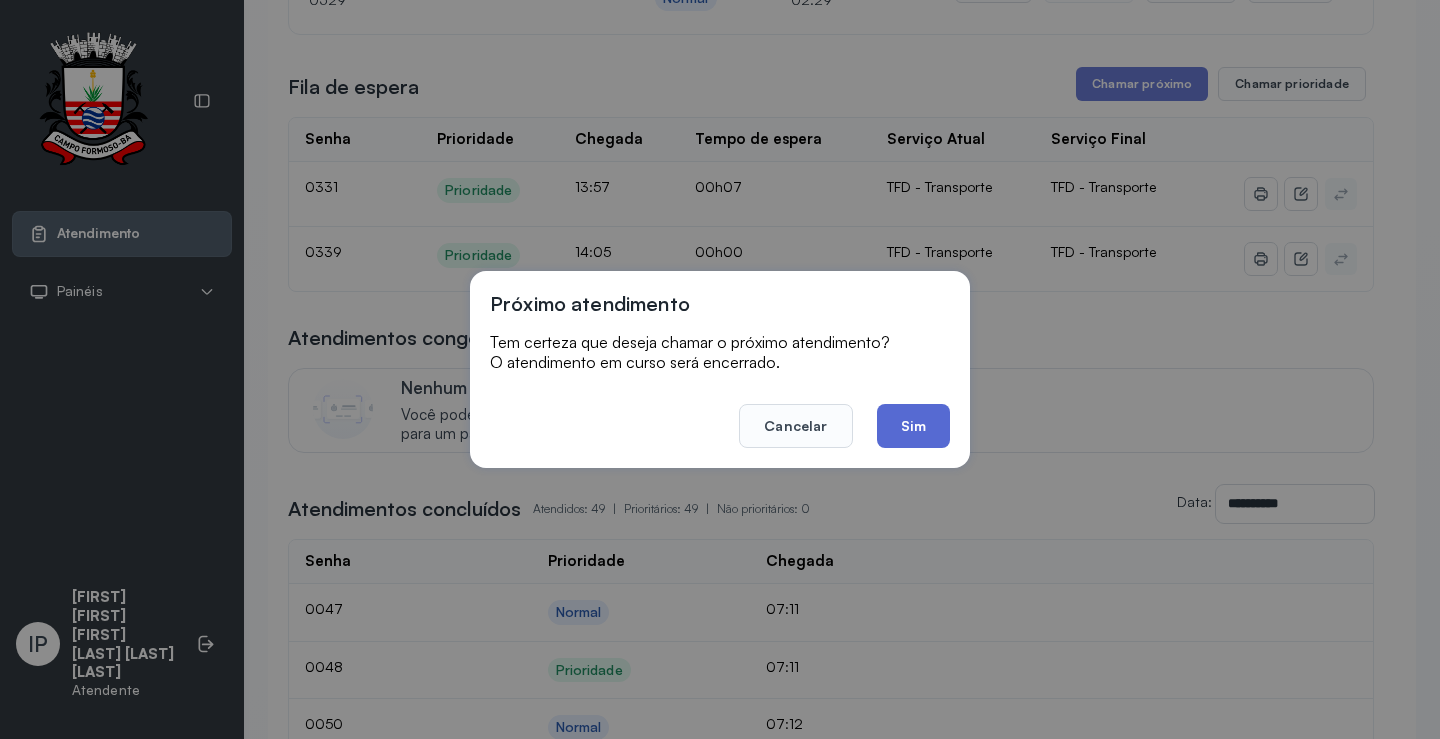 click on "Sim" 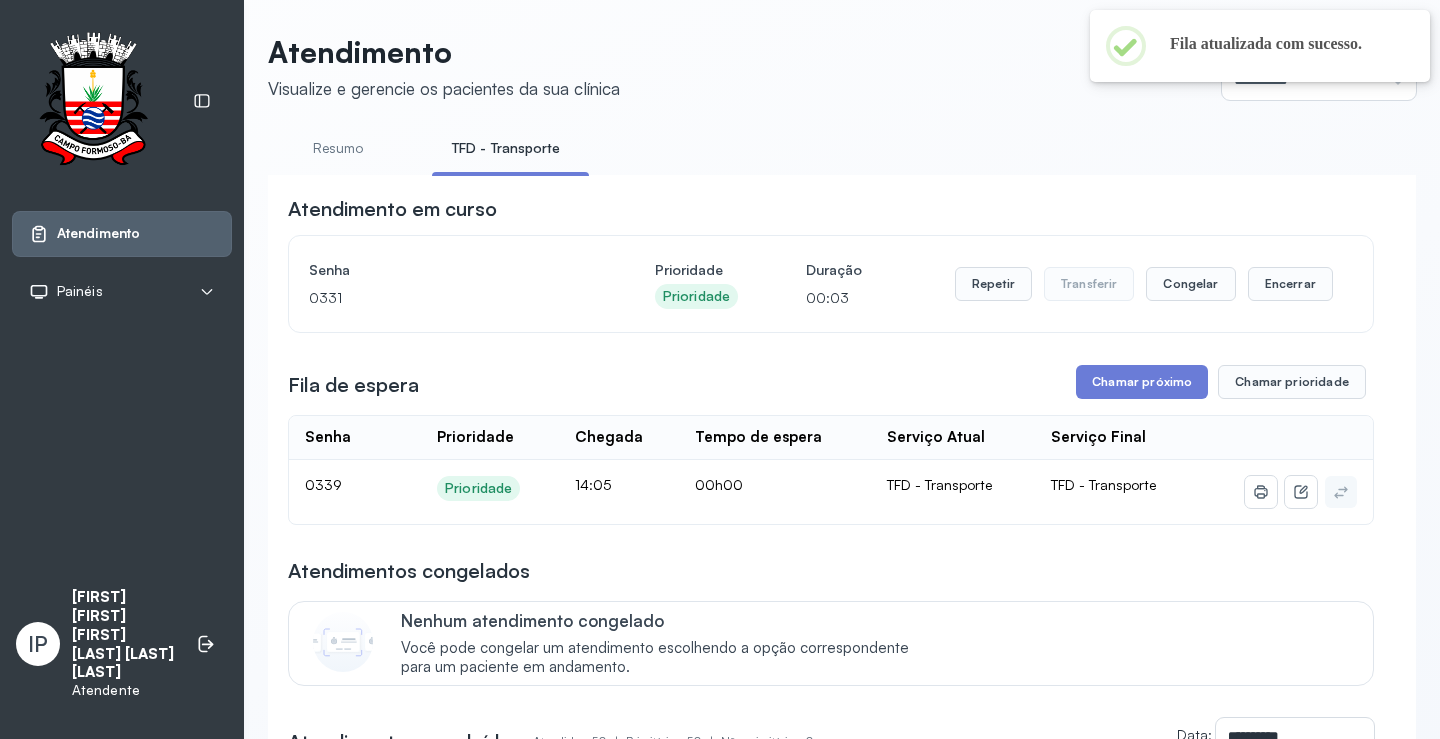 scroll, scrollTop: 0, scrollLeft: 0, axis: both 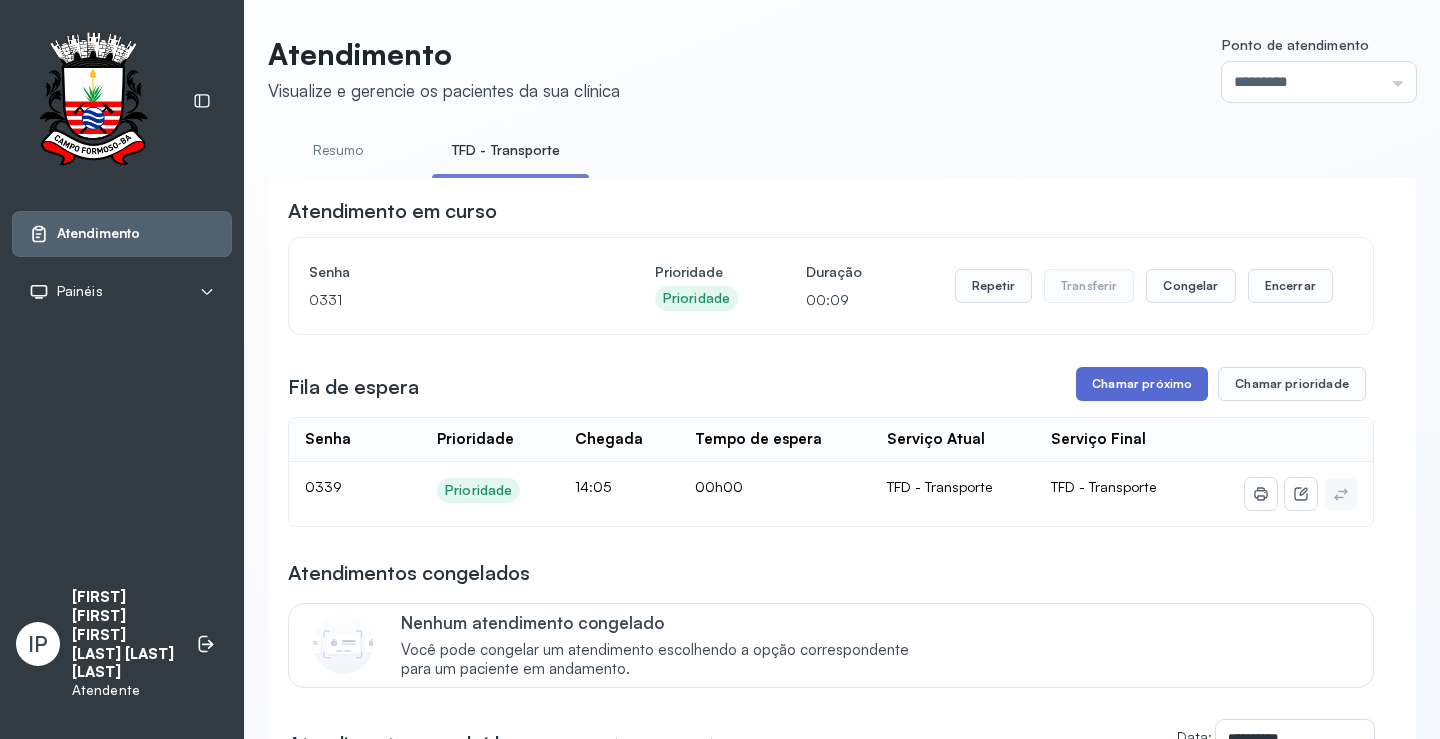 click on "Chamar próximo" at bounding box center [1142, 384] 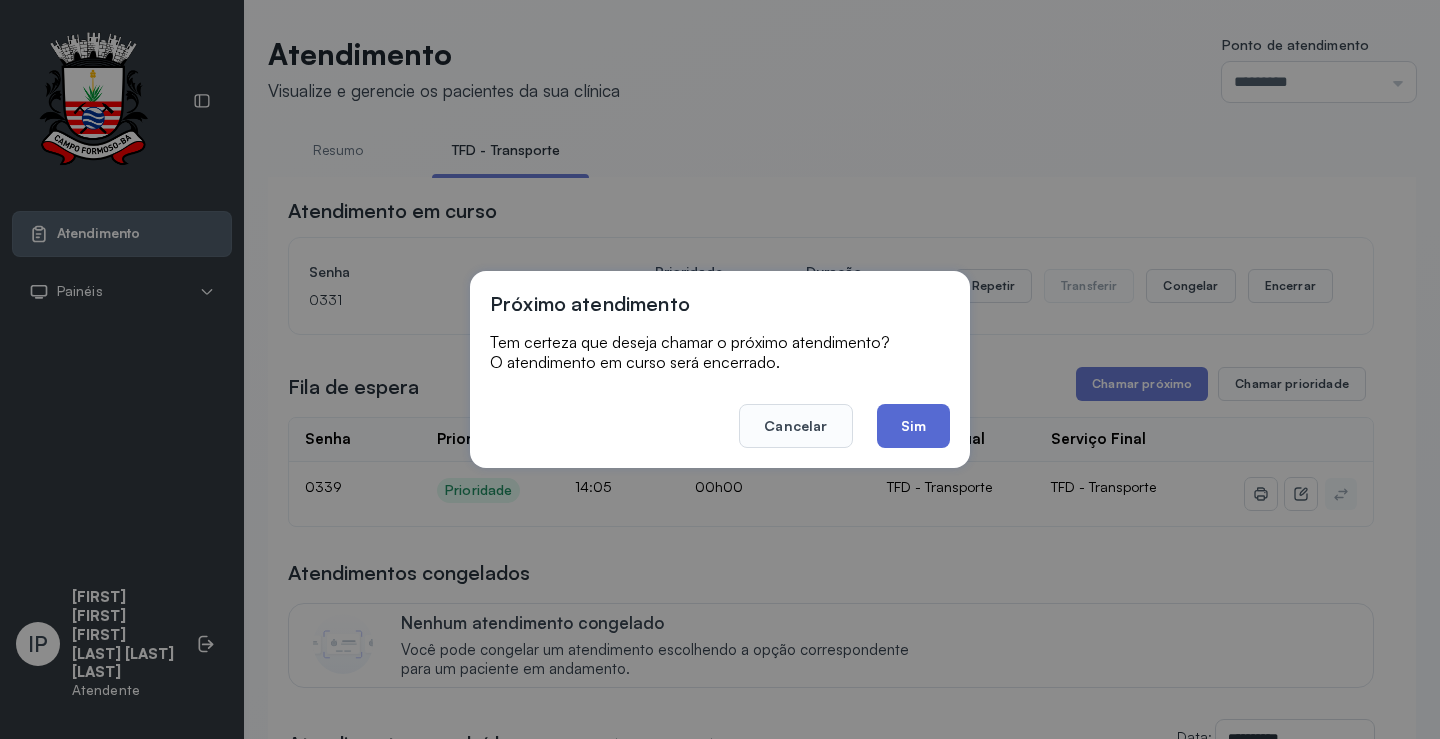 click on "Sim" 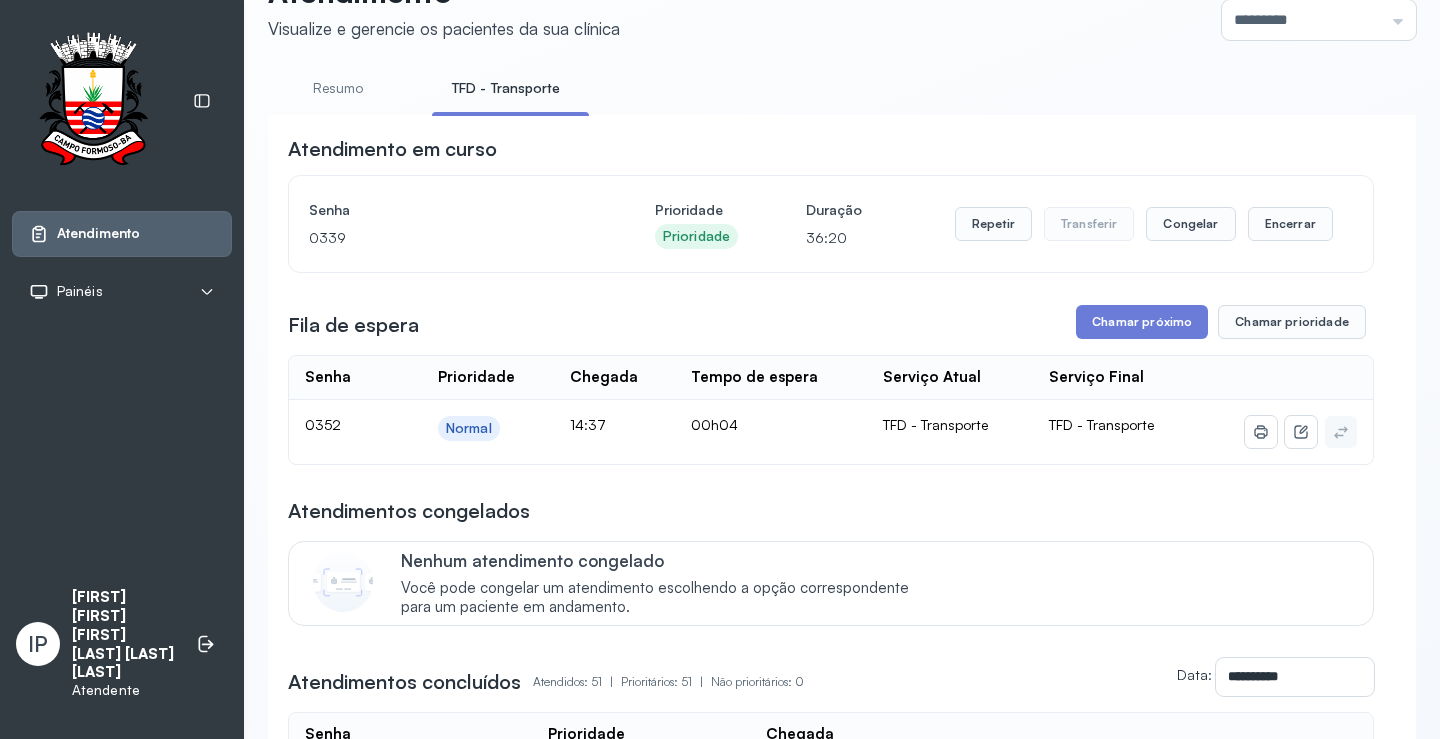 scroll, scrollTop: 0, scrollLeft: 0, axis: both 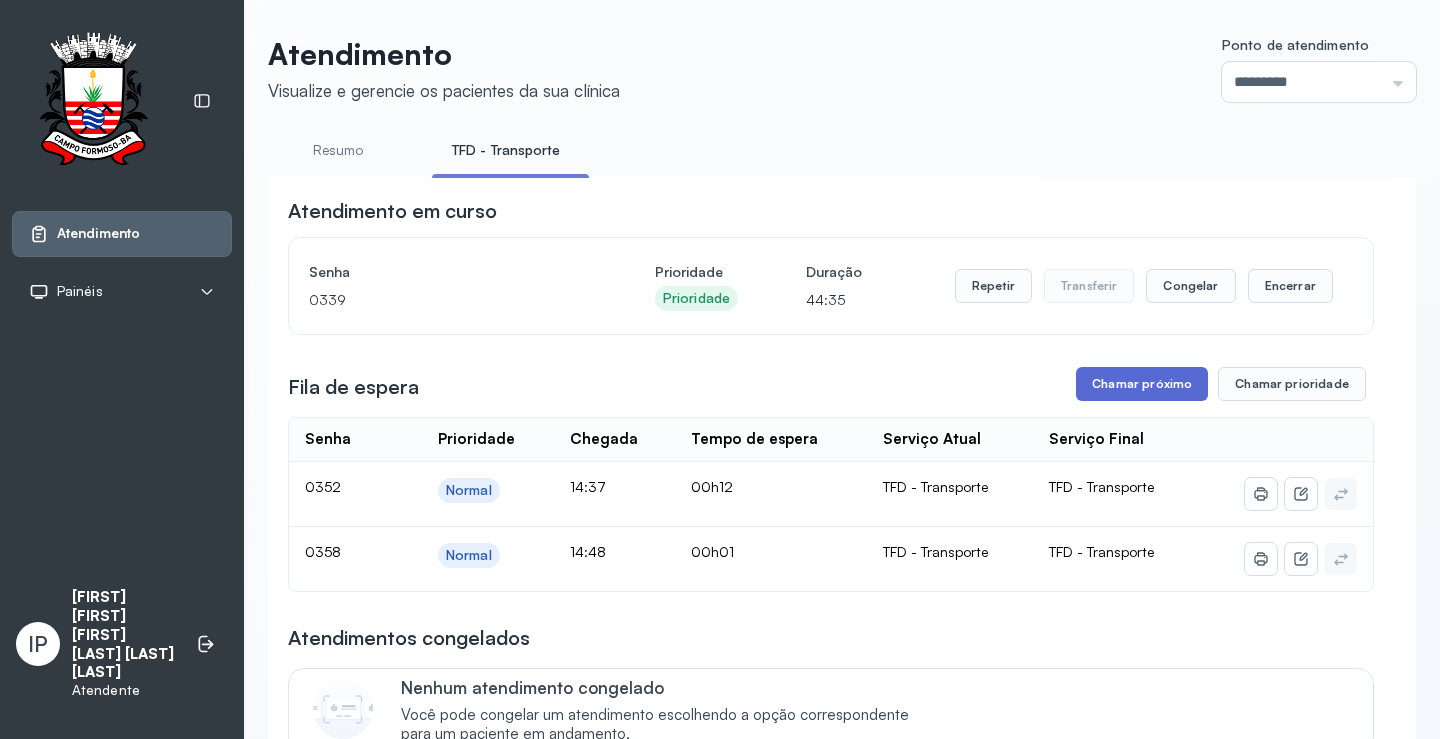 click on "Chamar próximo" at bounding box center (1142, 384) 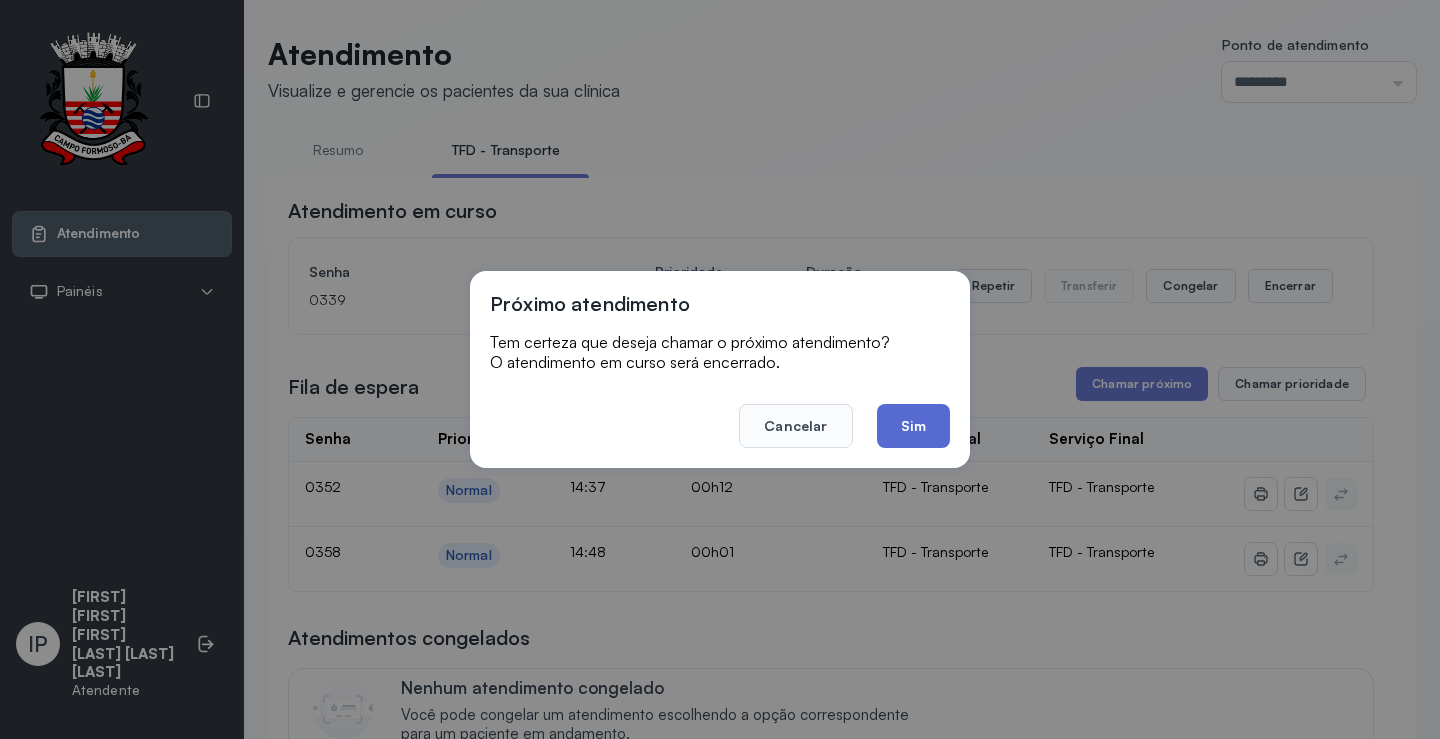 click on "Sim" 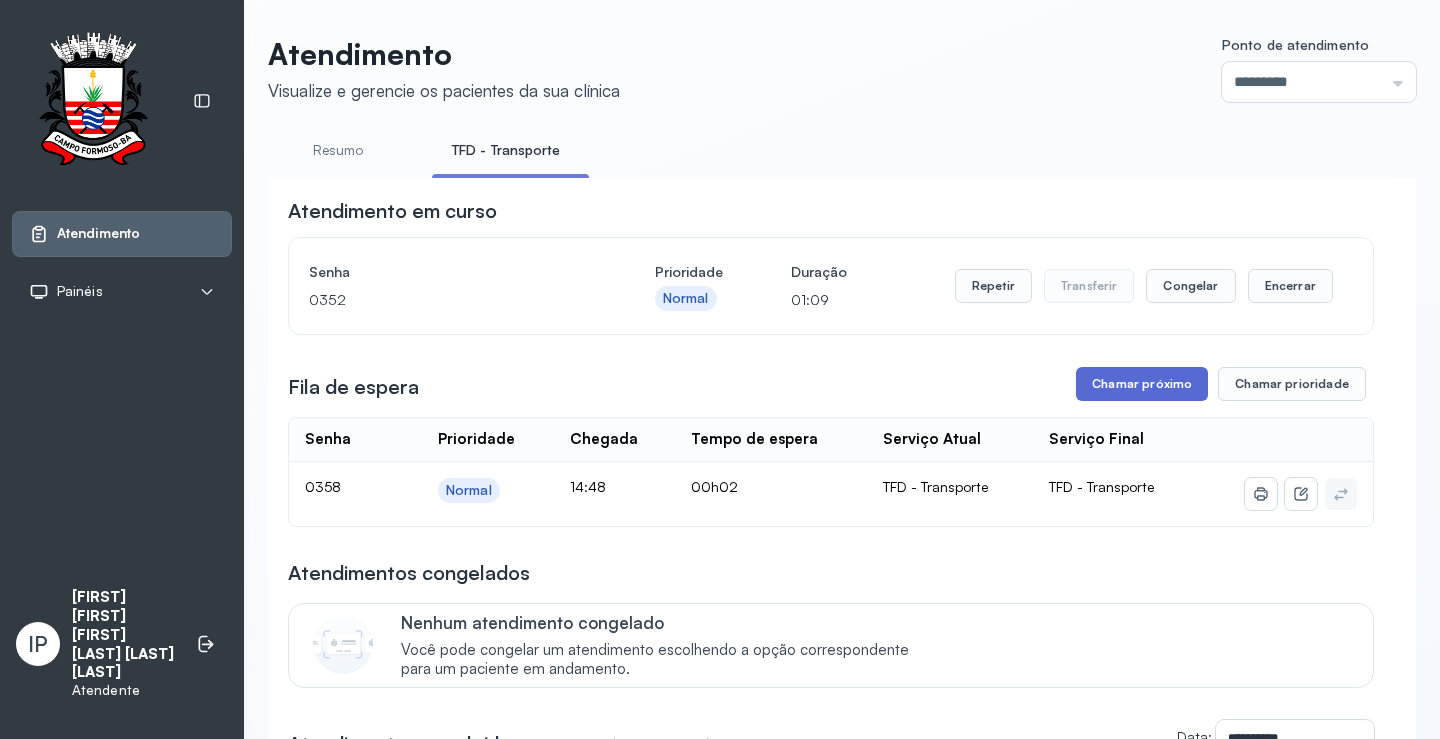 click on "Chamar próximo" at bounding box center [1142, 384] 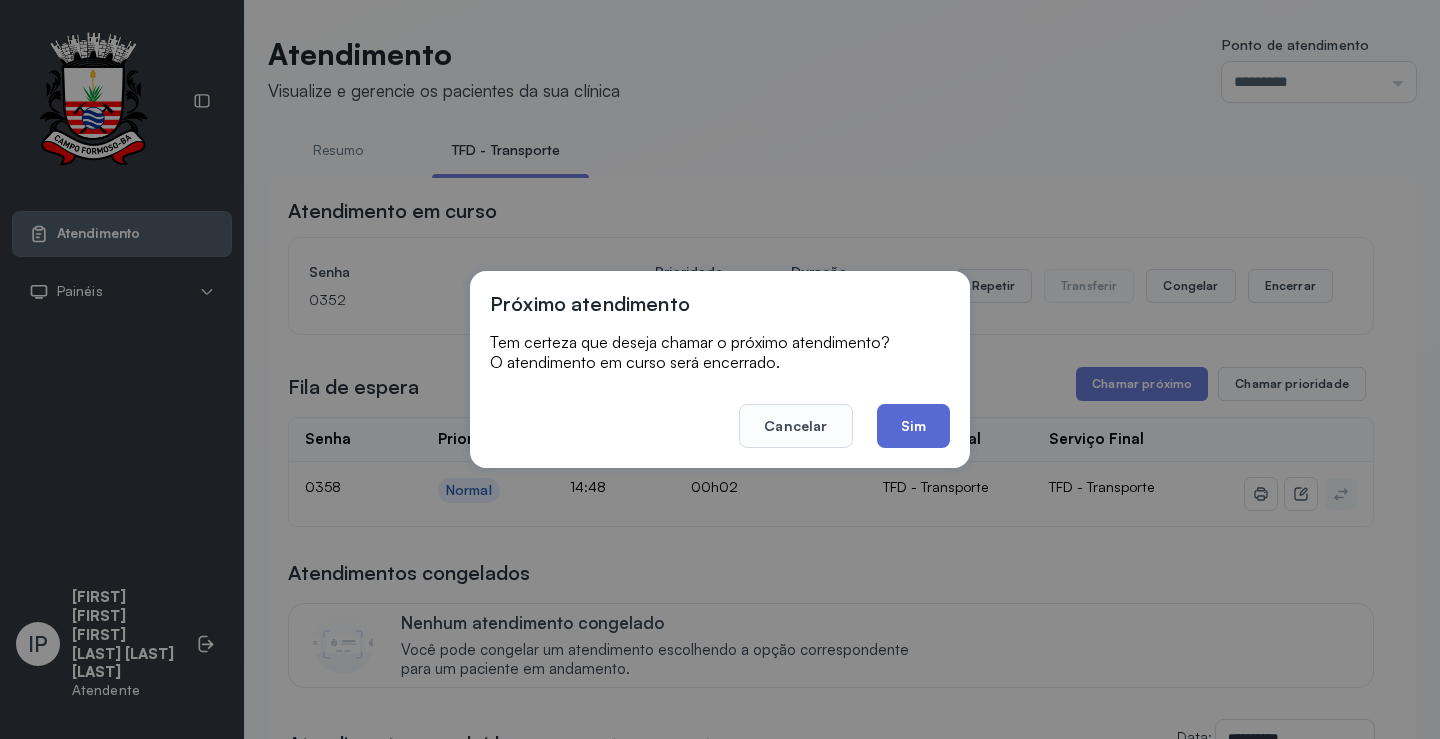click on "Sim" 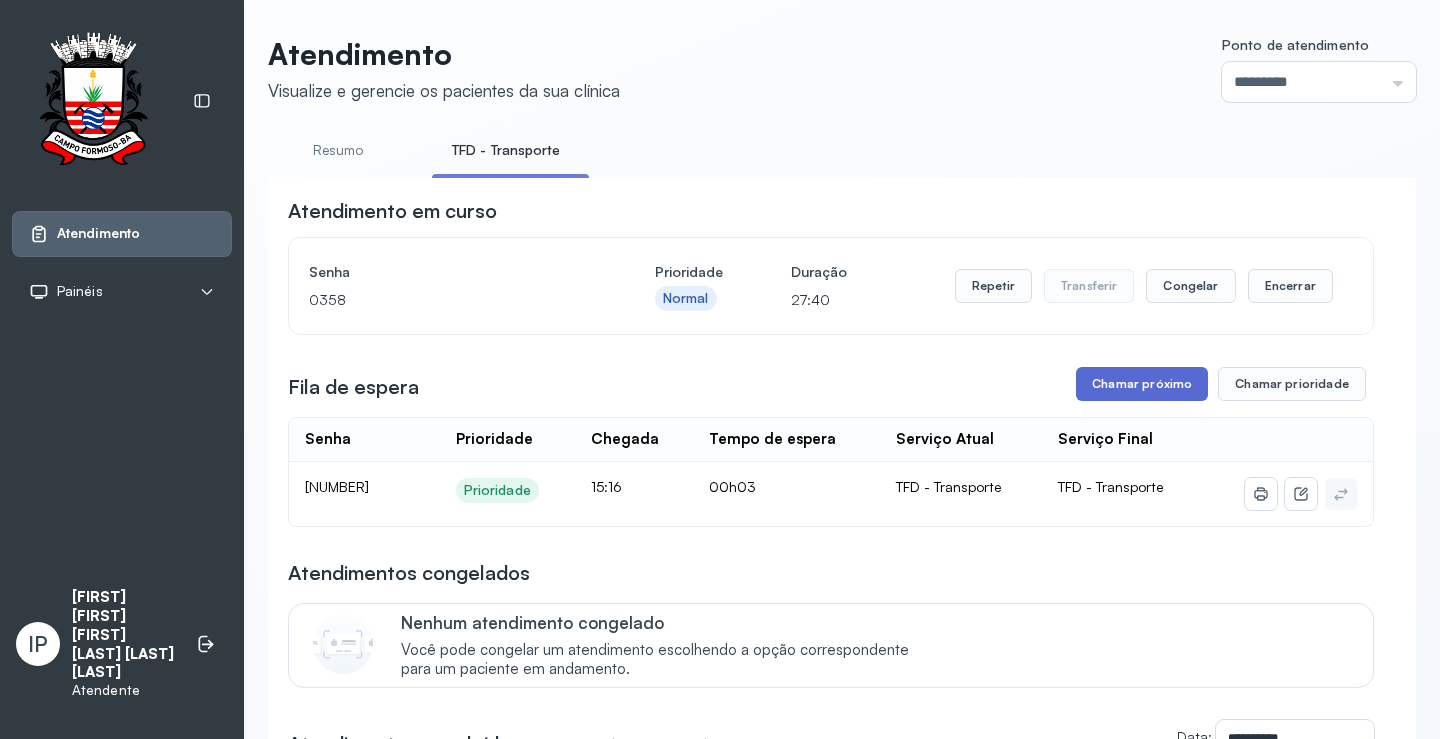 click on "Chamar próximo" at bounding box center (1142, 384) 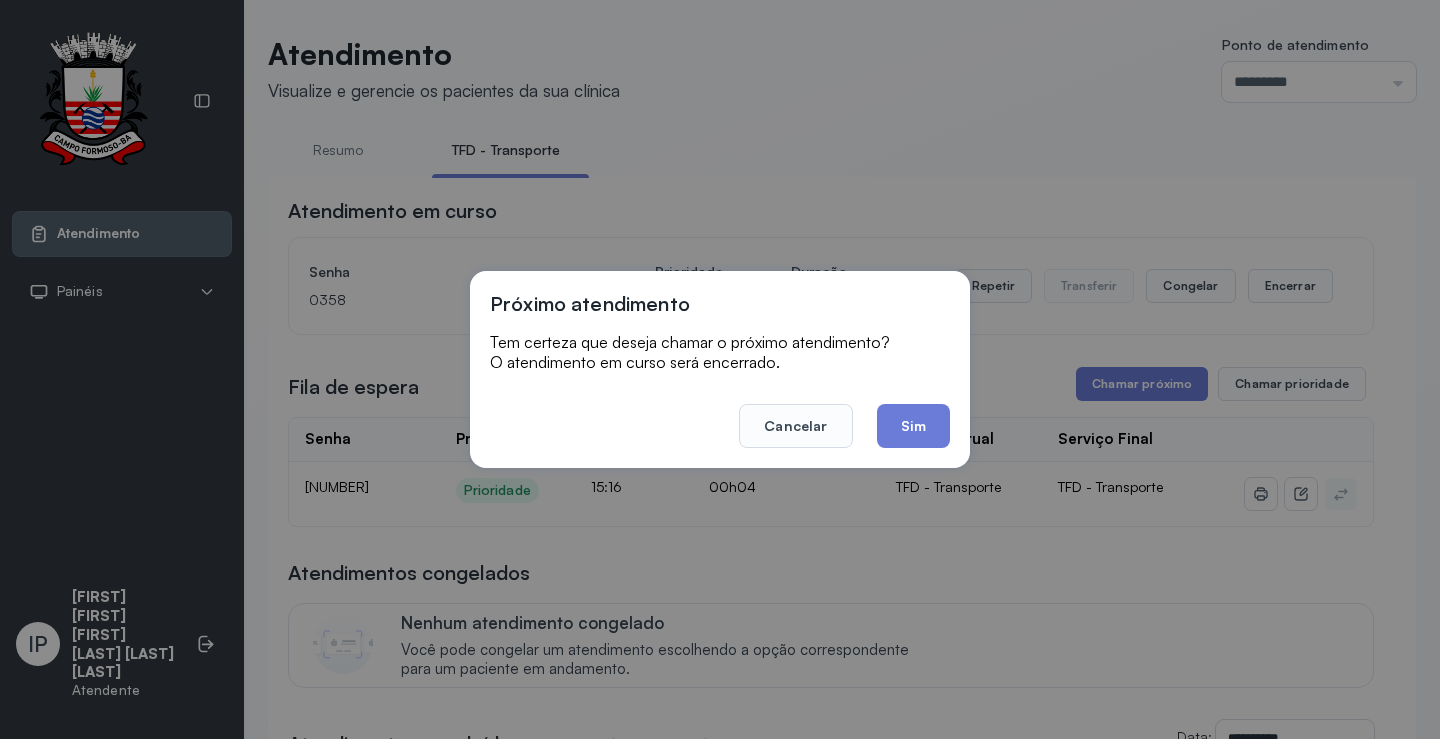click on "Sim" 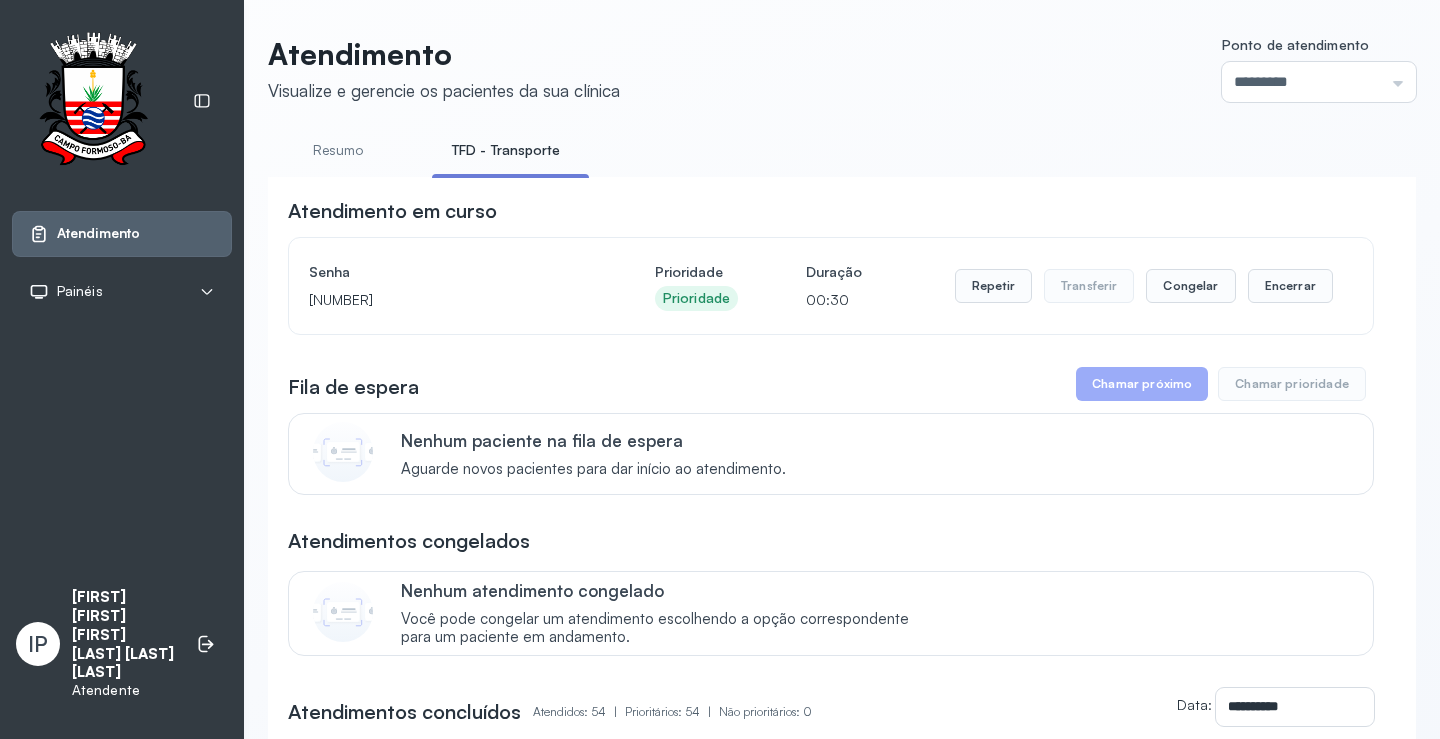 click on "Atendimento em curso" at bounding box center (831, 211) 